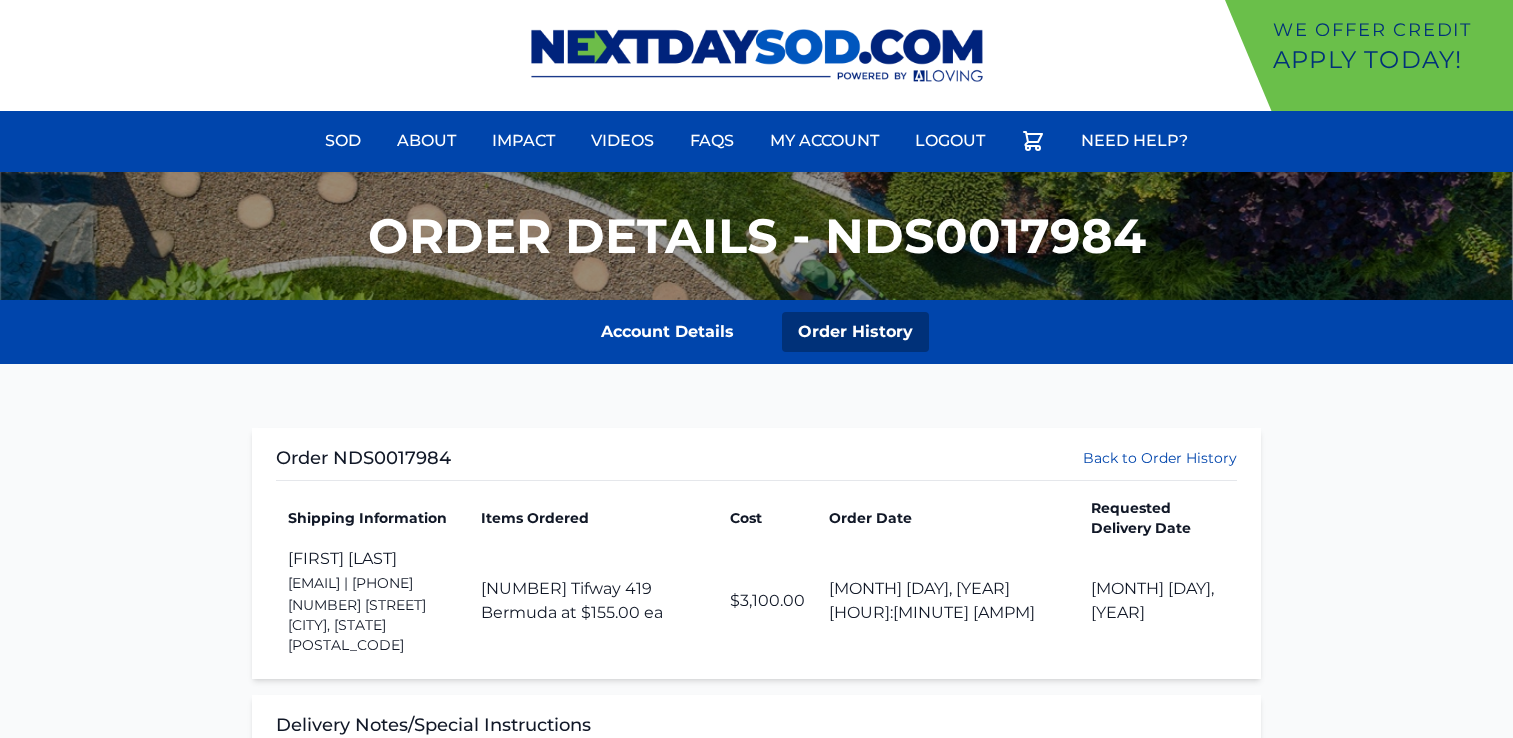 scroll, scrollTop: 0, scrollLeft: 0, axis: both 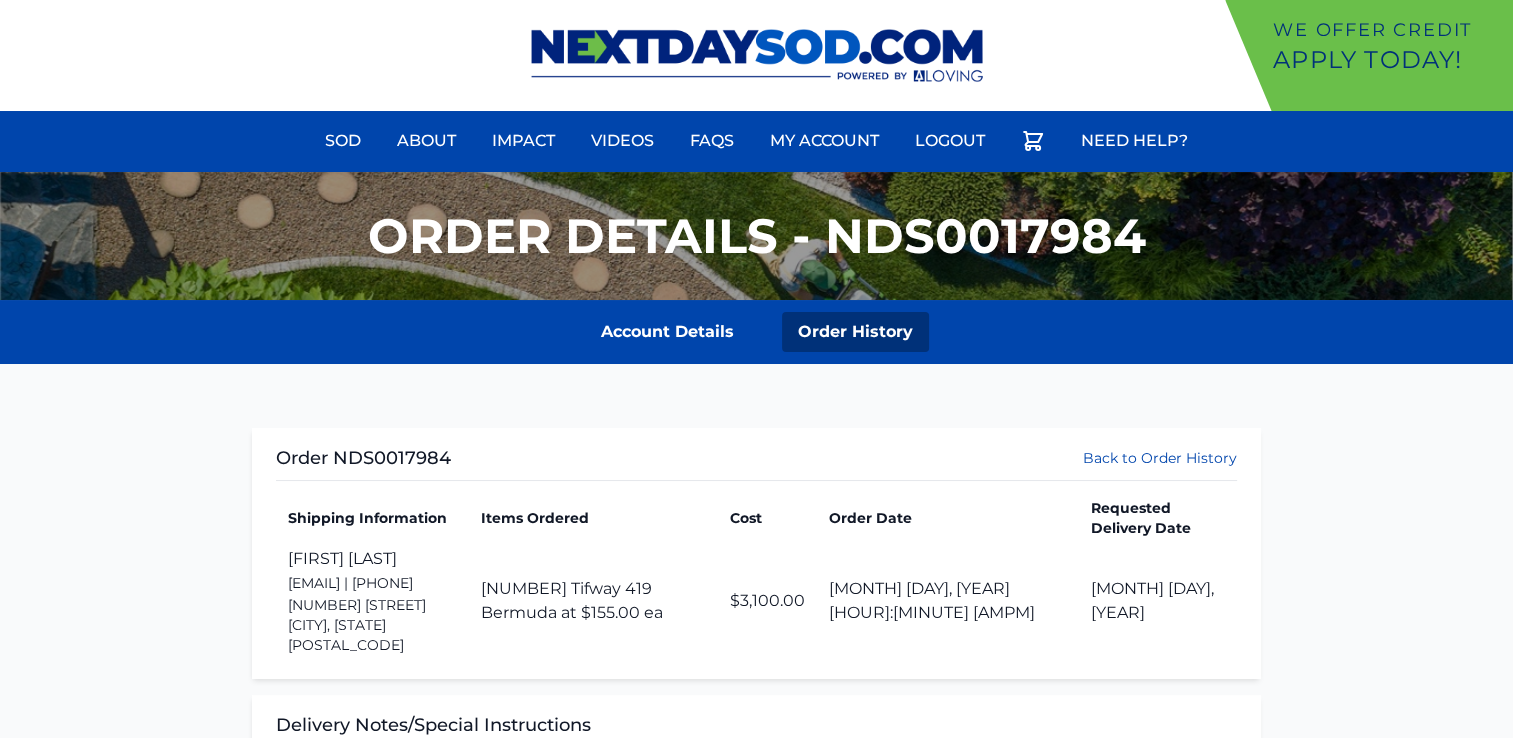 click at bounding box center [757, 55] 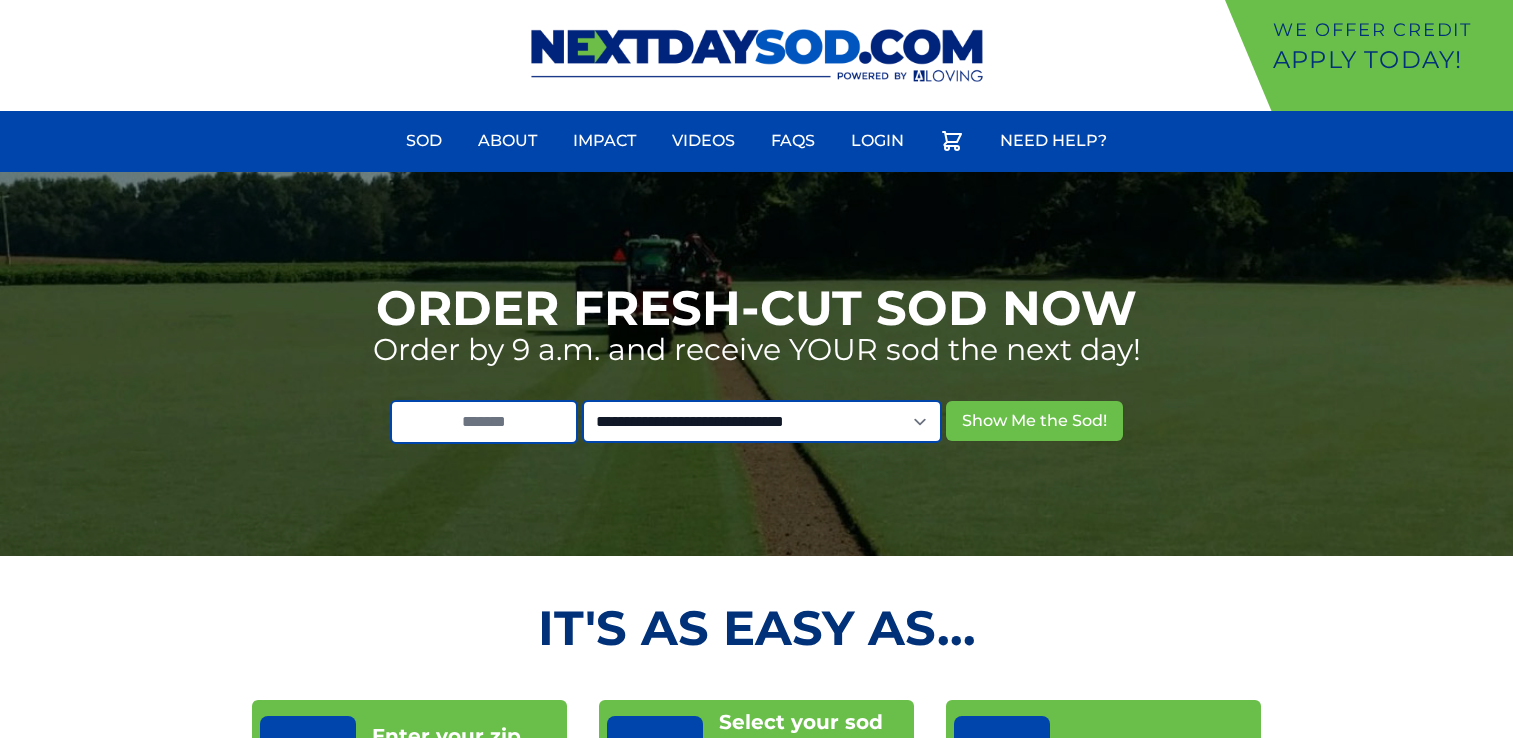 scroll, scrollTop: 0, scrollLeft: 0, axis: both 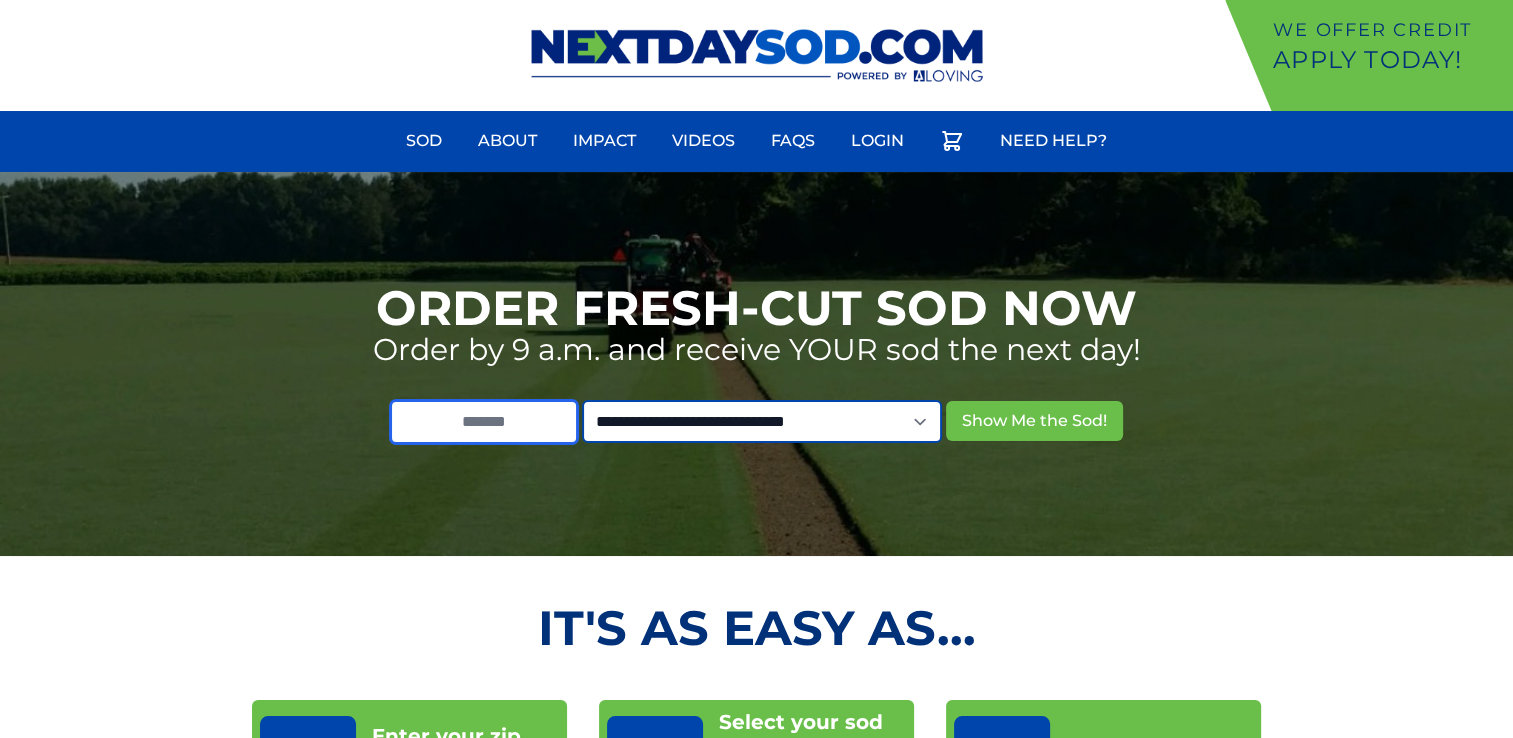 click at bounding box center [484, 422] 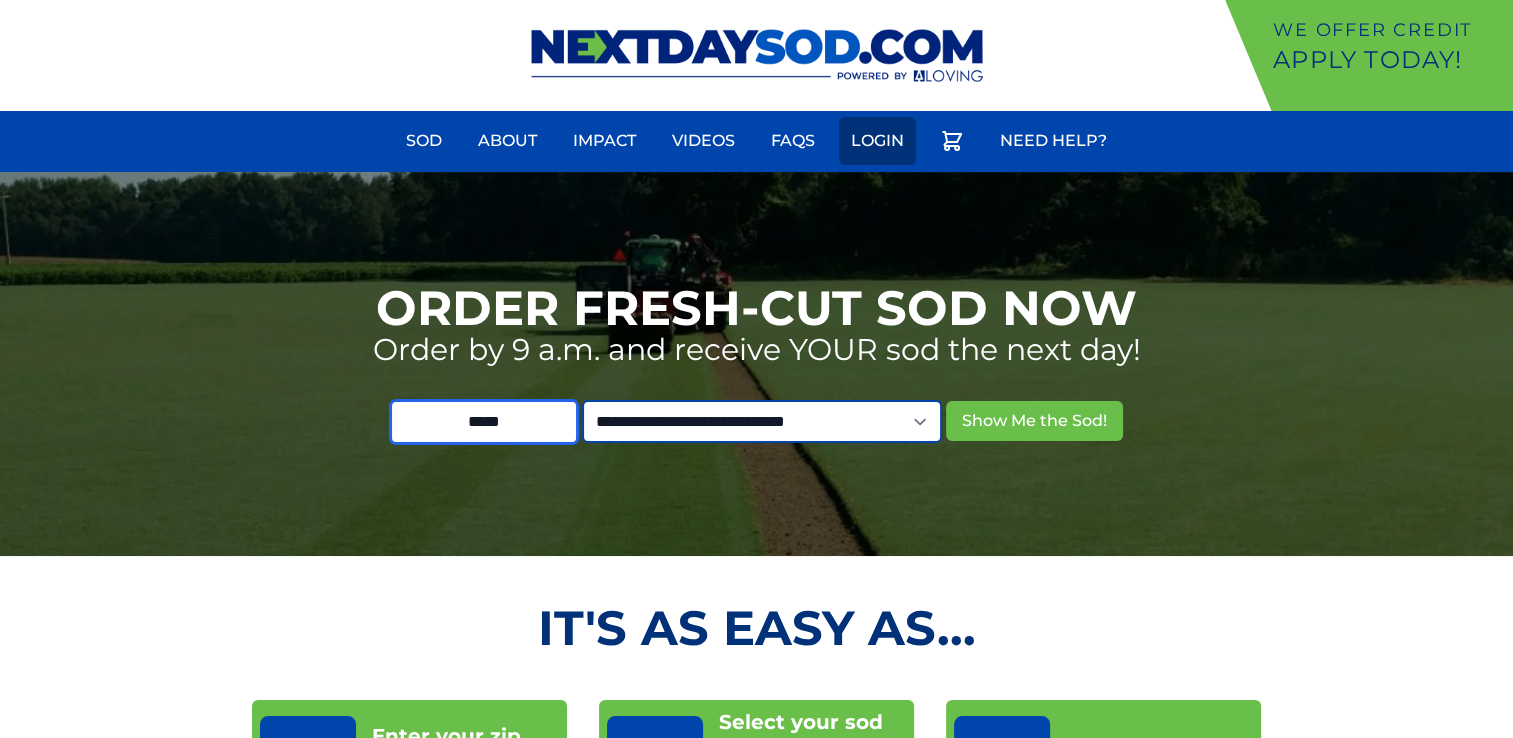 type on "*****" 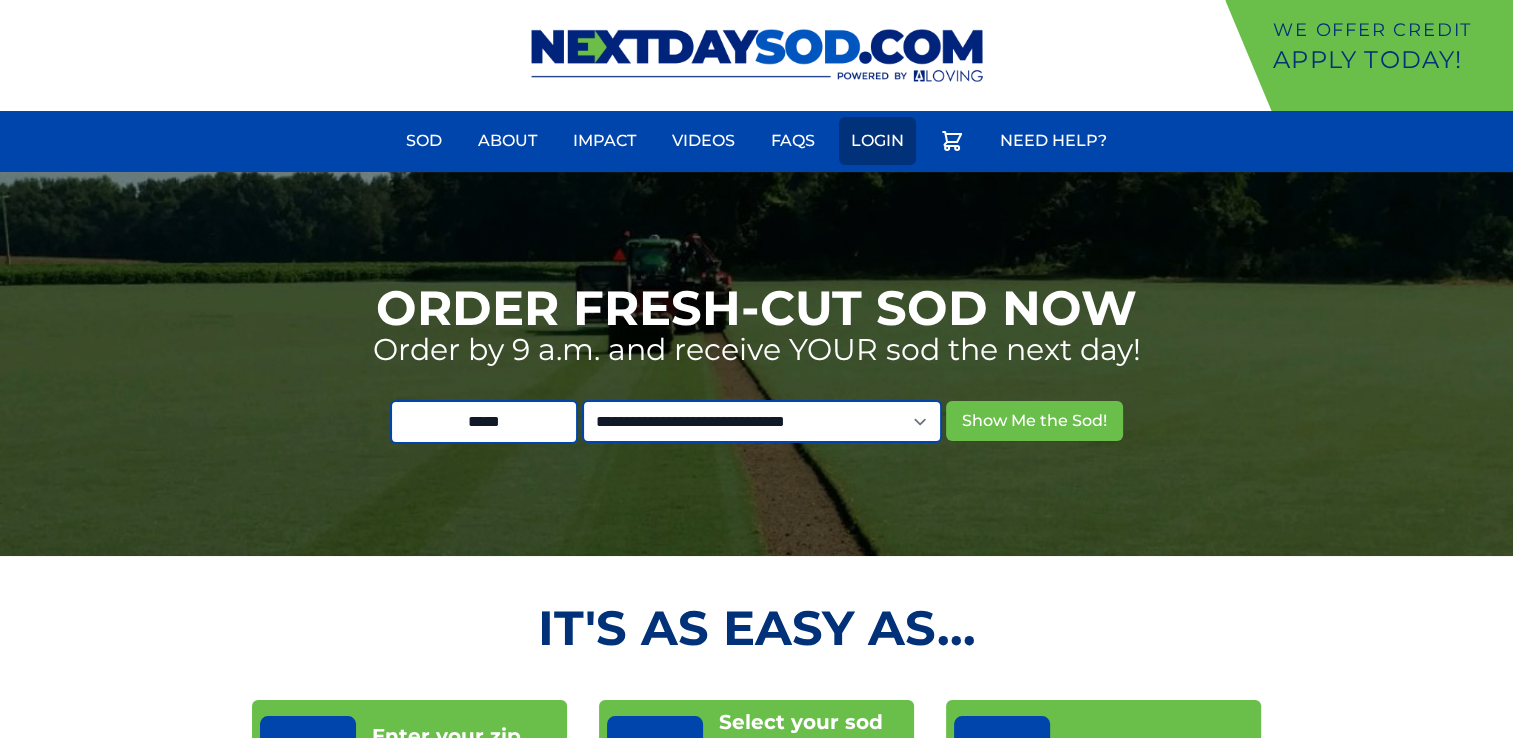 click on "Login" at bounding box center (877, 141) 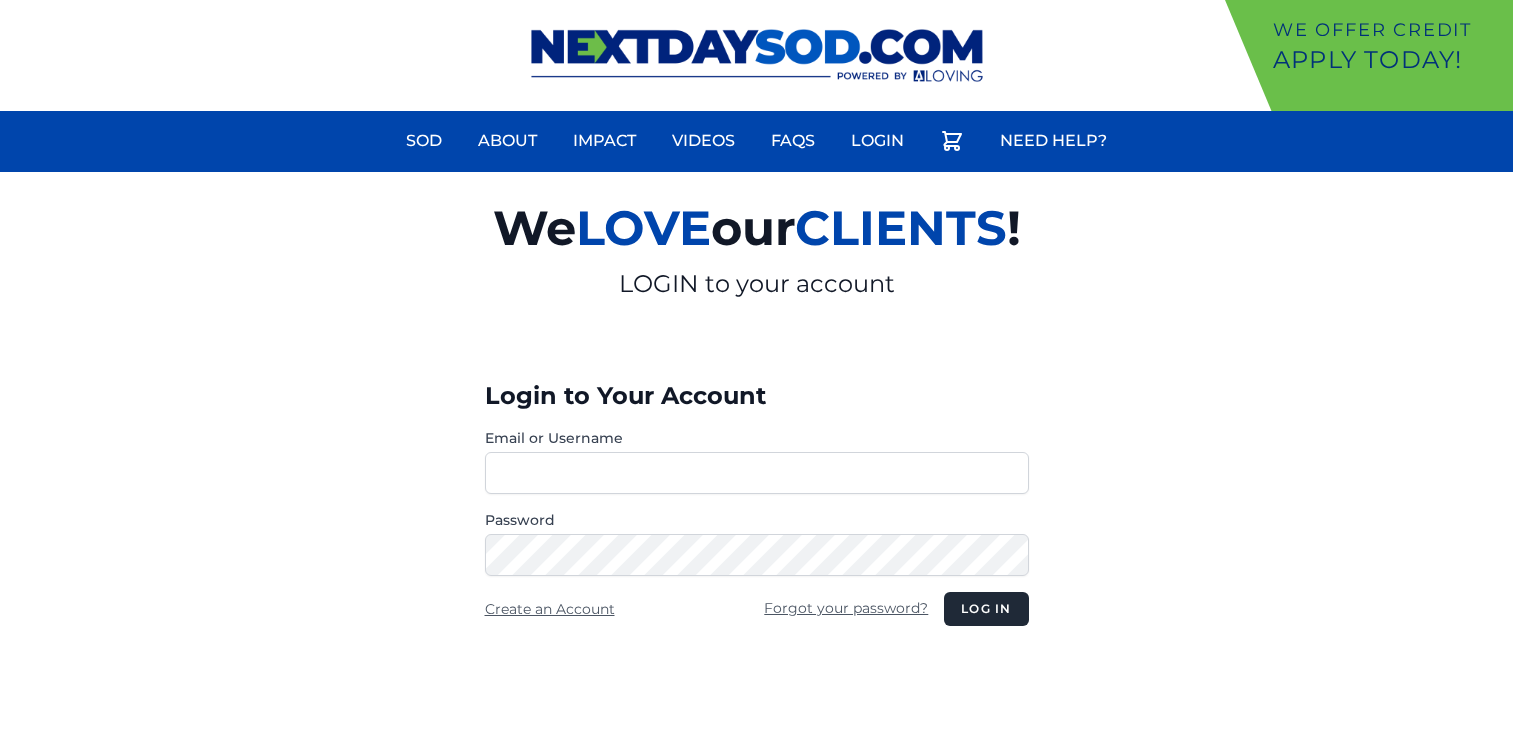 scroll, scrollTop: 0, scrollLeft: 0, axis: both 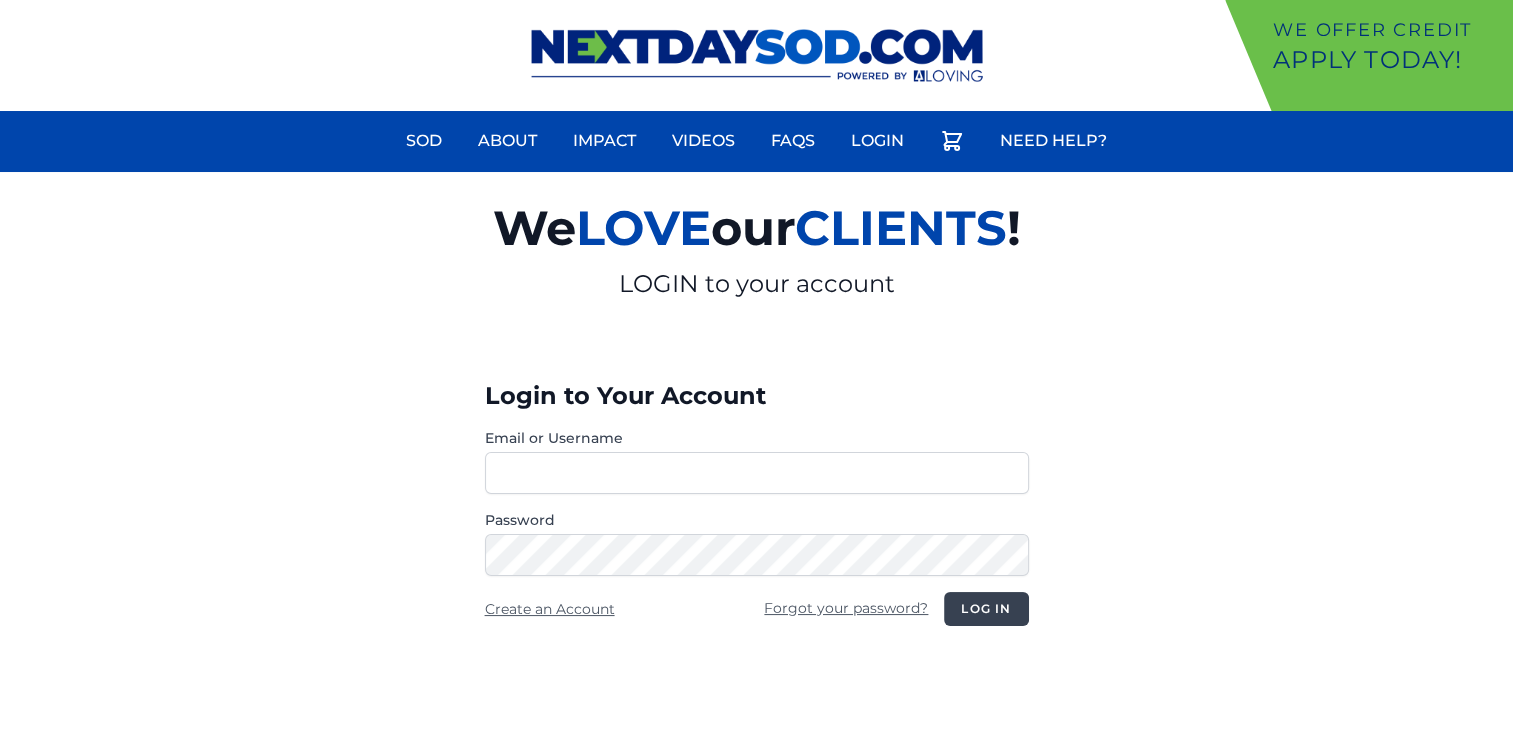 type on "**********" 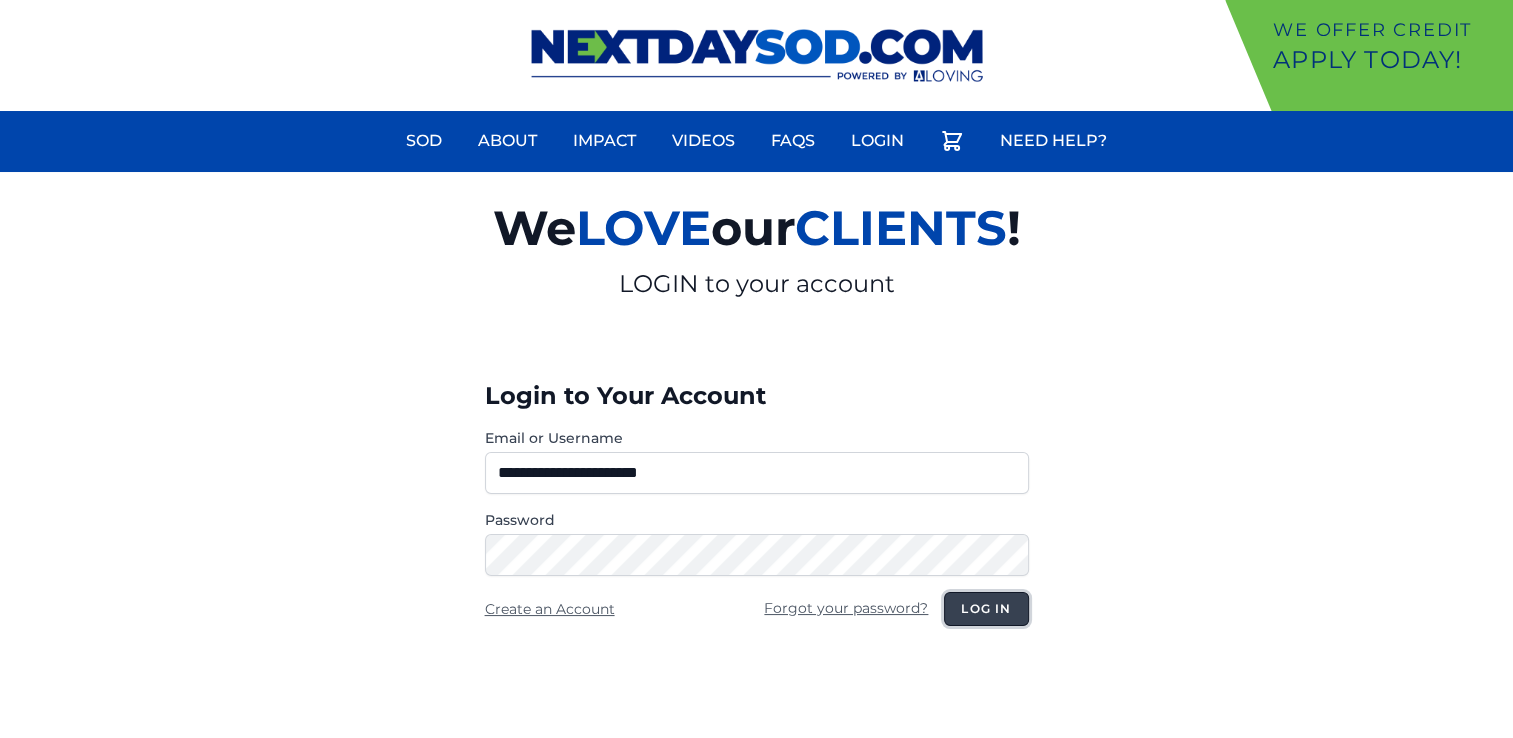 click on "Log in" at bounding box center (986, 609) 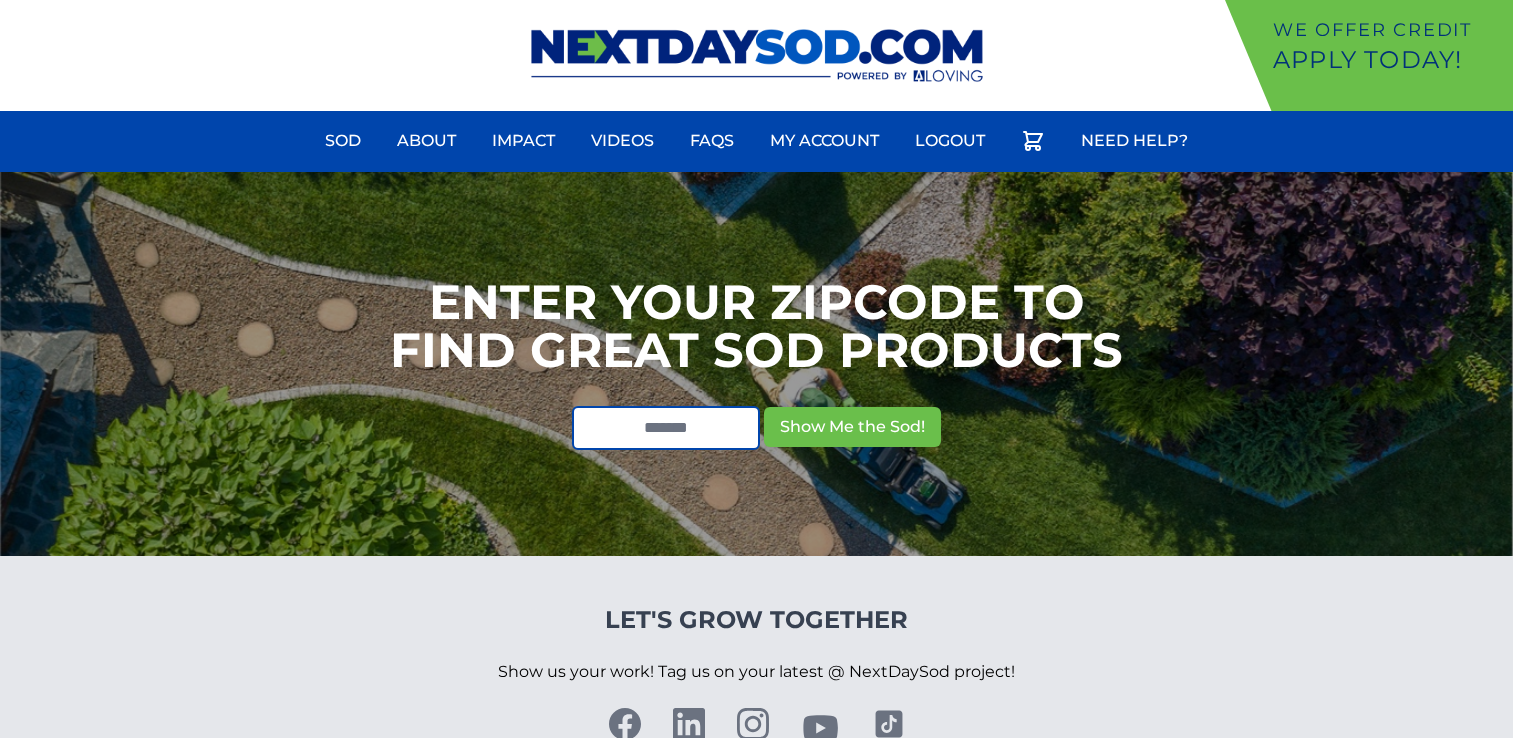 scroll, scrollTop: 0, scrollLeft: 0, axis: both 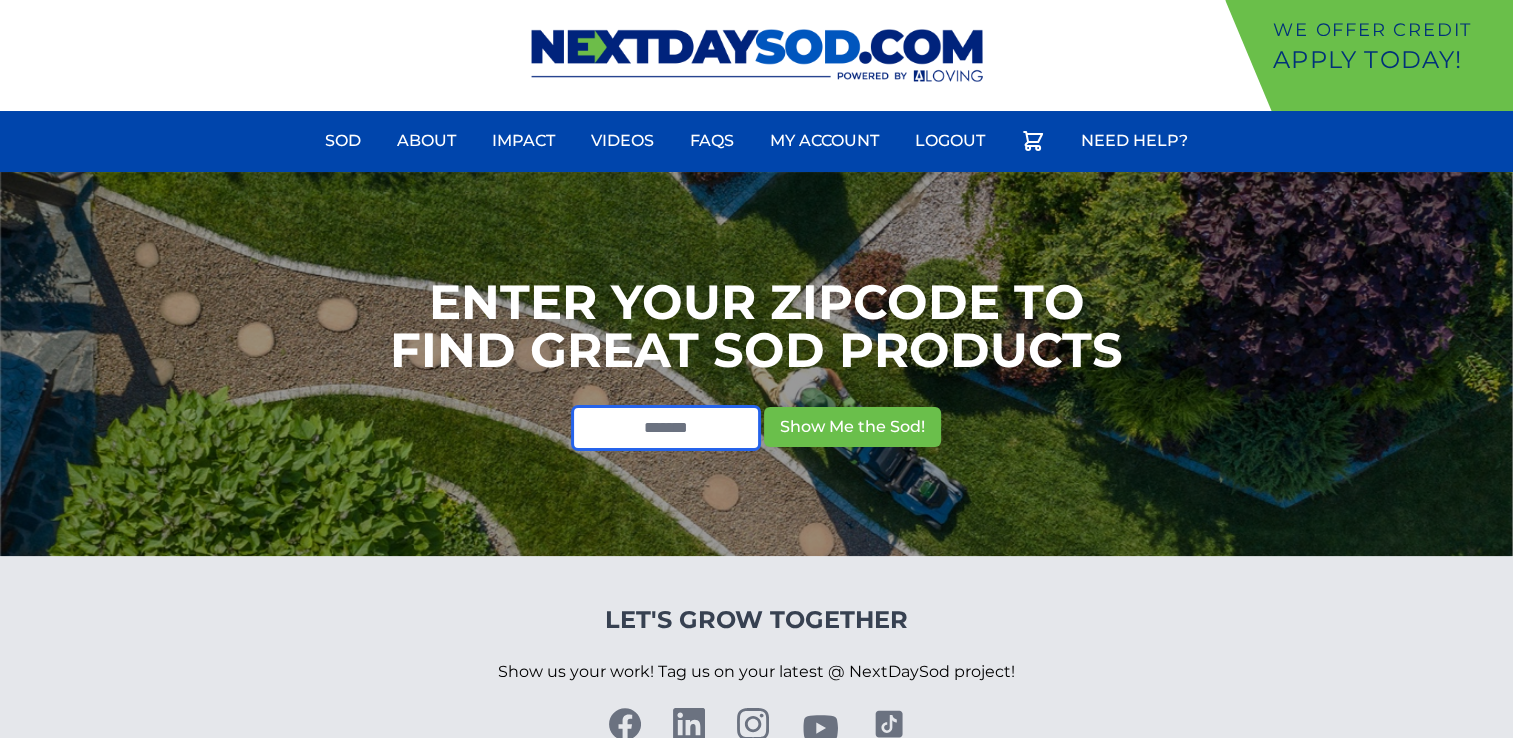 click at bounding box center [666, 428] 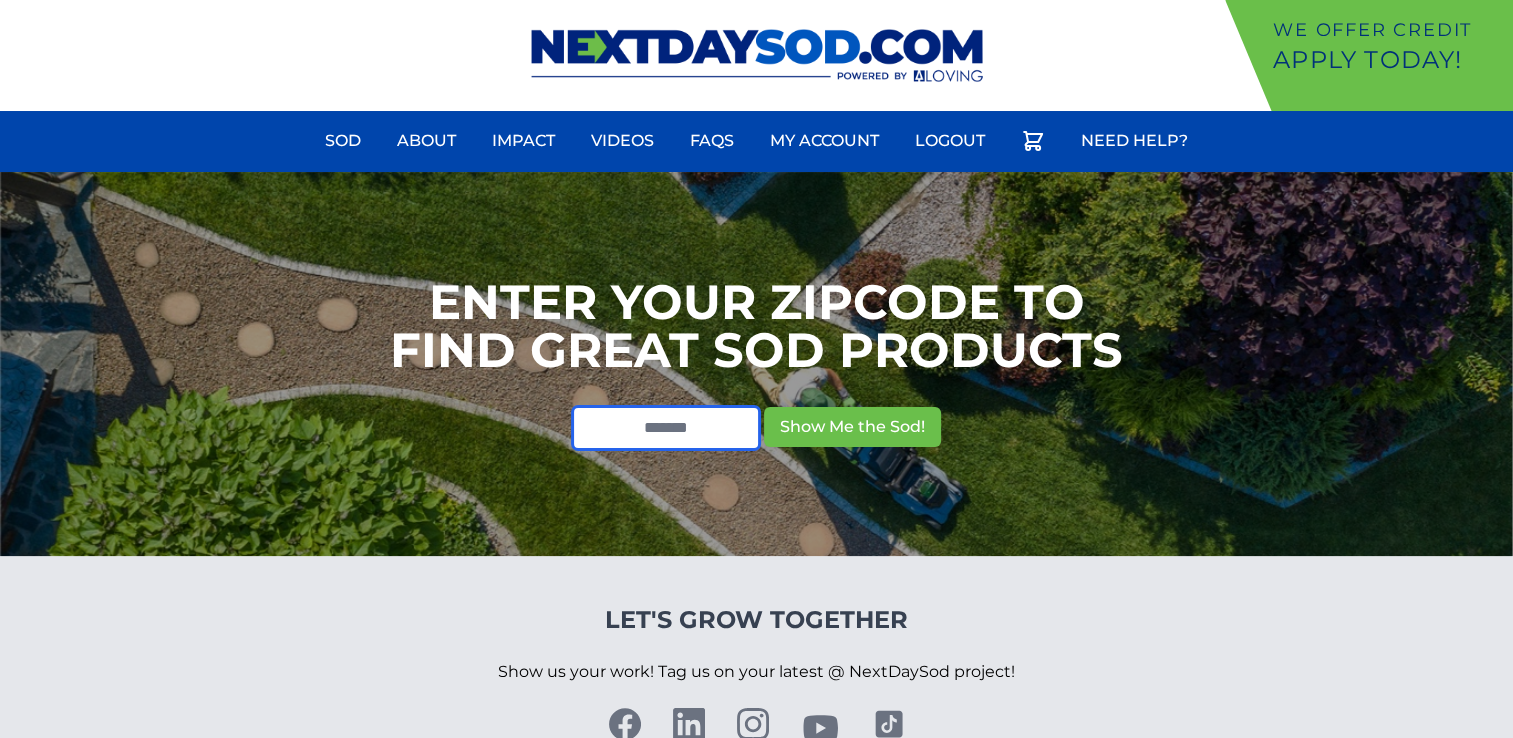 type on "*****" 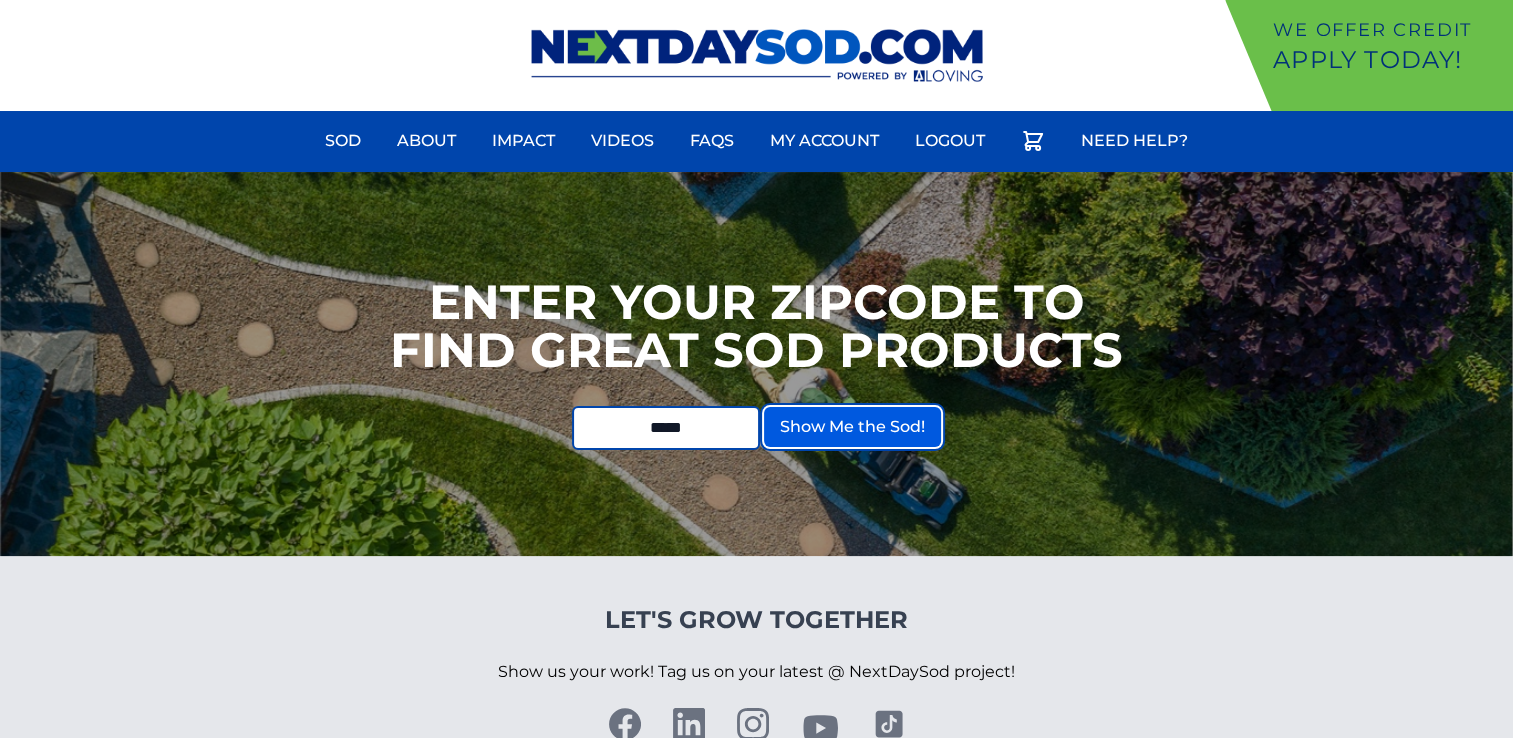 click on "Show Me the Sod!" at bounding box center [852, 427] 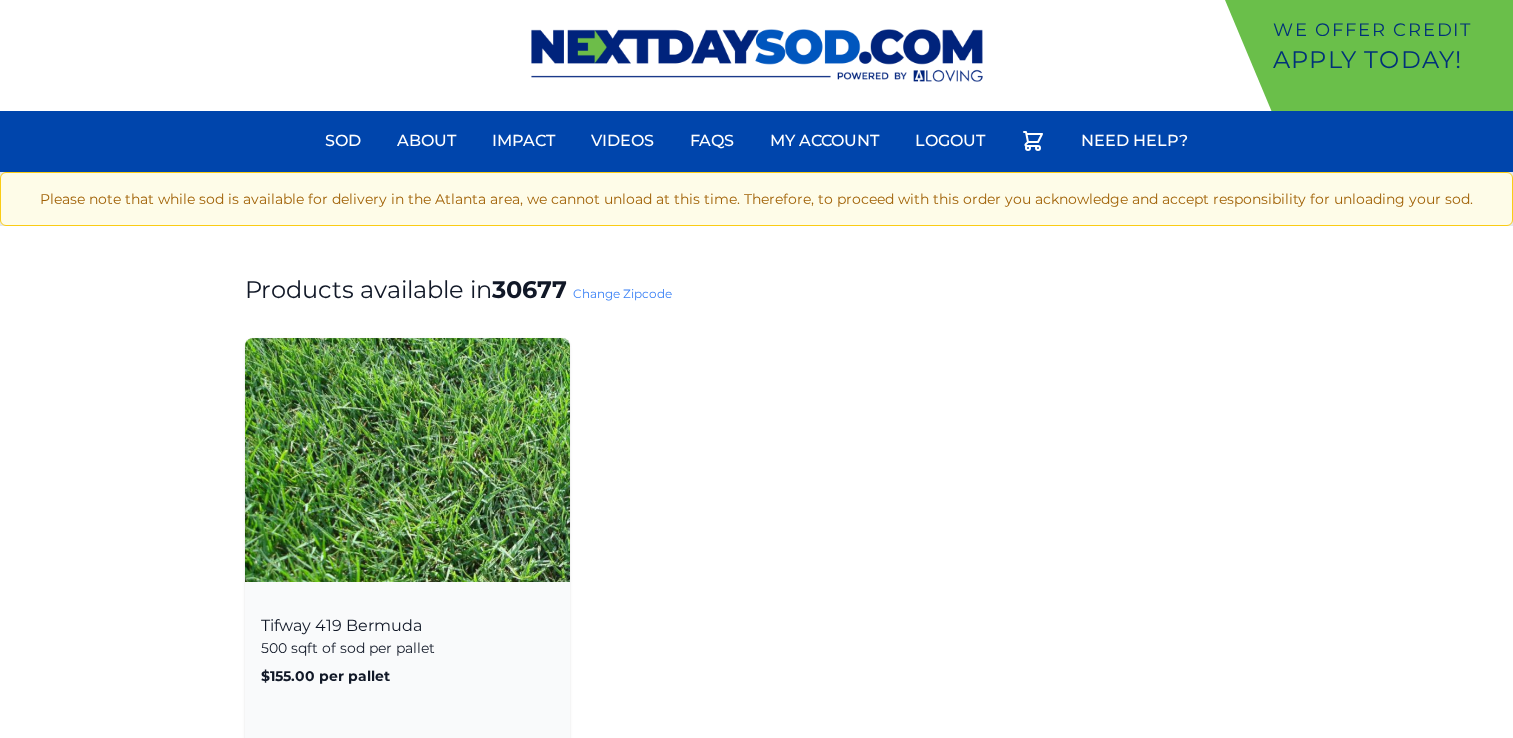 scroll, scrollTop: 0, scrollLeft: 0, axis: both 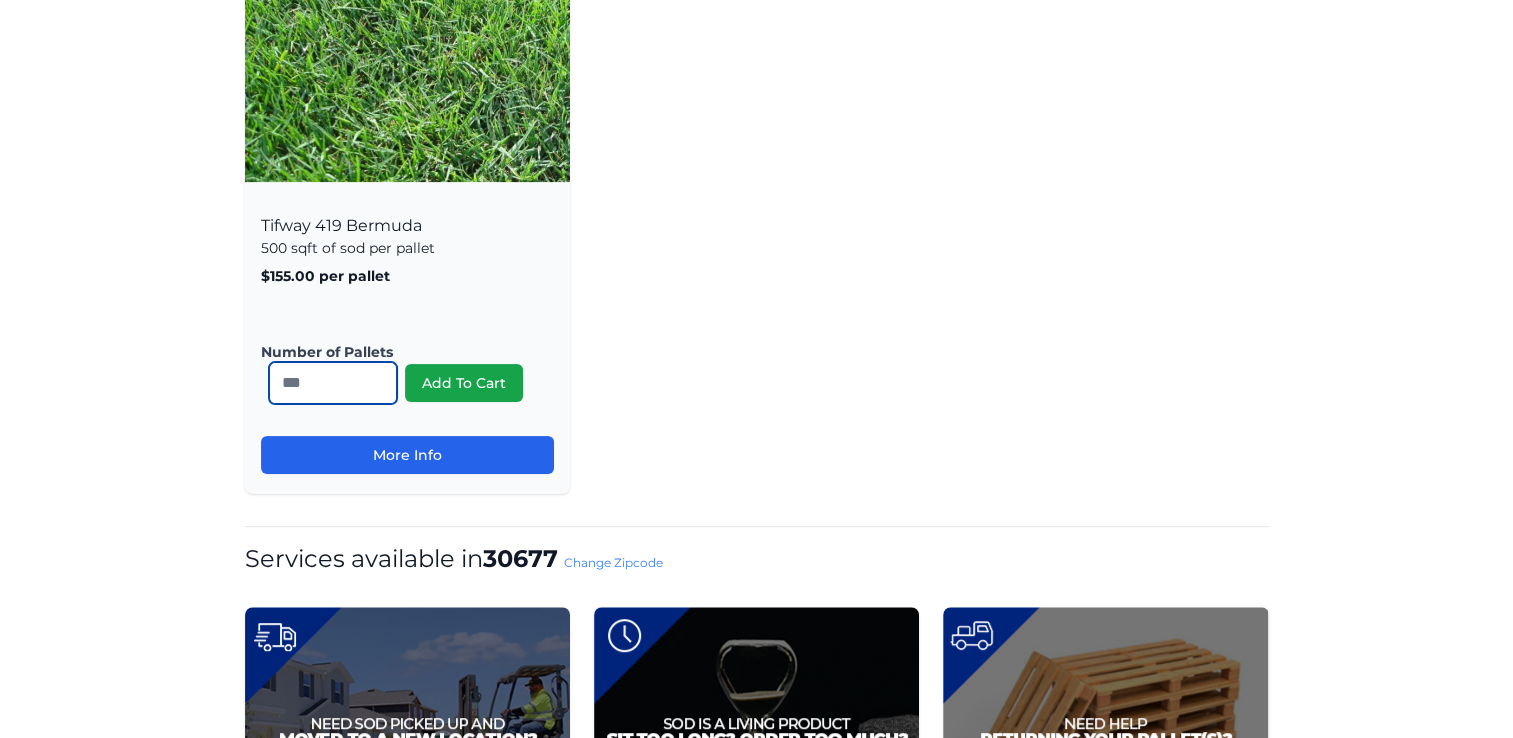 drag, startPoint x: 310, startPoint y: 386, endPoint x: 280, endPoint y: 385, distance: 30.016663 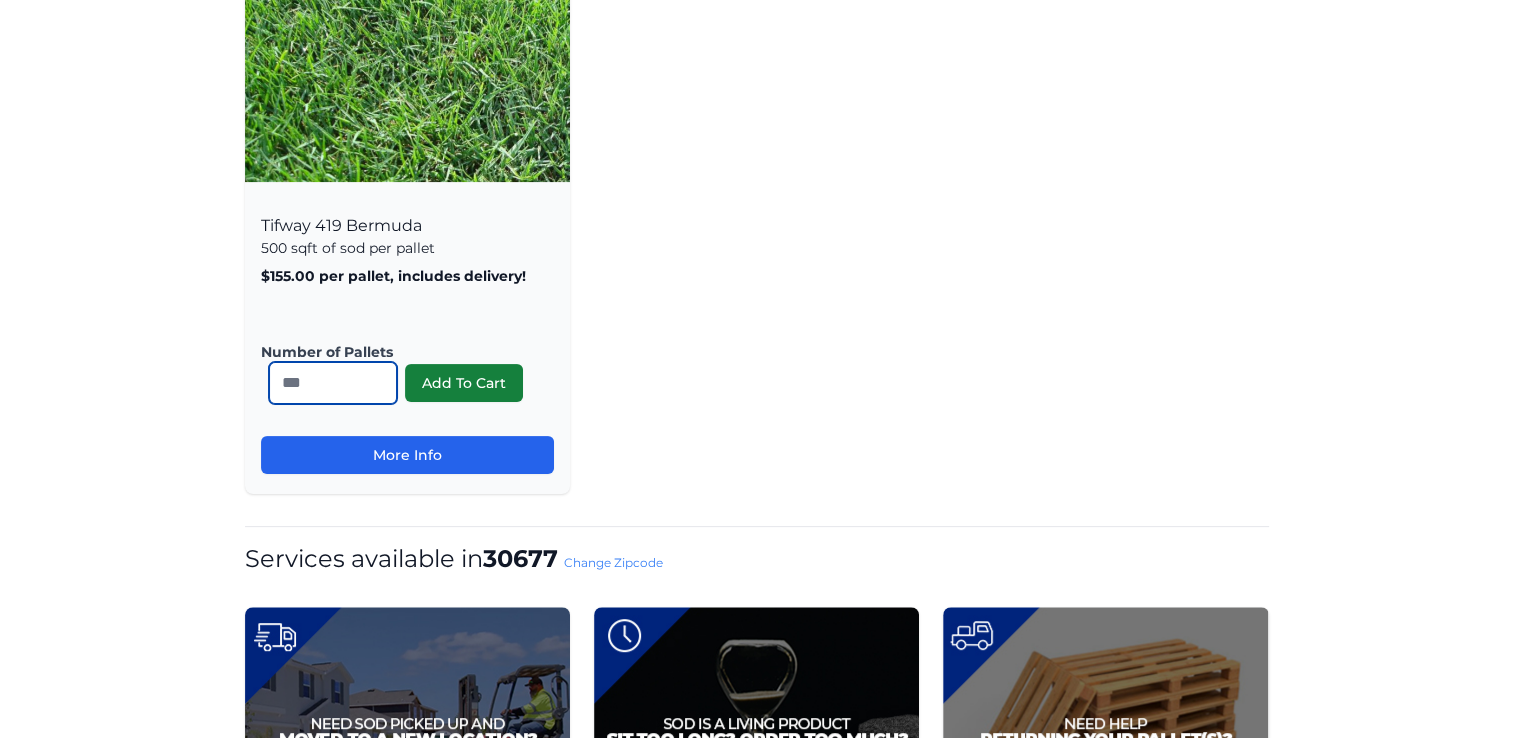 type on "**" 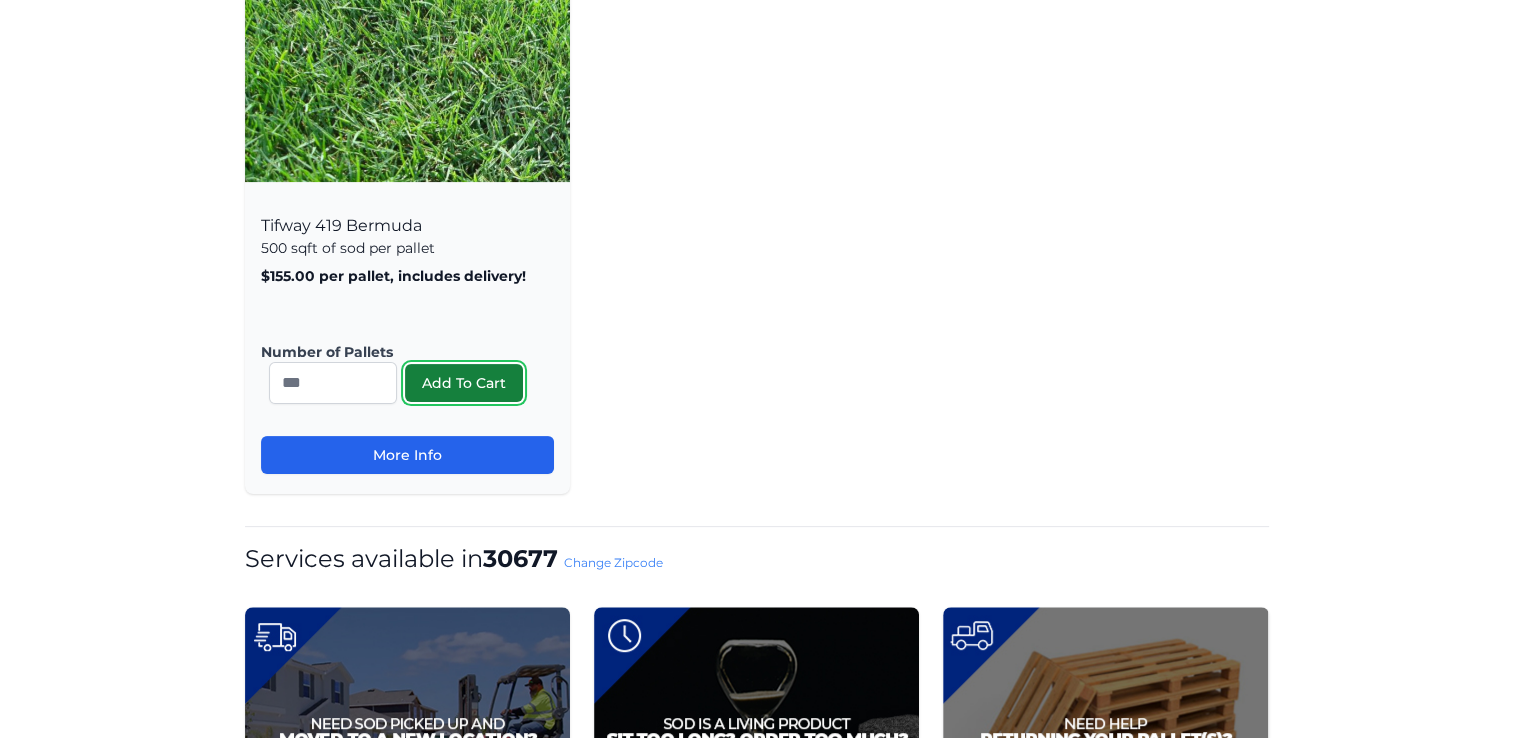 click on "Add To Cart" at bounding box center (464, 383) 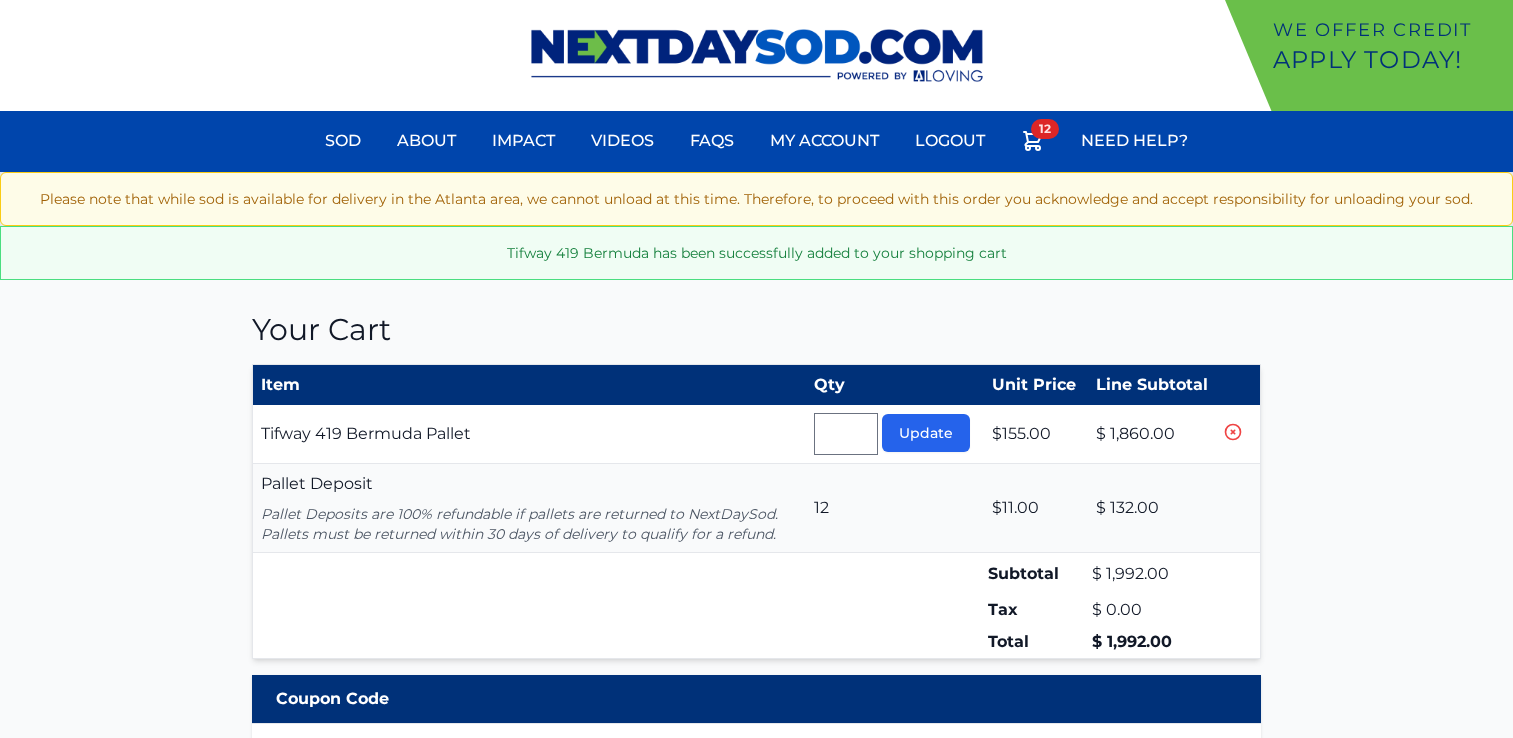 scroll, scrollTop: 0, scrollLeft: 0, axis: both 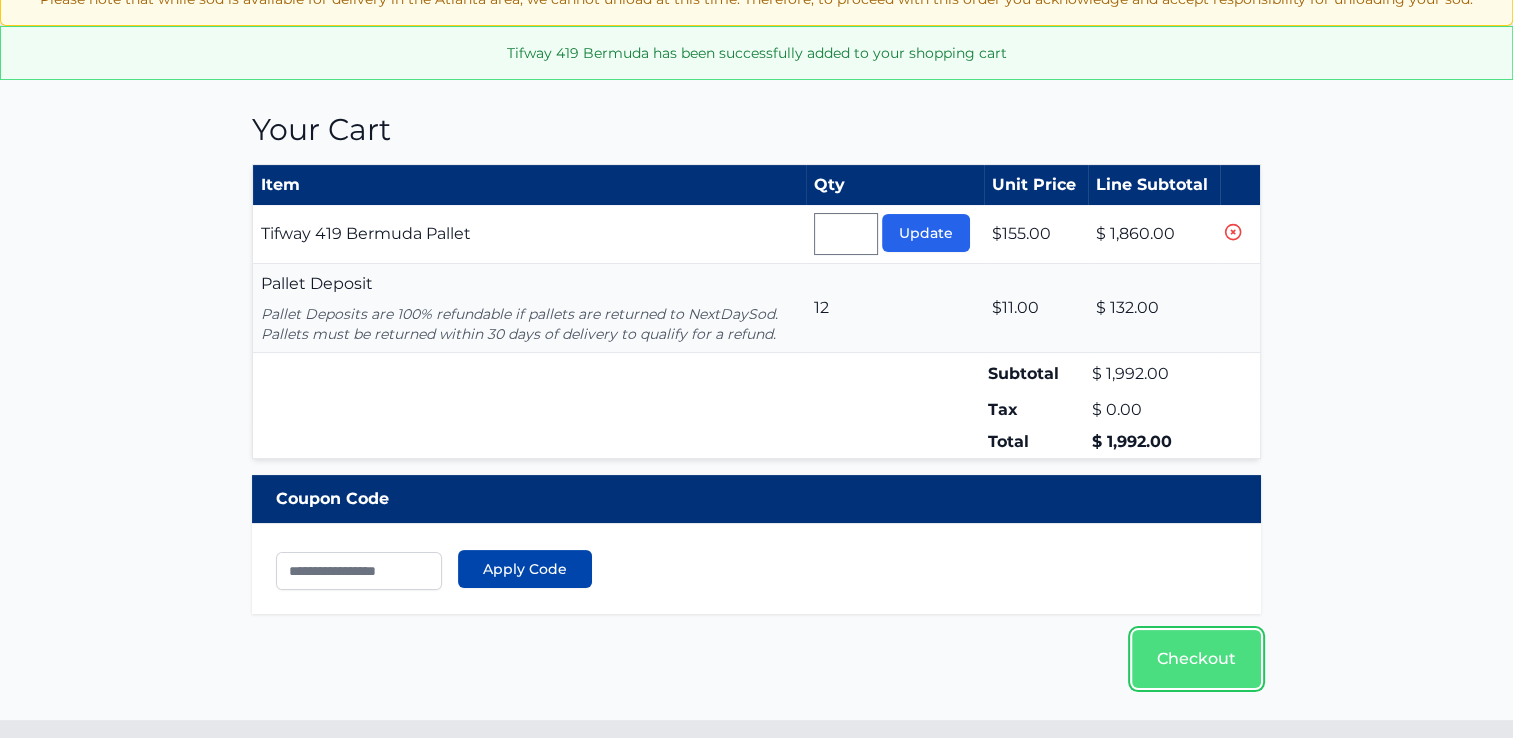 click on "Checkout" at bounding box center (1196, 659) 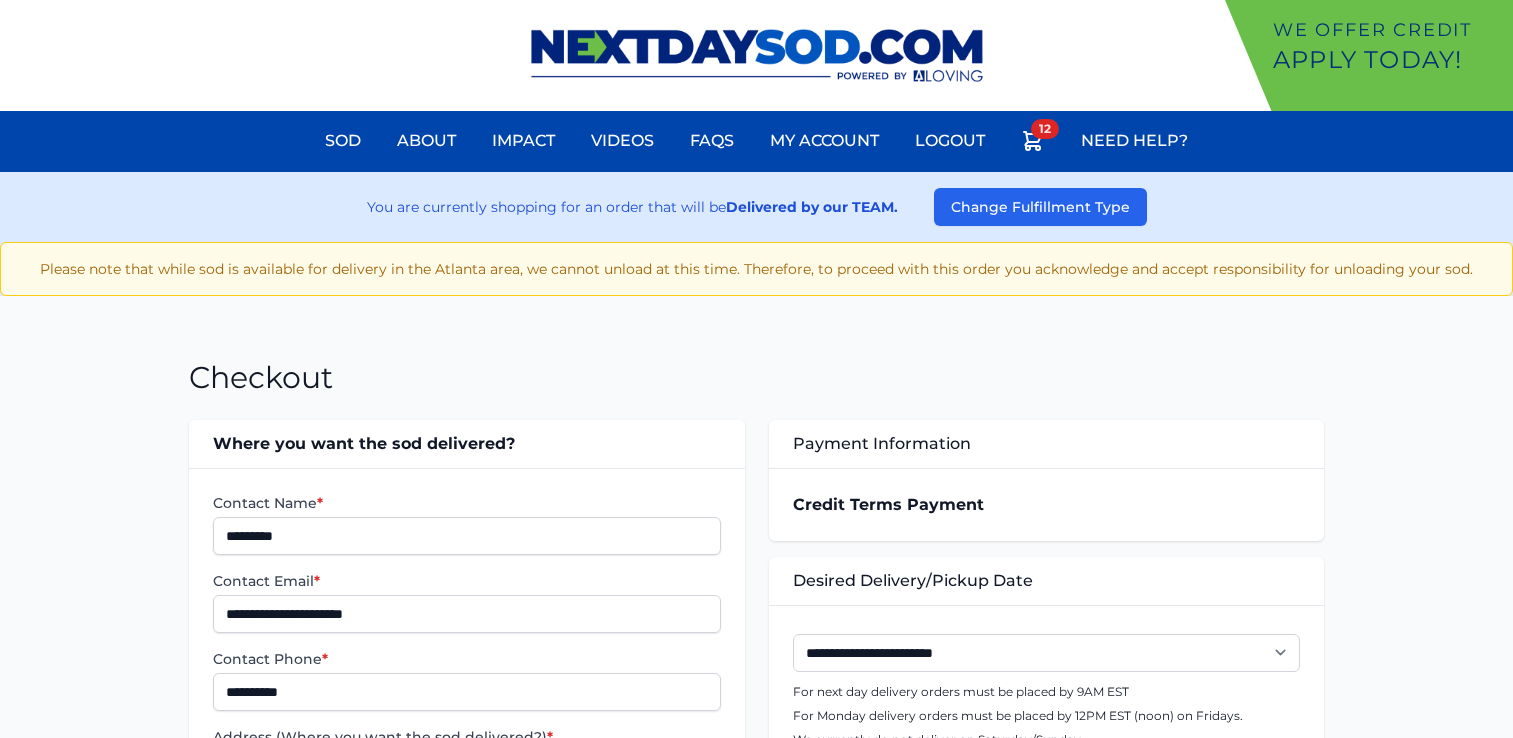 scroll, scrollTop: 0, scrollLeft: 0, axis: both 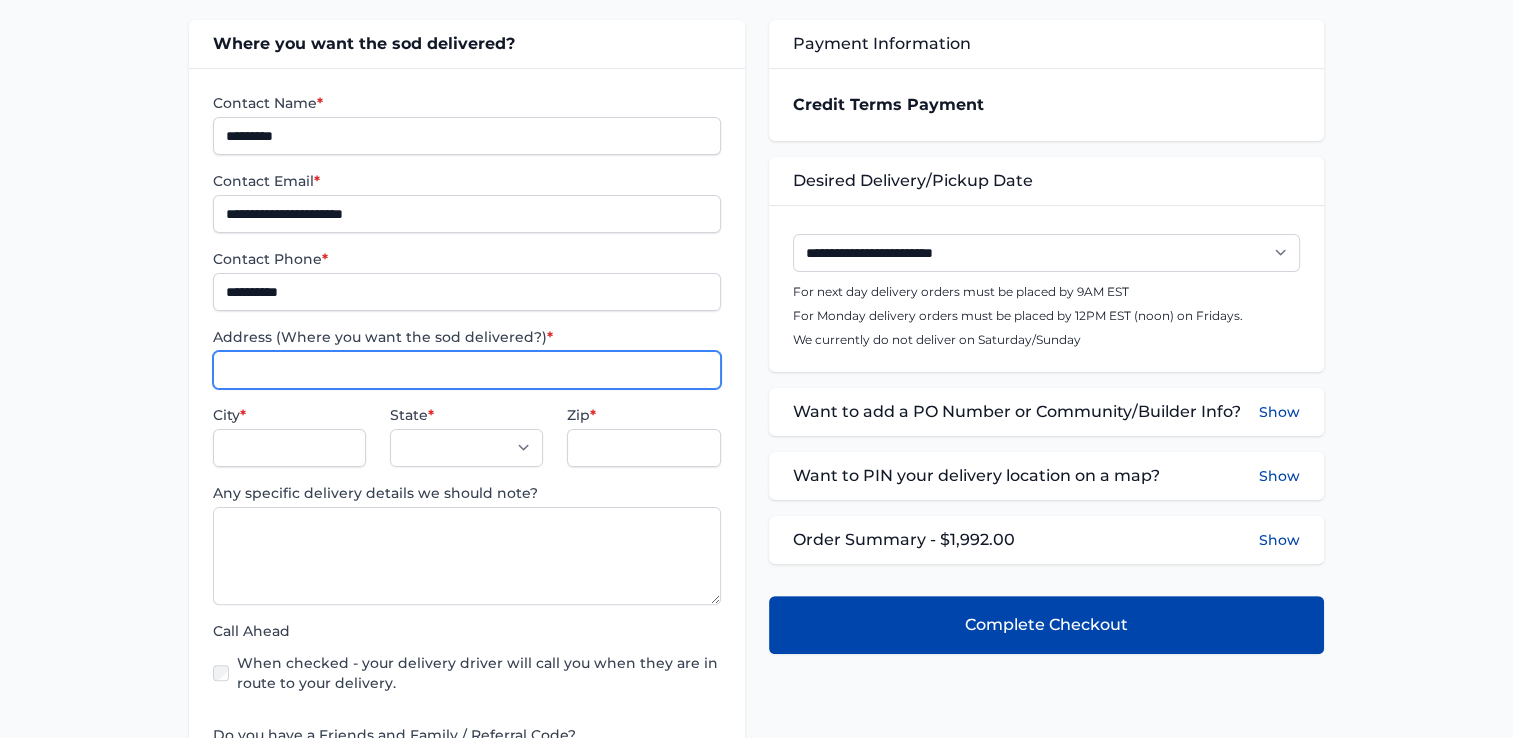 click on "Address (Where you want the sod delivered?)
*" at bounding box center (466, 370) 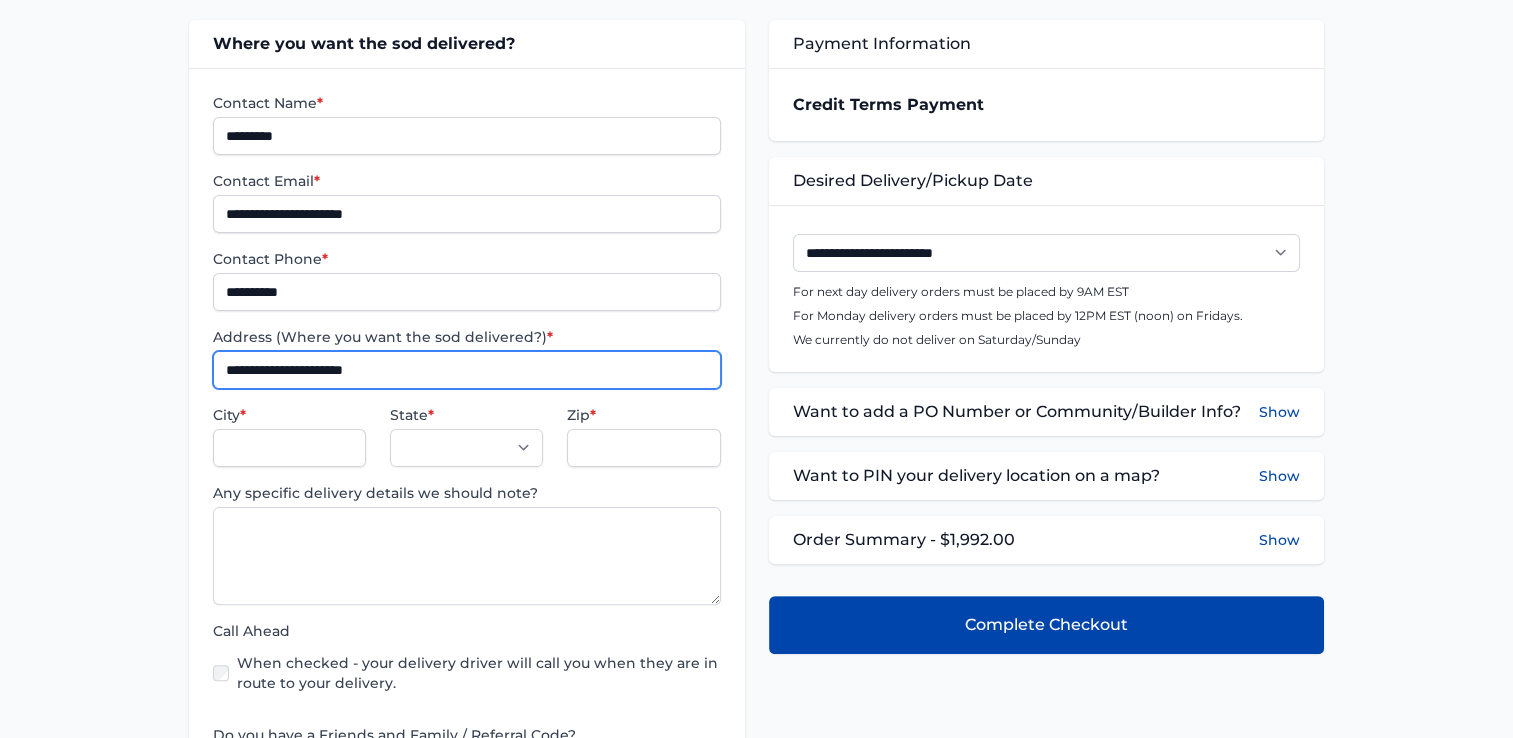 type on "**********" 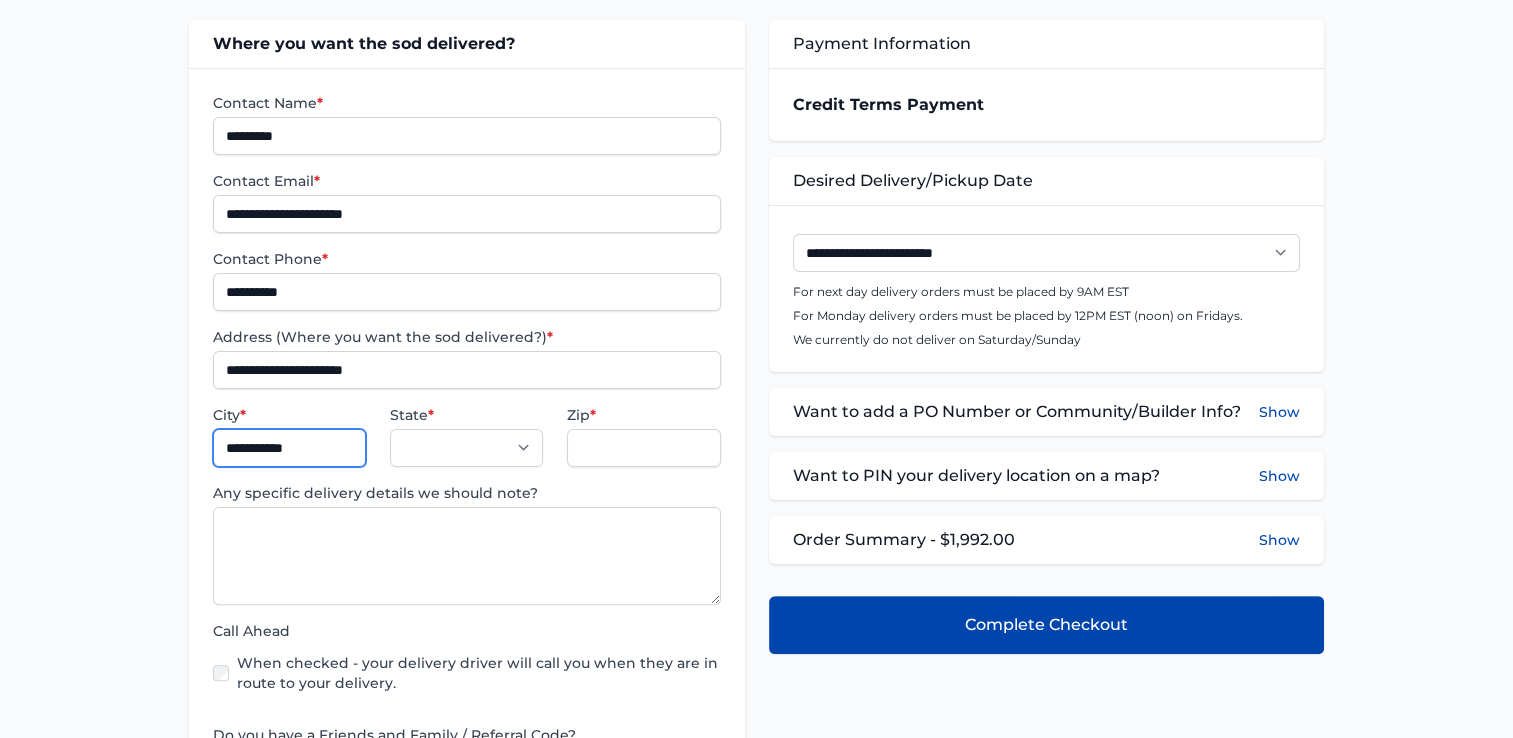 type on "**********" 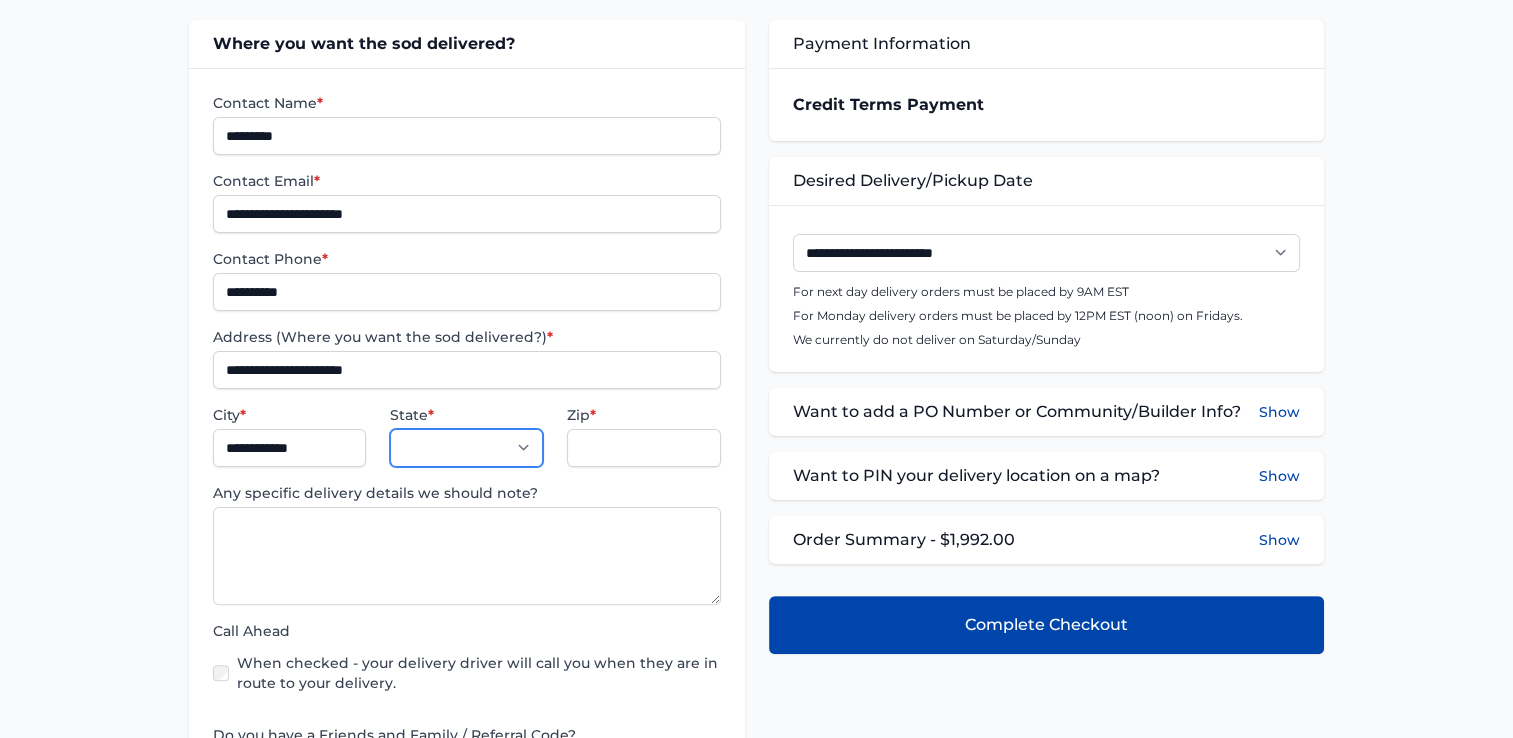 select on "**" 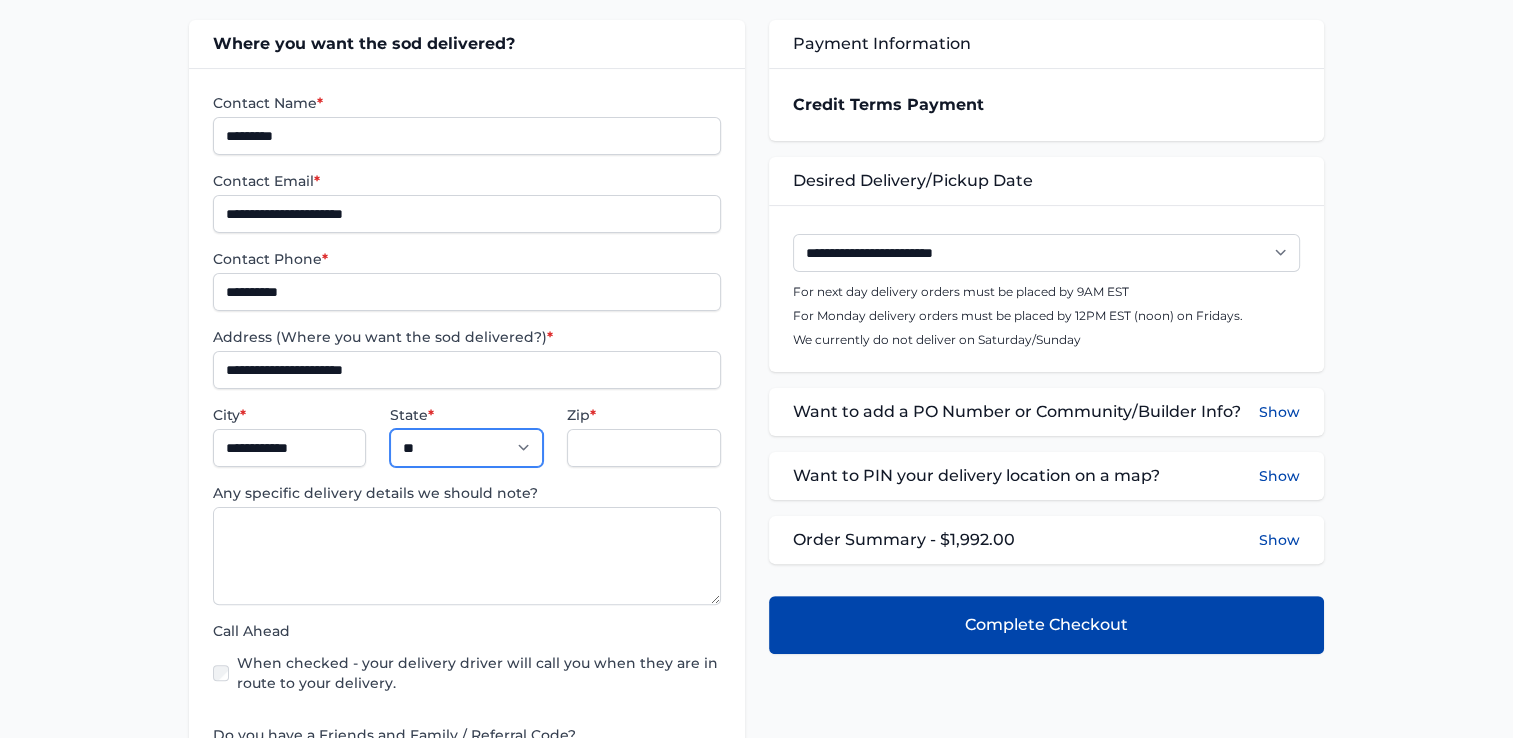 type on "*****" 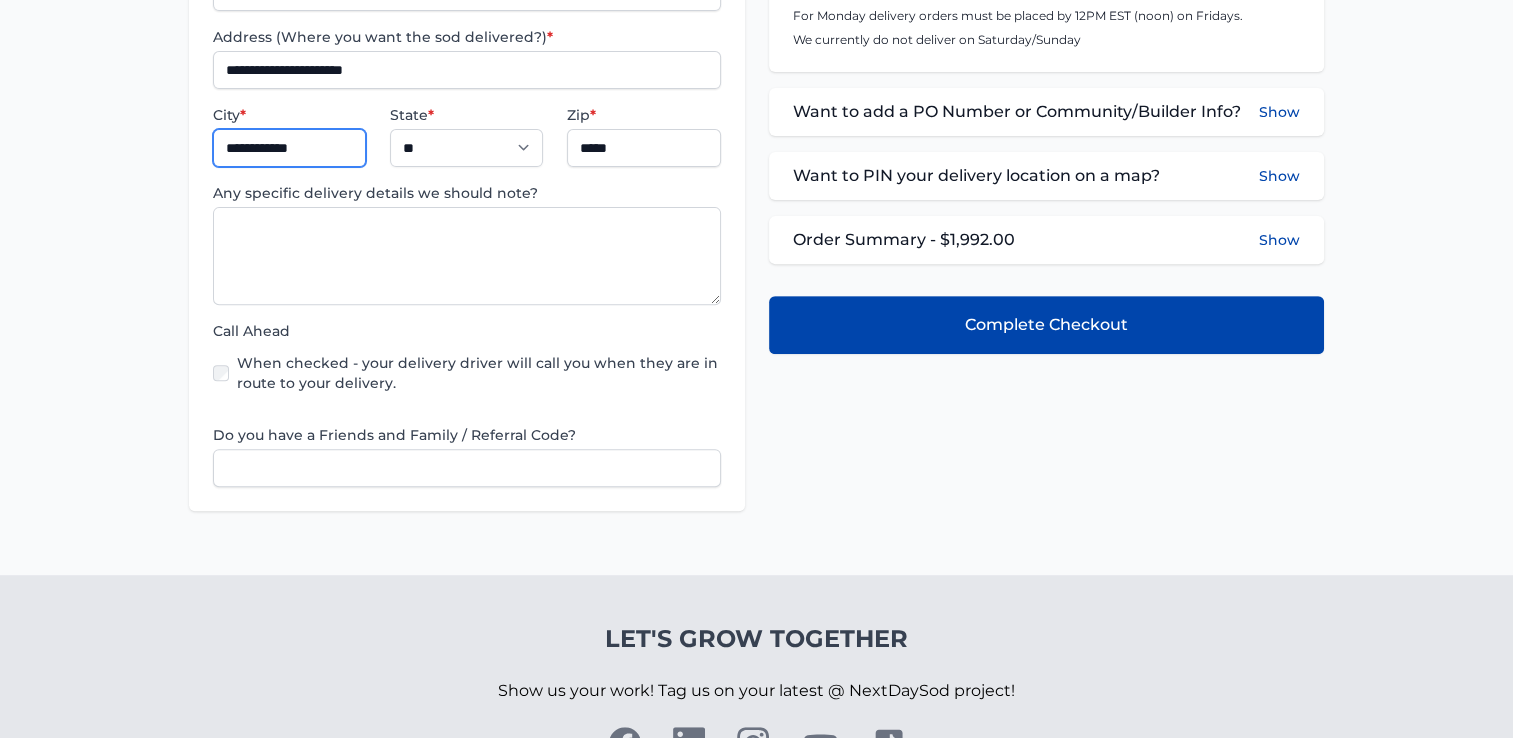 scroll, scrollTop: 300, scrollLeft: 0, axis: vertical 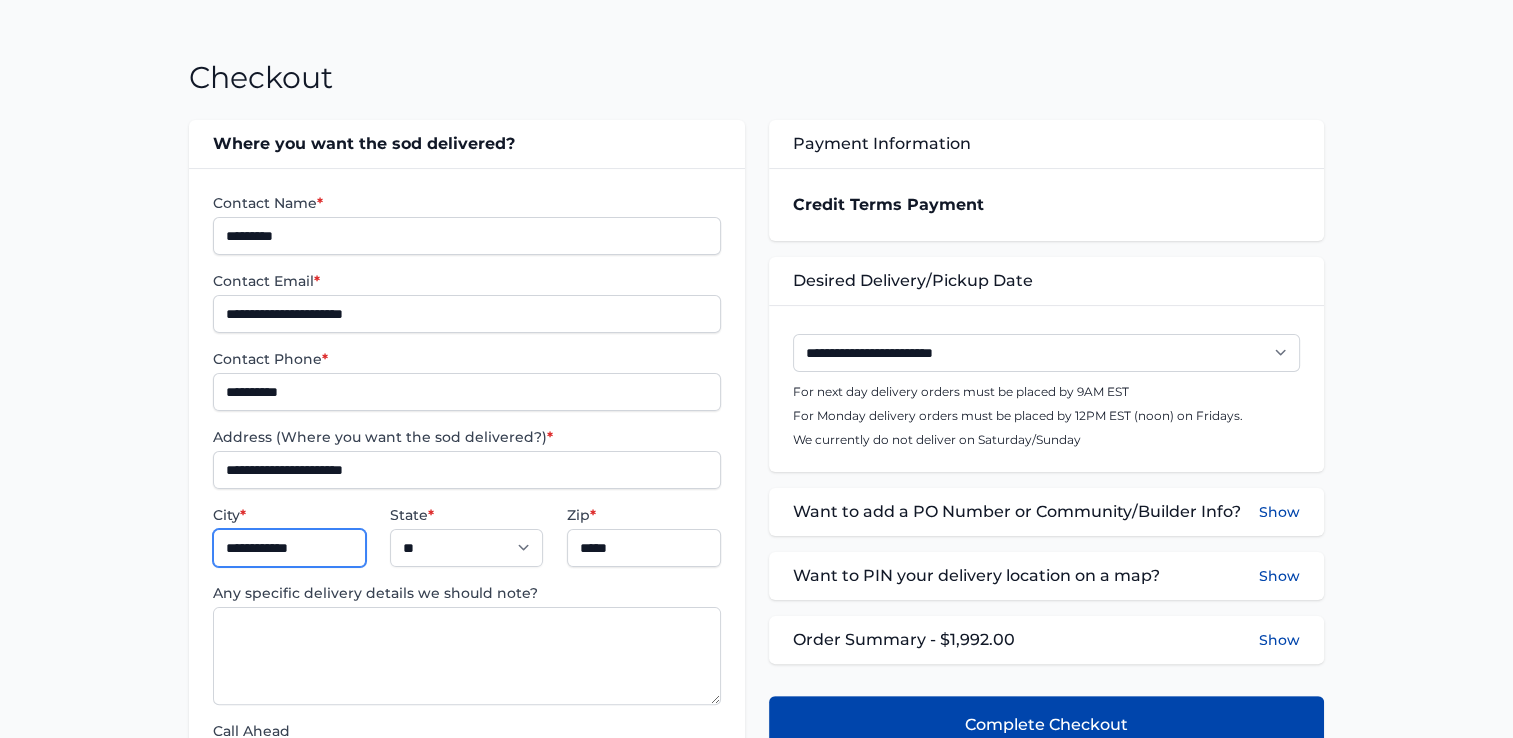 type on "**********" 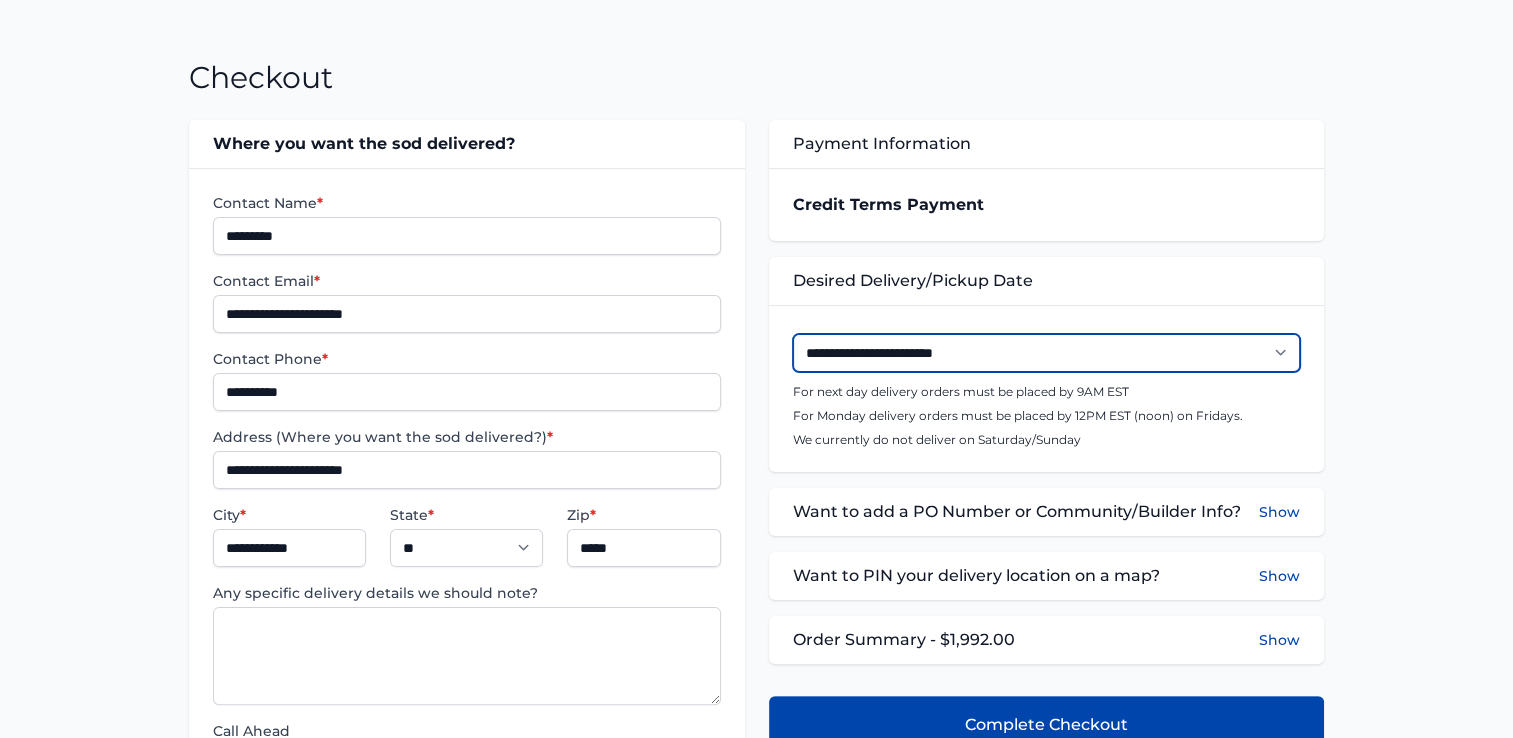 click on "**********" at bounding box center (1046, 353) 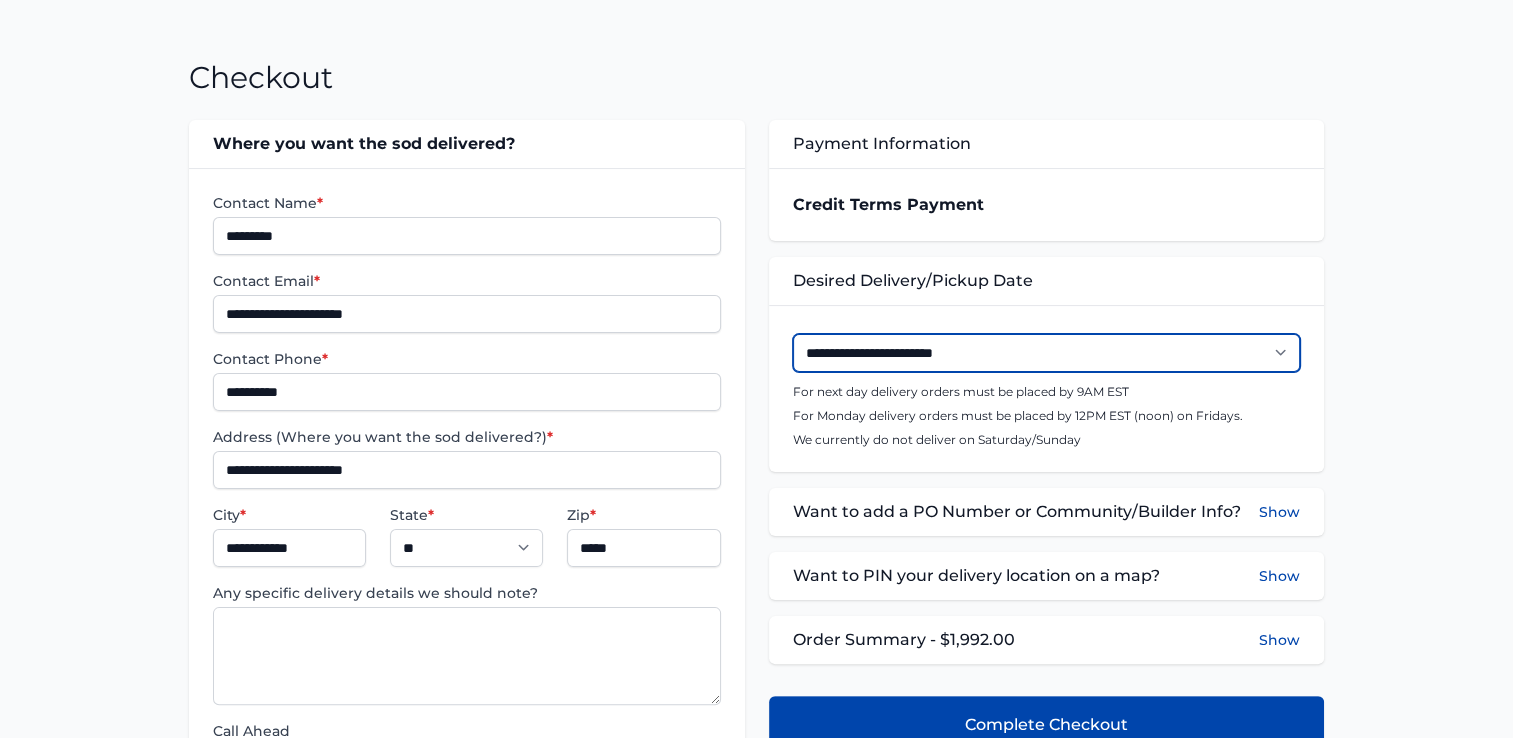 select on "**********" 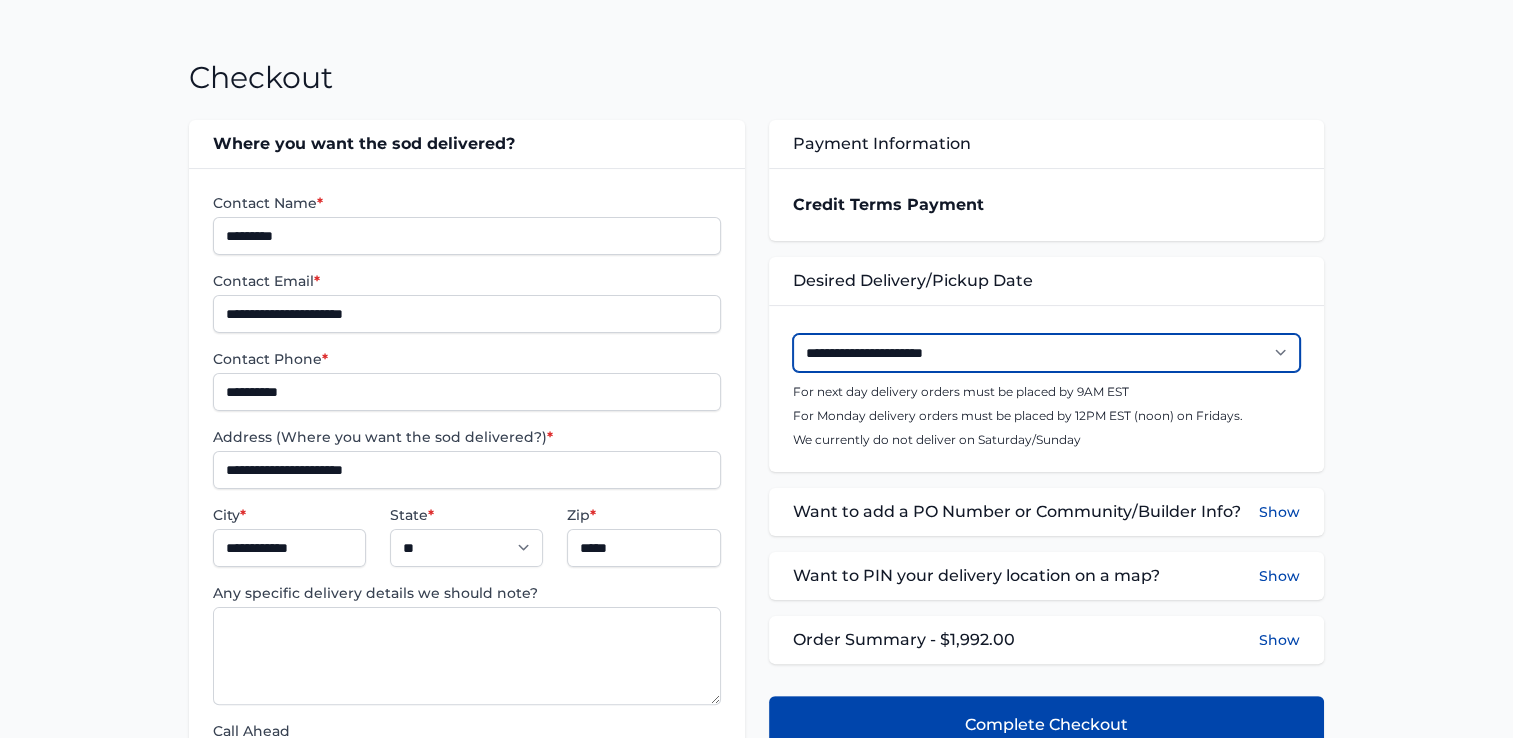 click on "**********" at bounding box center [1046, 353] 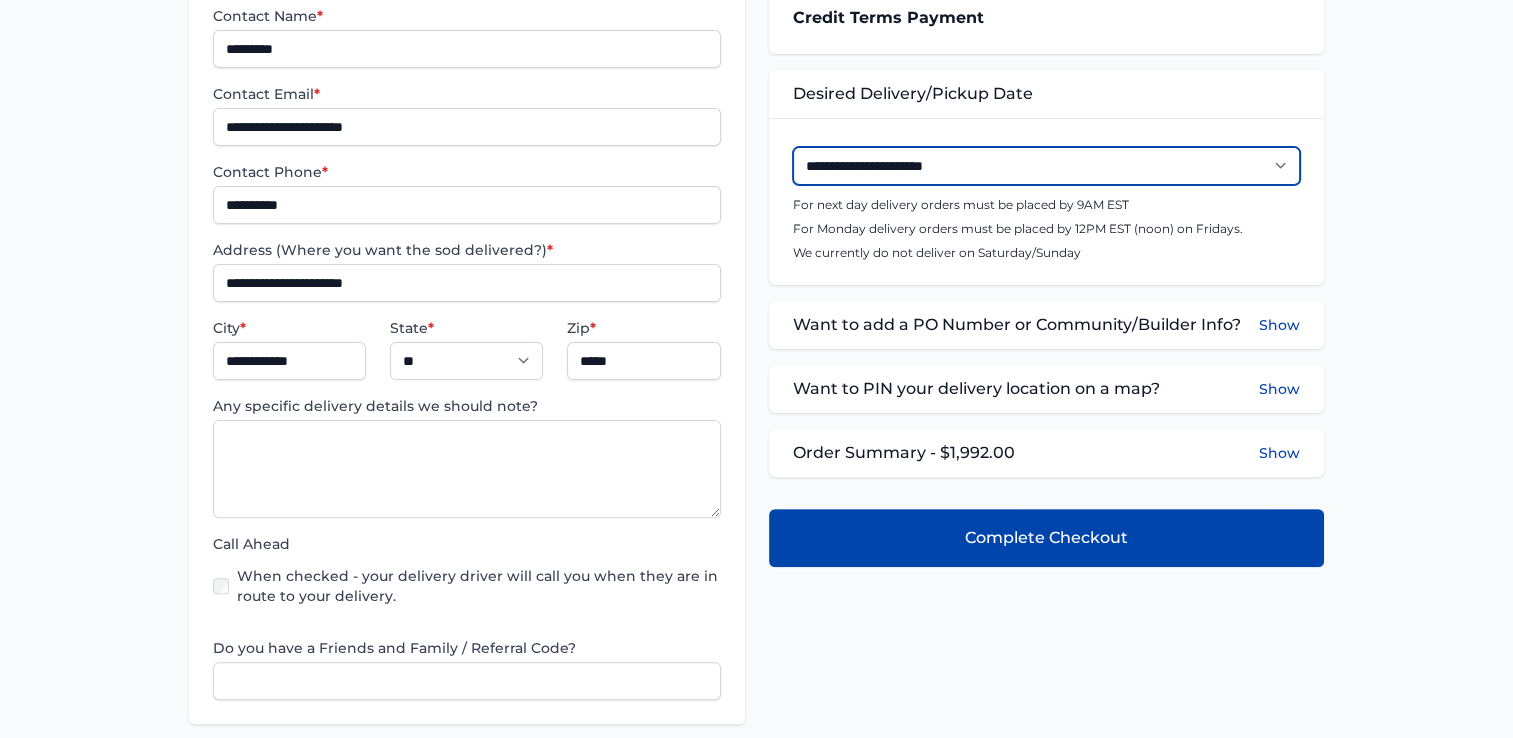 scroll, scrollTop: 500, scrollLeft: 0, axis: vertical 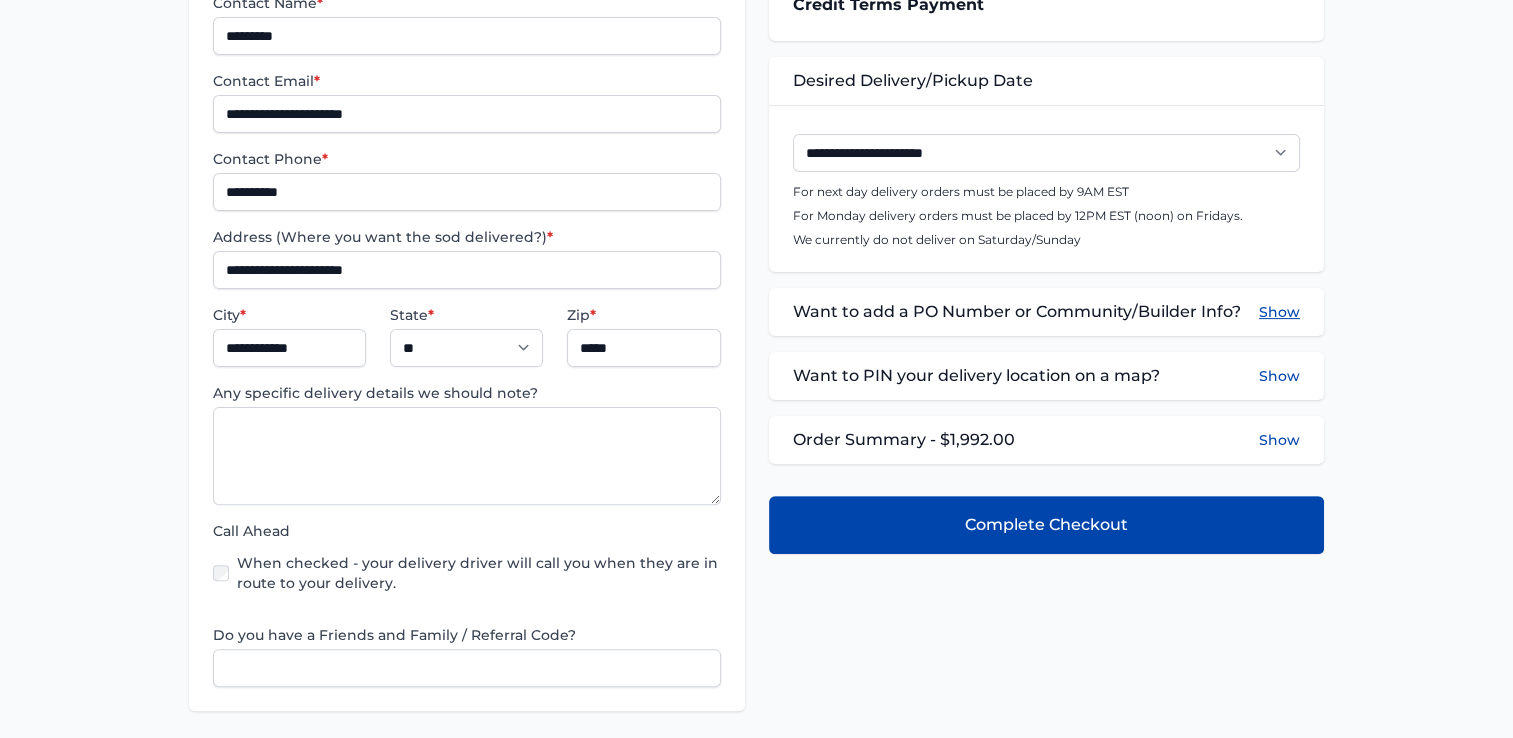 click on "Show" at bounding box center (1279, 312) 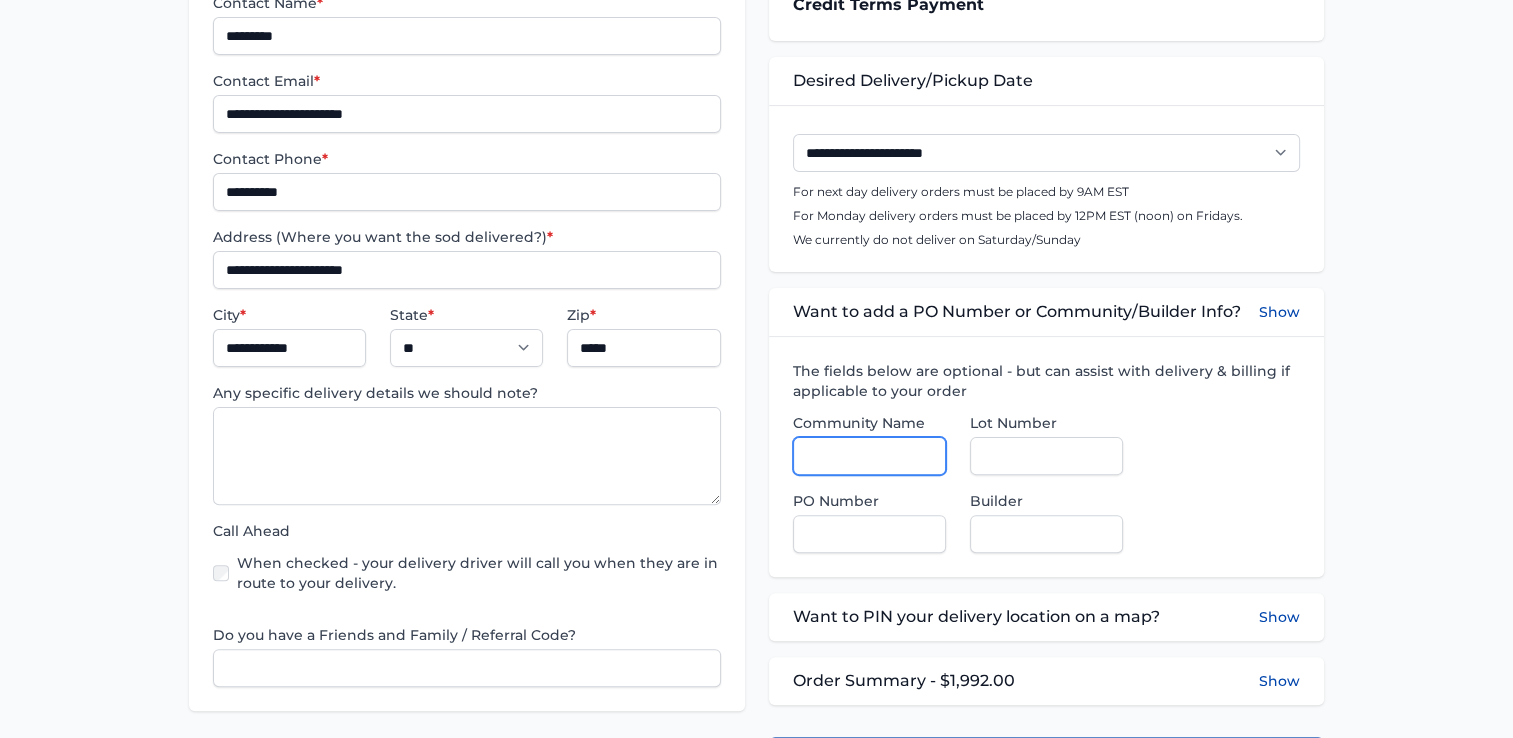 click on "Community Name" at bounding box center (869, 456) 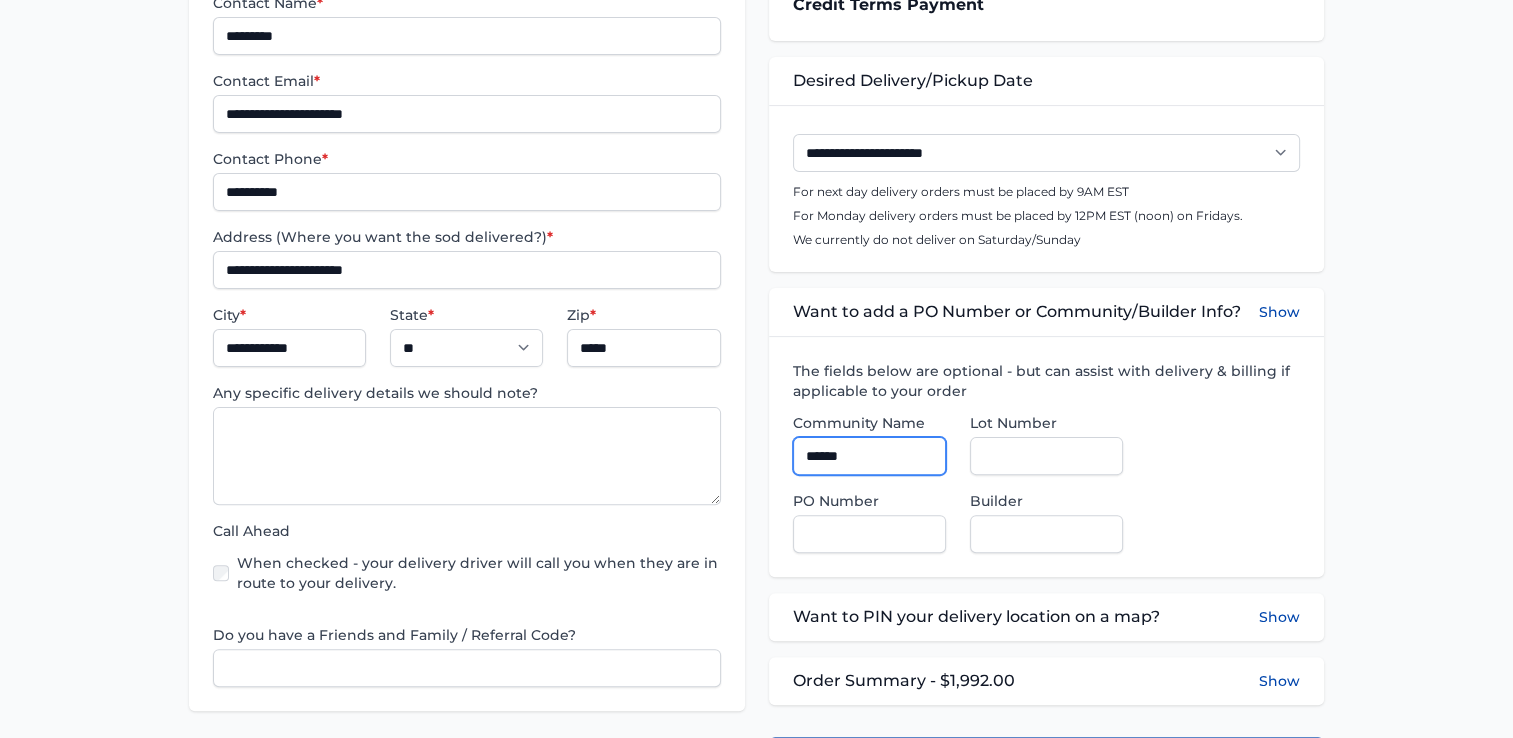 type on "**********" 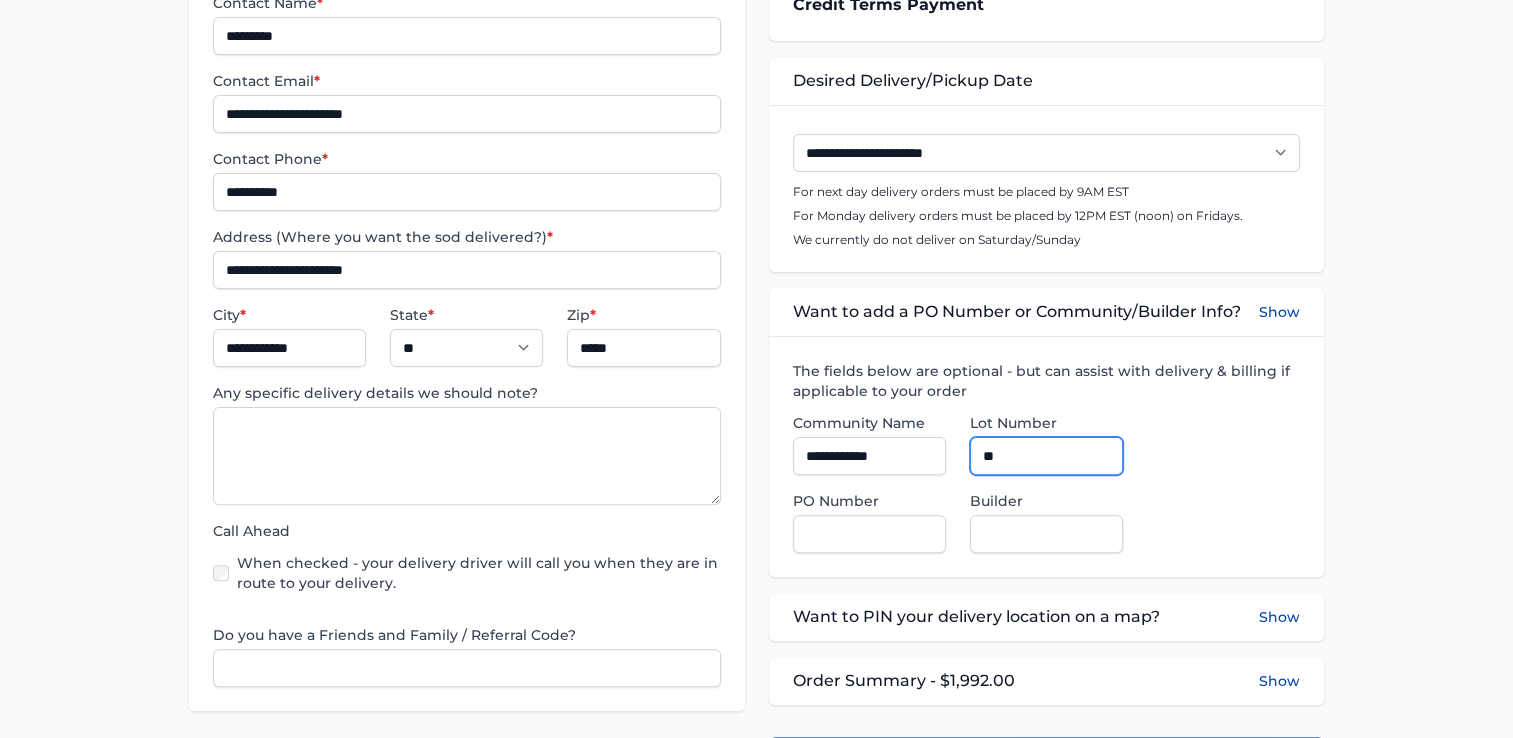 type on "**" 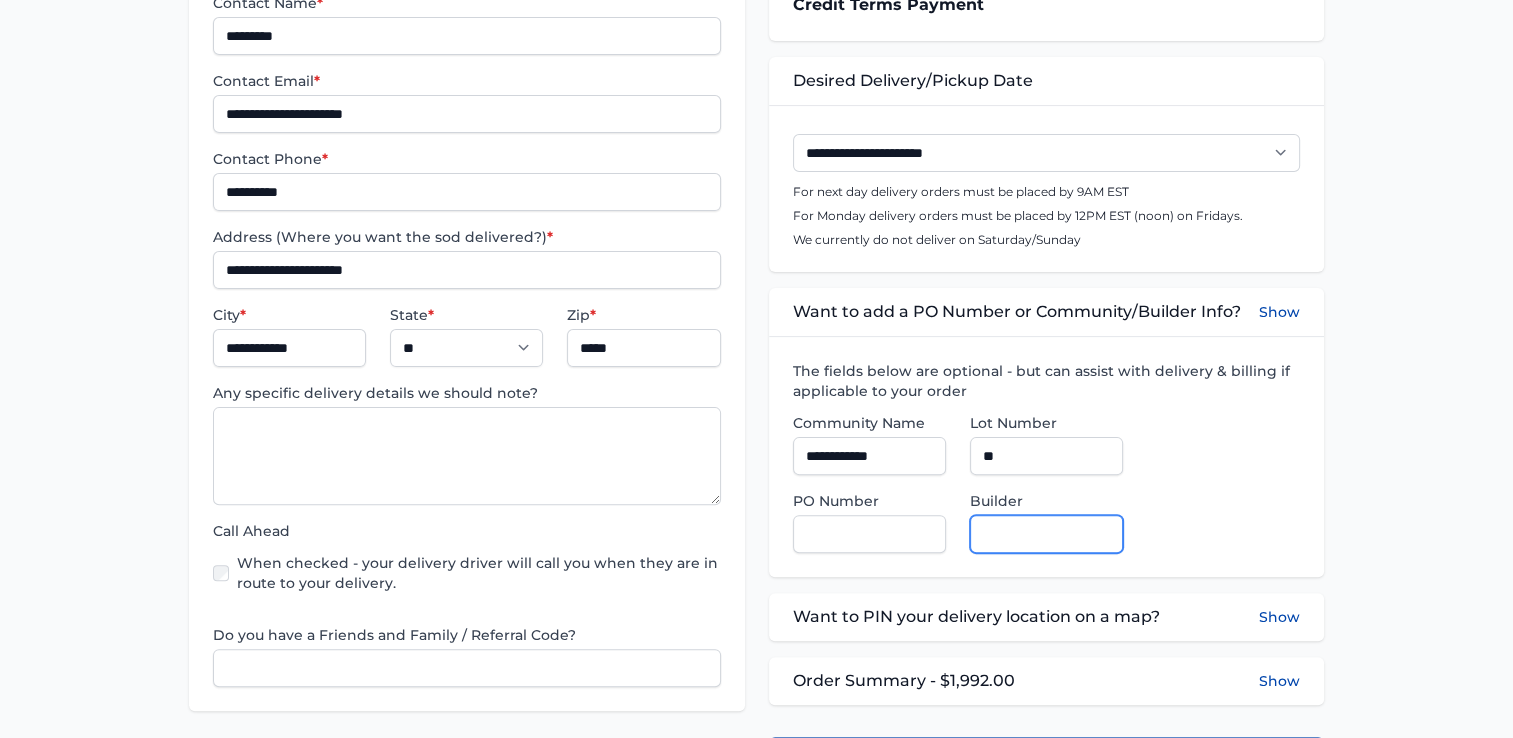 click on "Builder" at bounding box center [1046, 534] 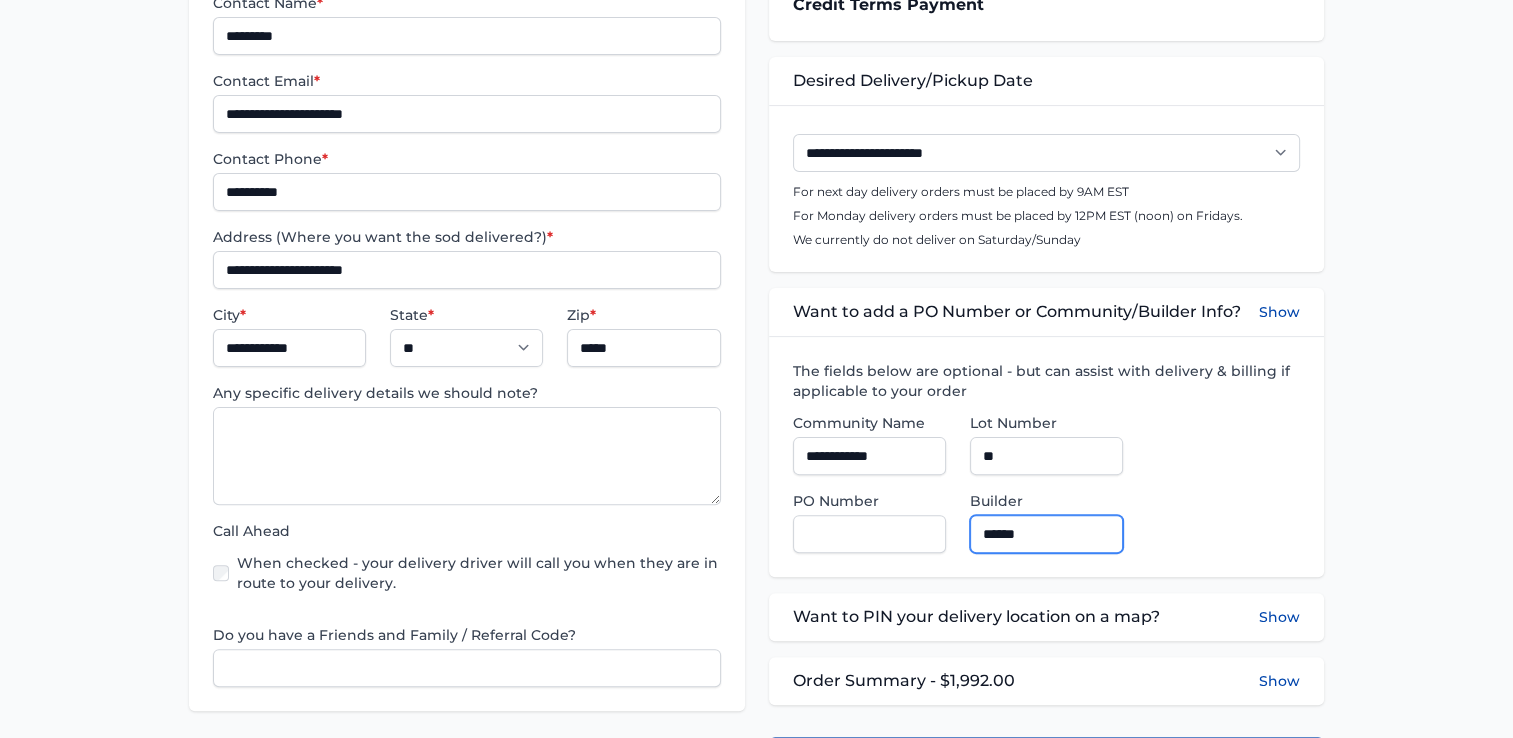 scroll, scrollTop: 700, scrollLeft: 0, axis: vertical 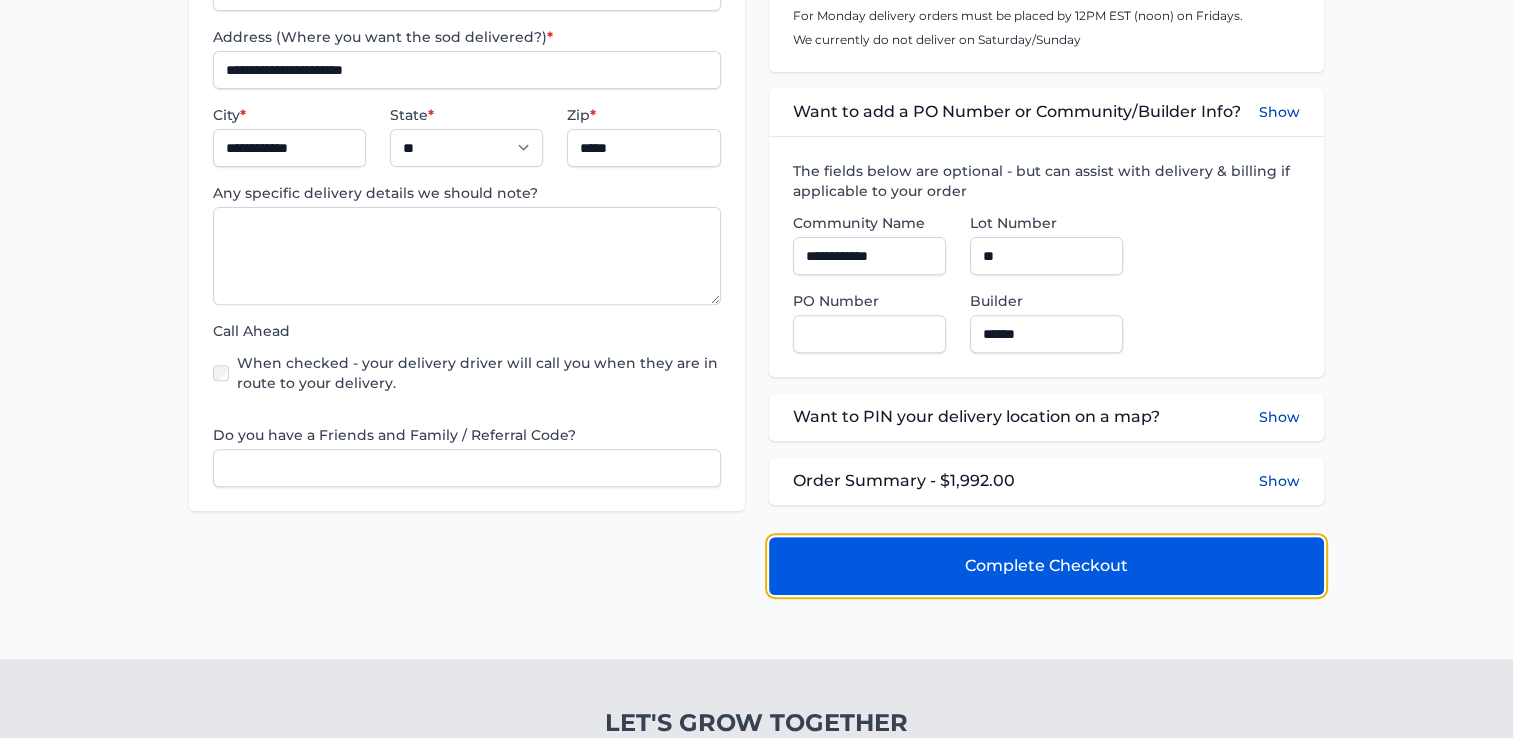 click on "Complete Checkout" at bounding box center (1046, 566) 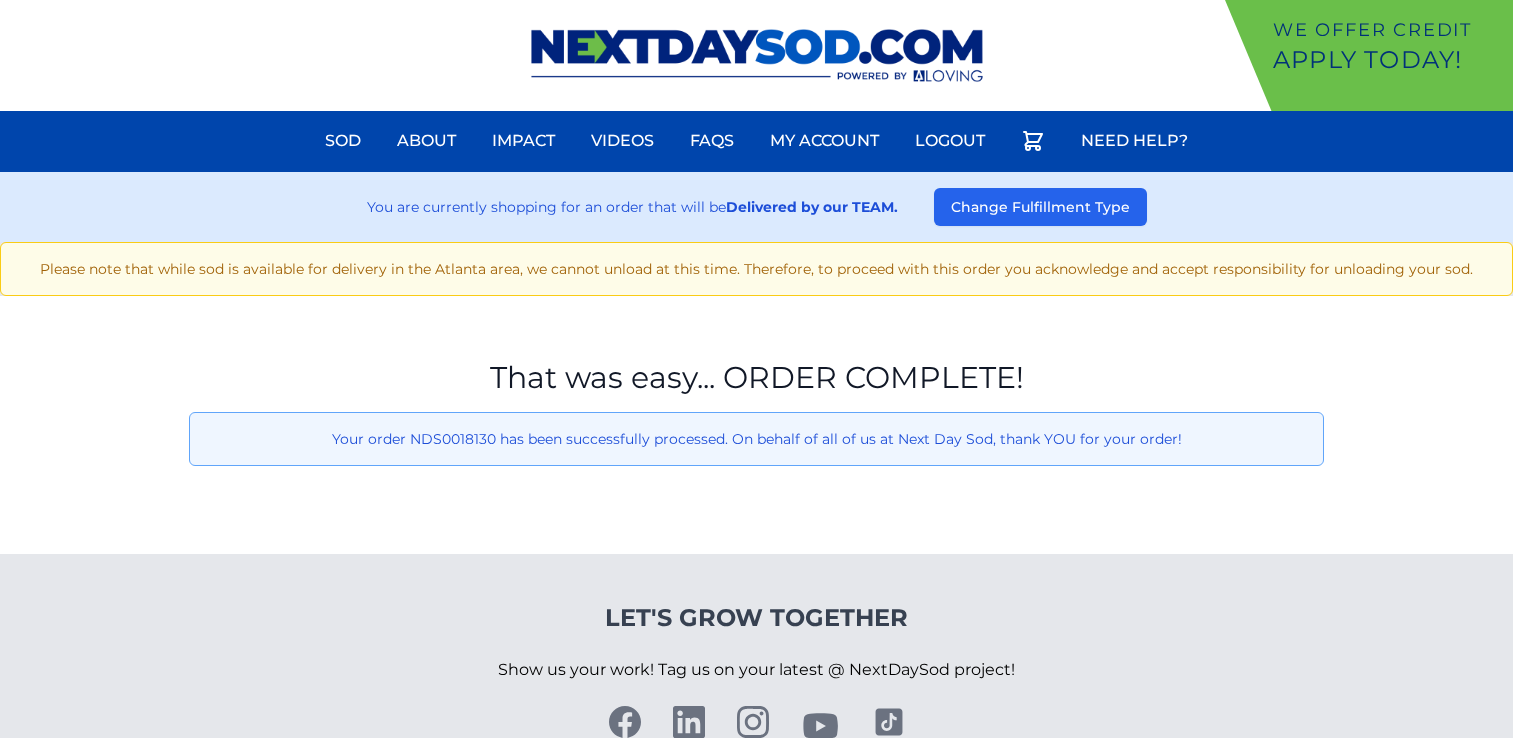 scroll, scrollTop: 0, scrollLeft: 0, axis: both 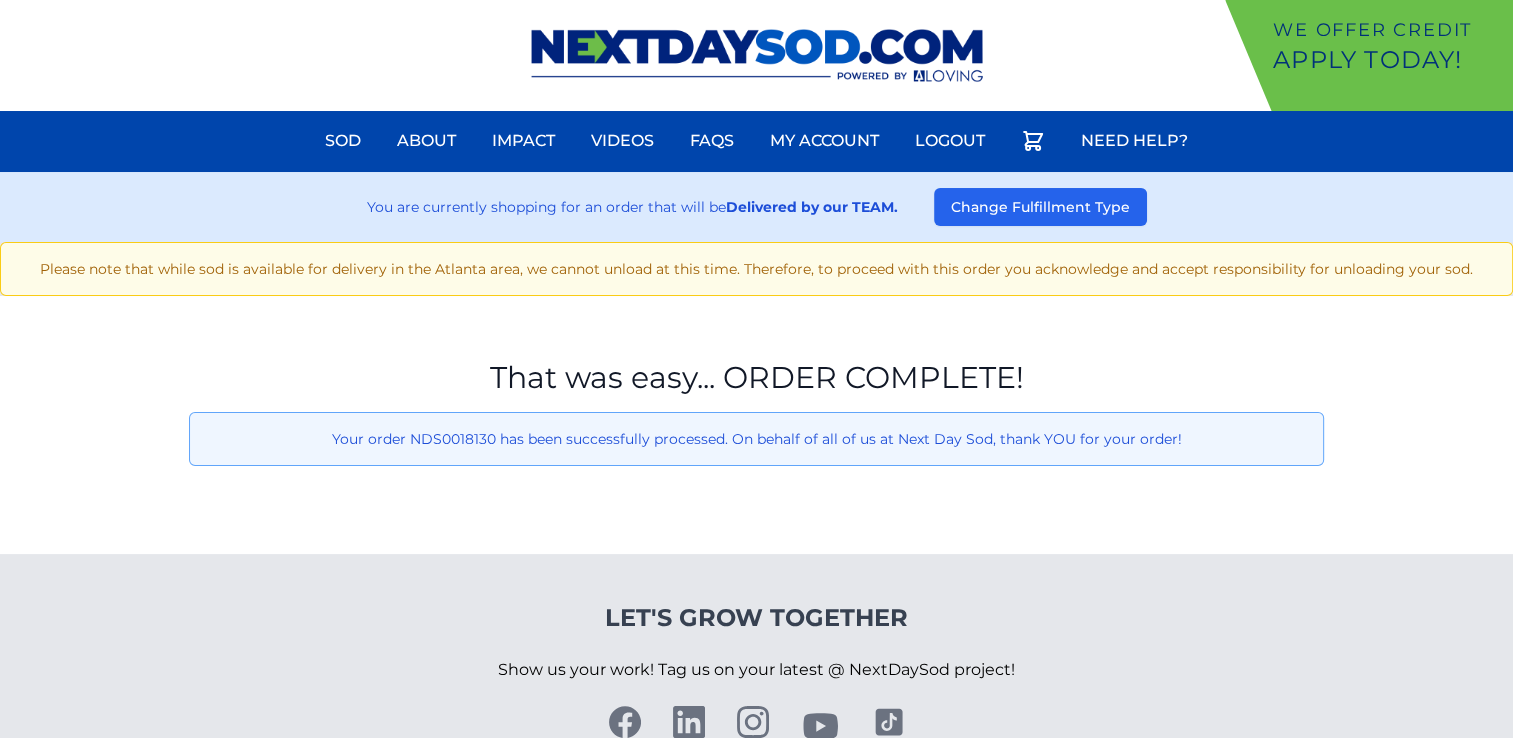 click at bounding box center (757, 55) 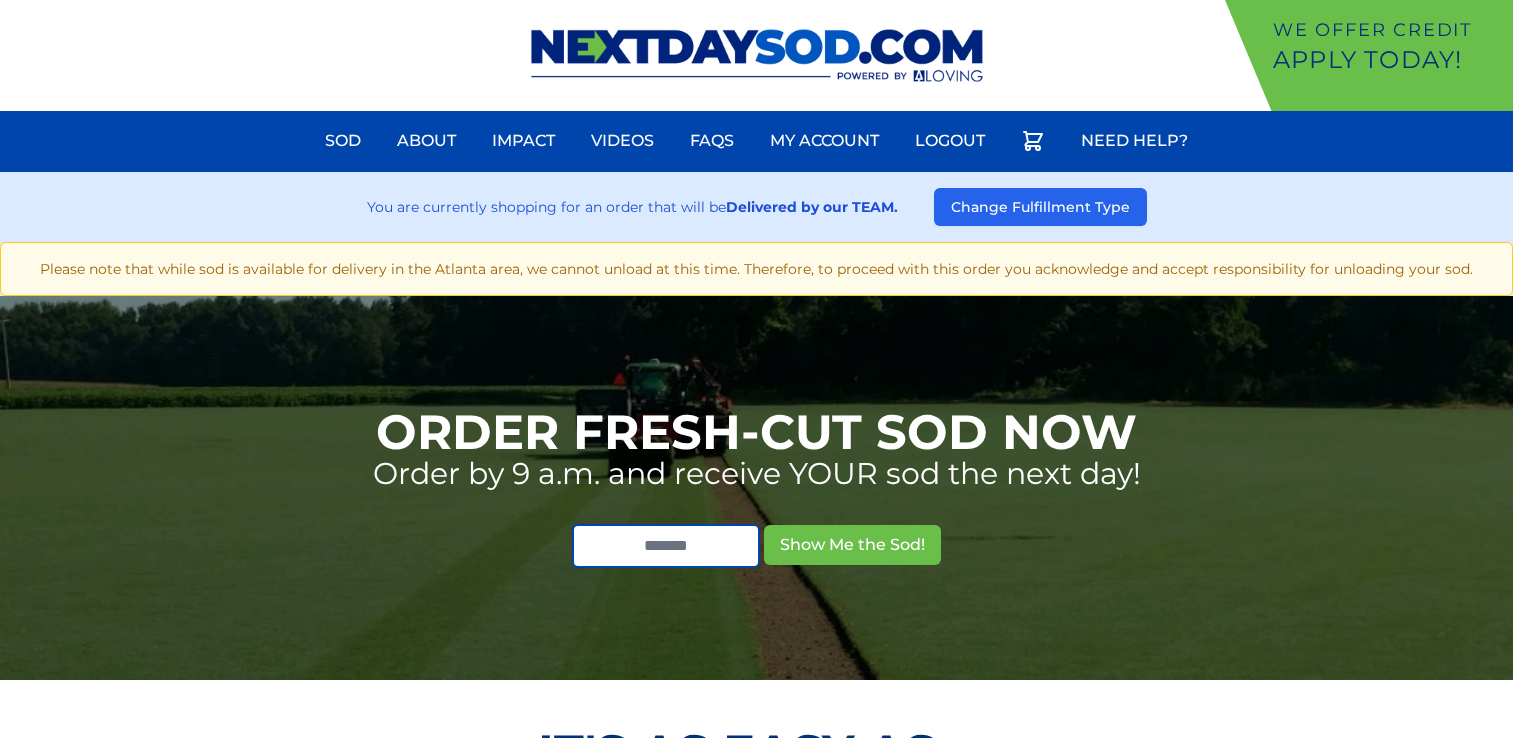 scroll, scrollTop: 0, scrollLeft: 0, axis: both 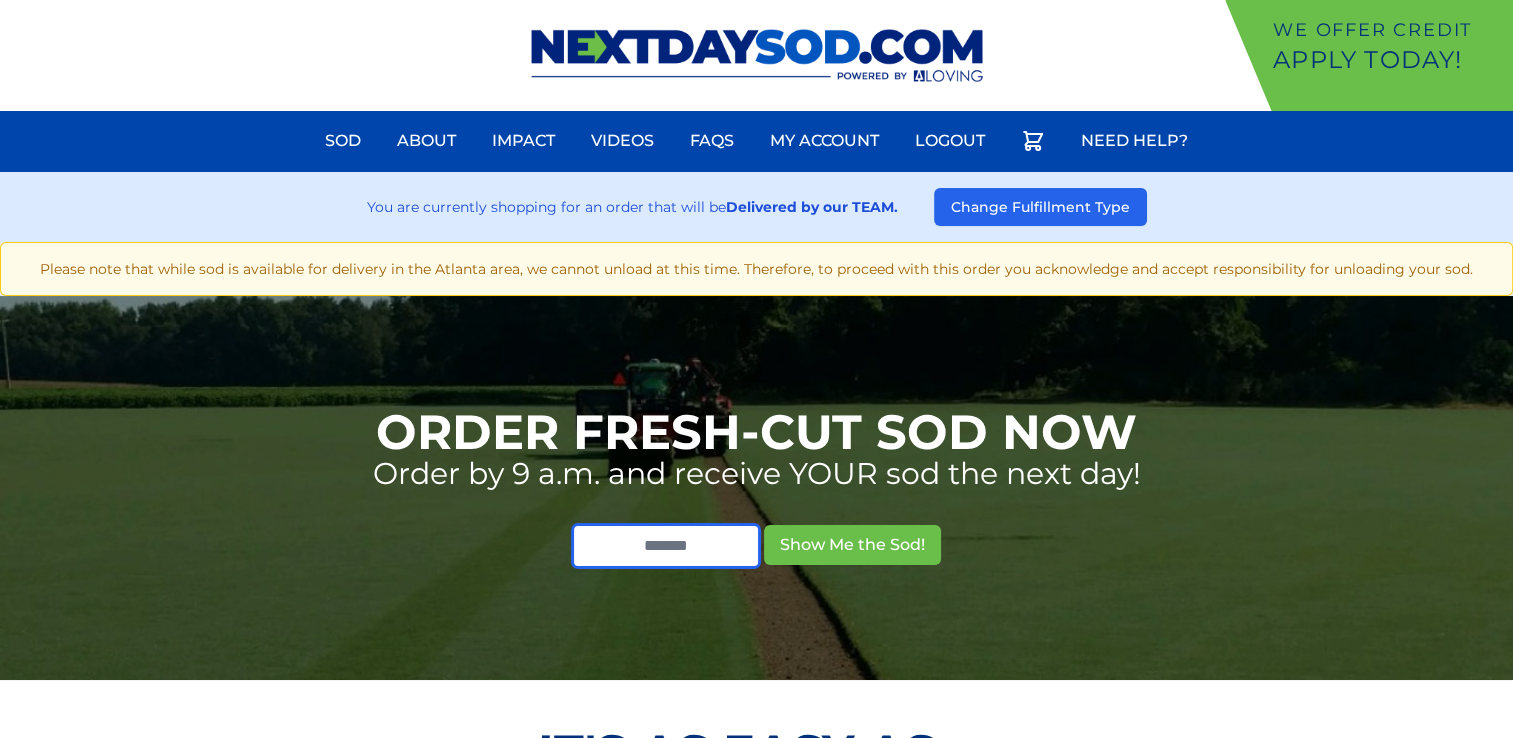 click at bounding box center [666, 546] 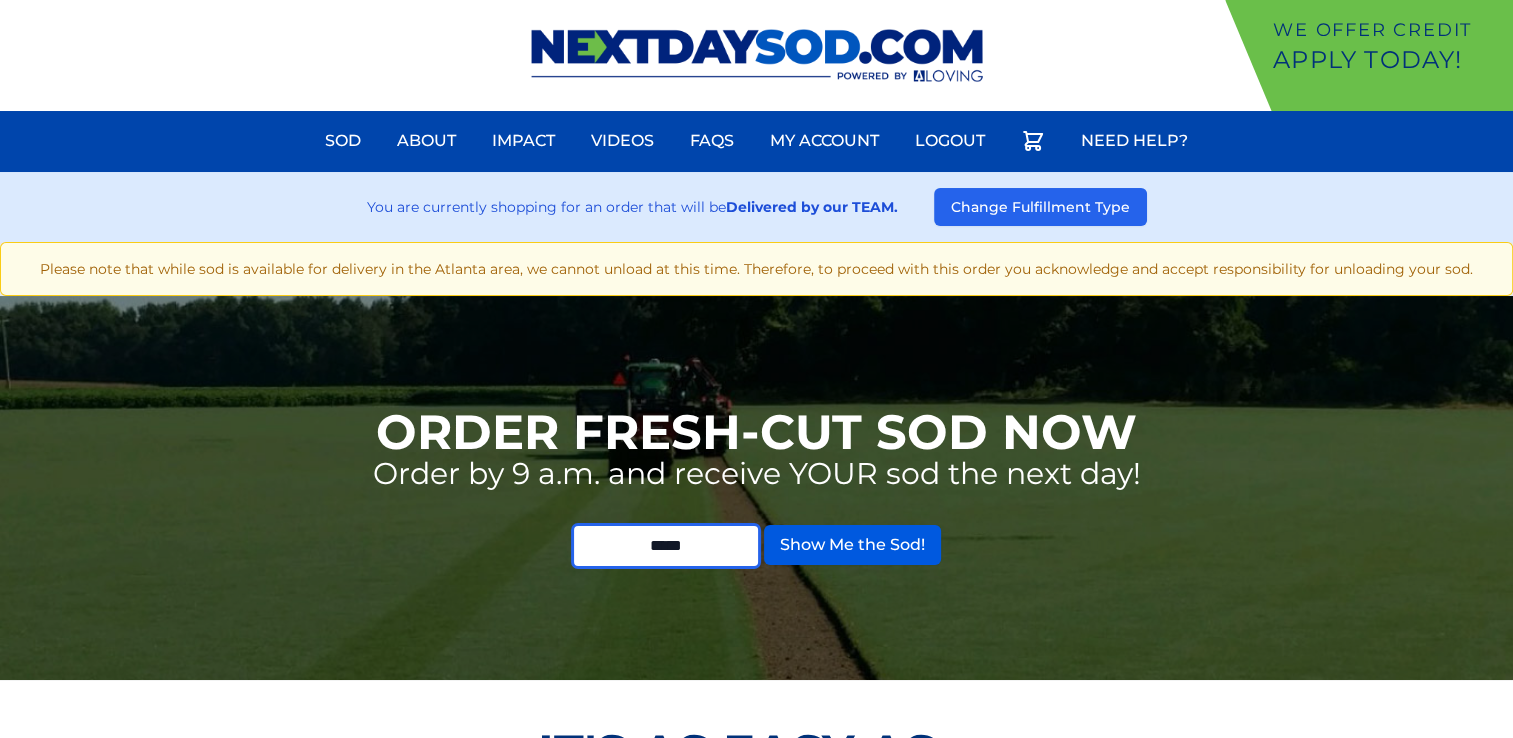 type on "*****" 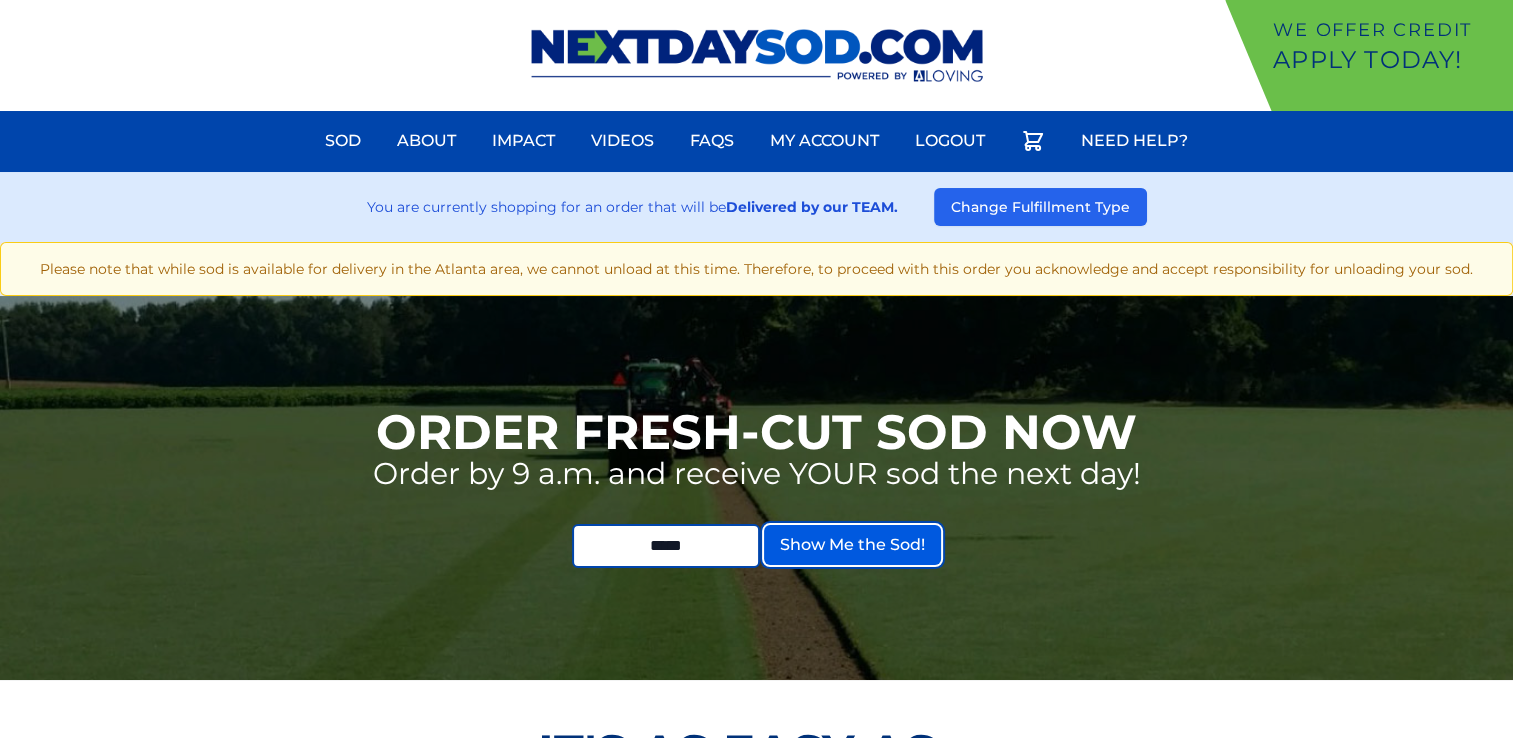 click on "Show Me the Sod!" at bounding box center [852, 545] 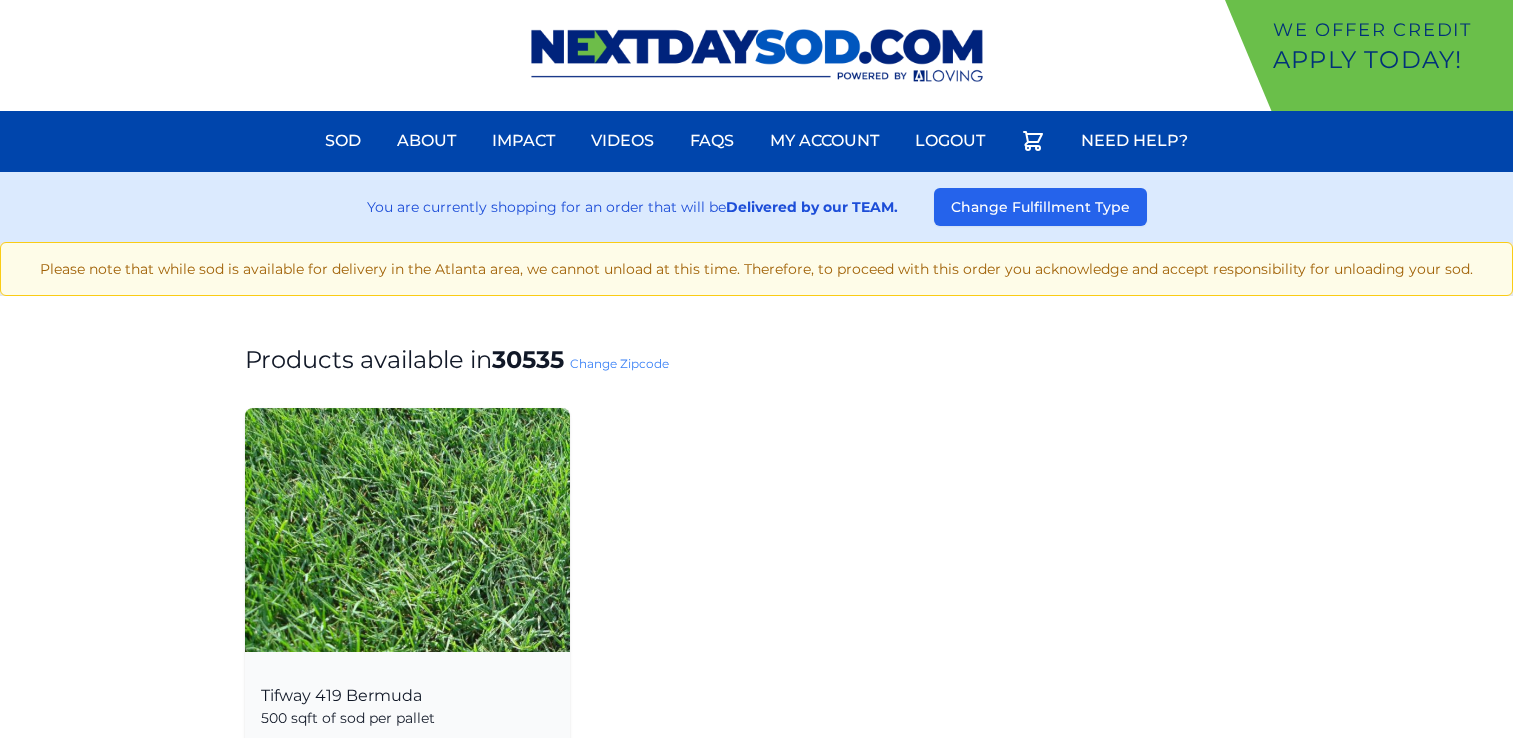 scroll, scrollTop: 0, scrollLeft: 0, axis: both 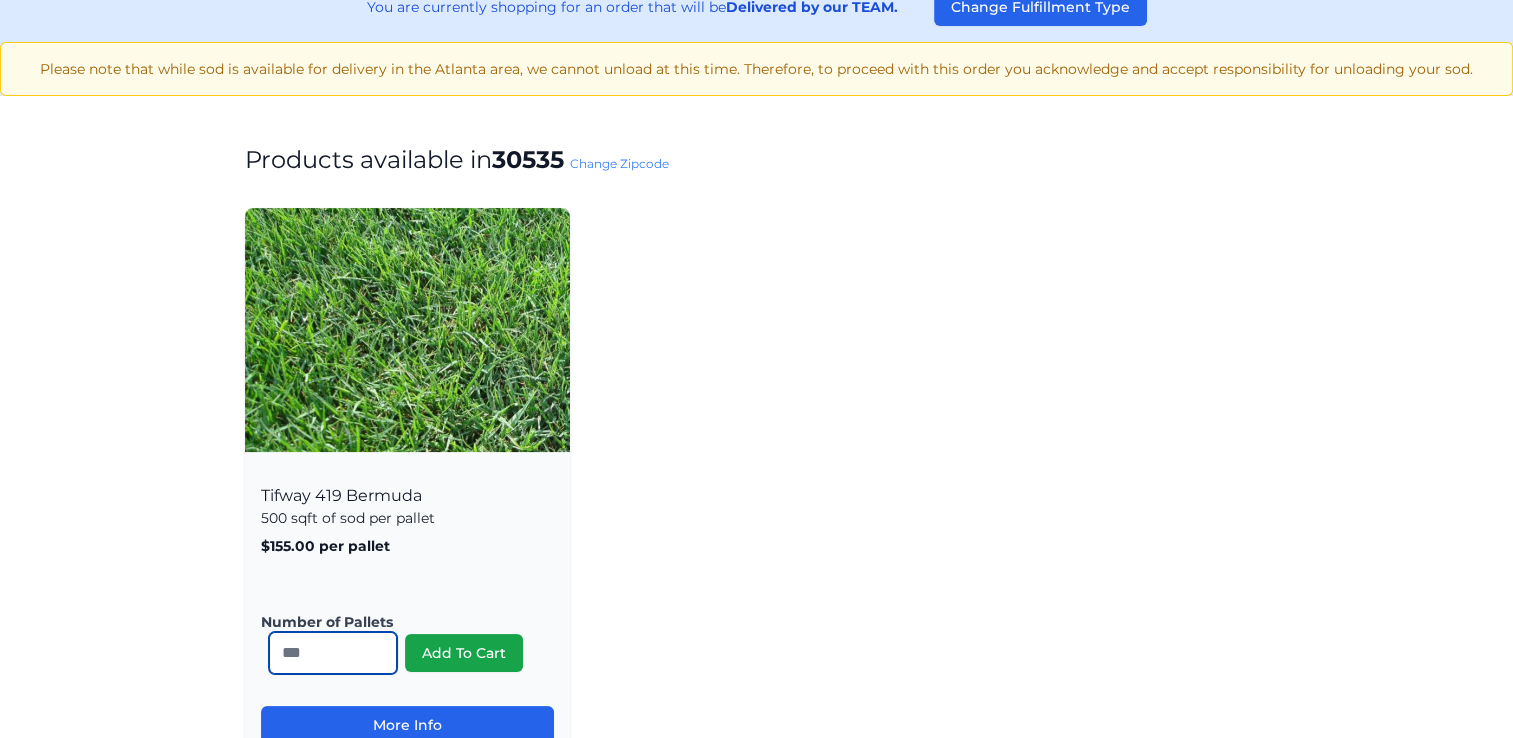 drag, startPoint x: 298, startPoint y: 651, endPoint x: 280, endPoint y: 654, distance: 18.248287 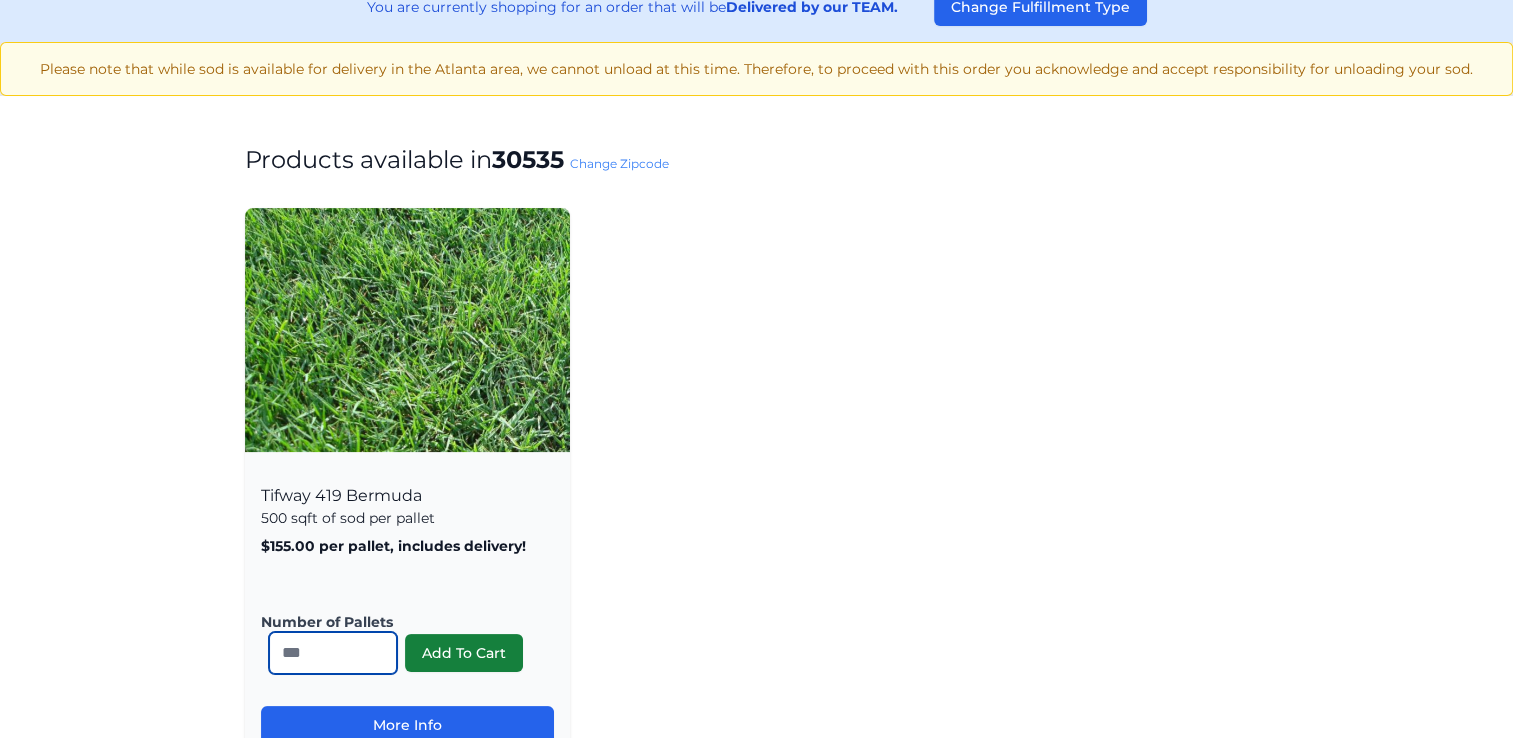 type on "**" 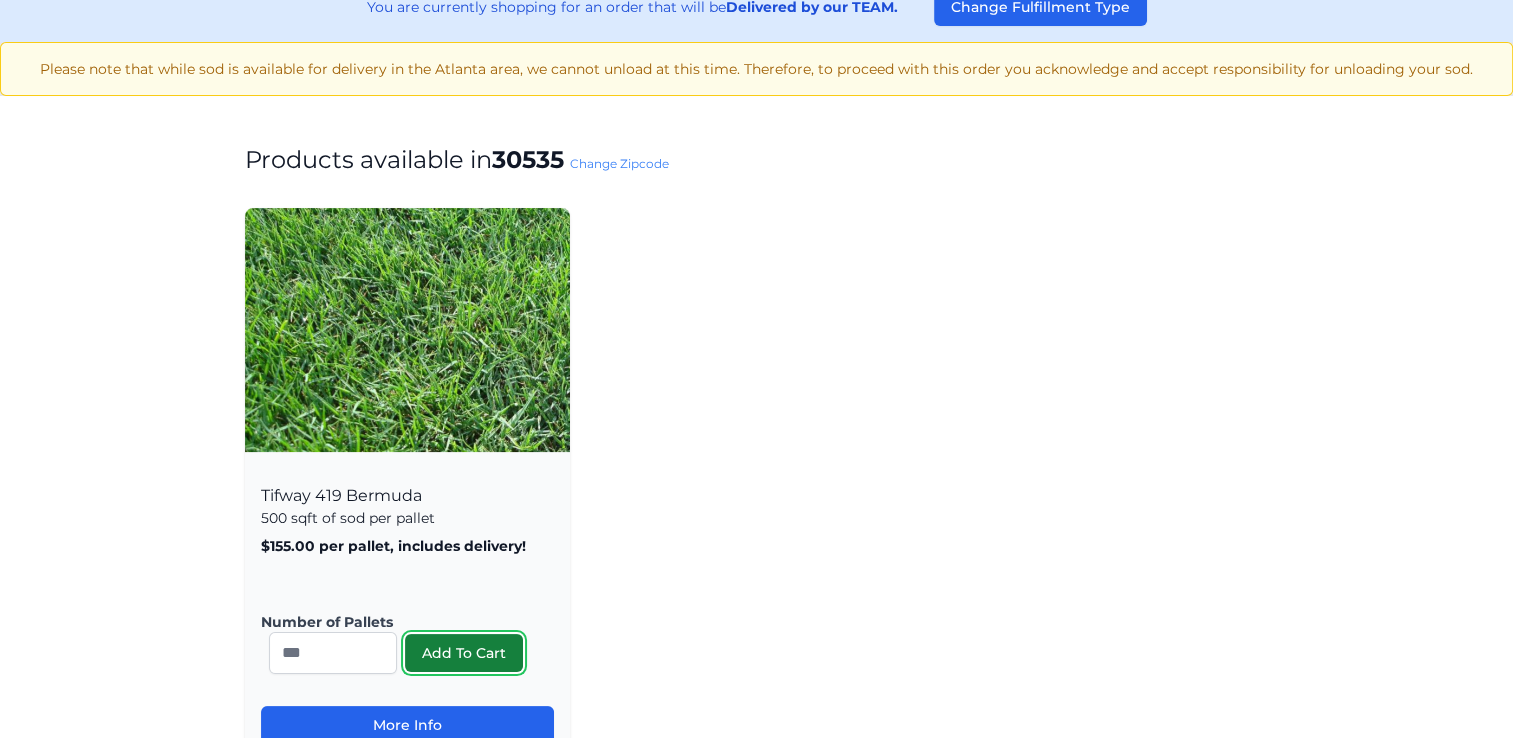 click on "Add To Cart" at bounding box center [464, 653] 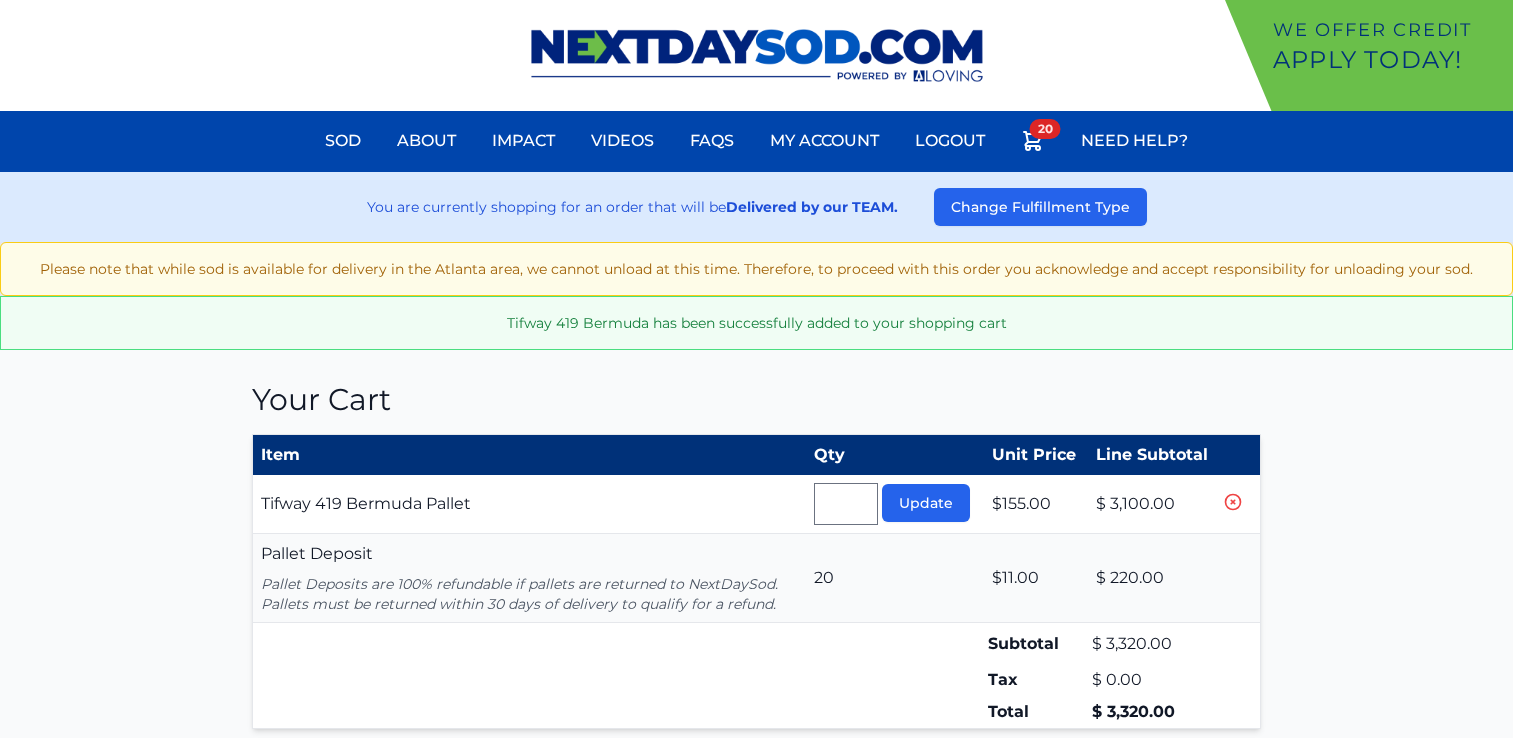 scroll, scrollTop: 0, scrollLeft: 0, axis: both 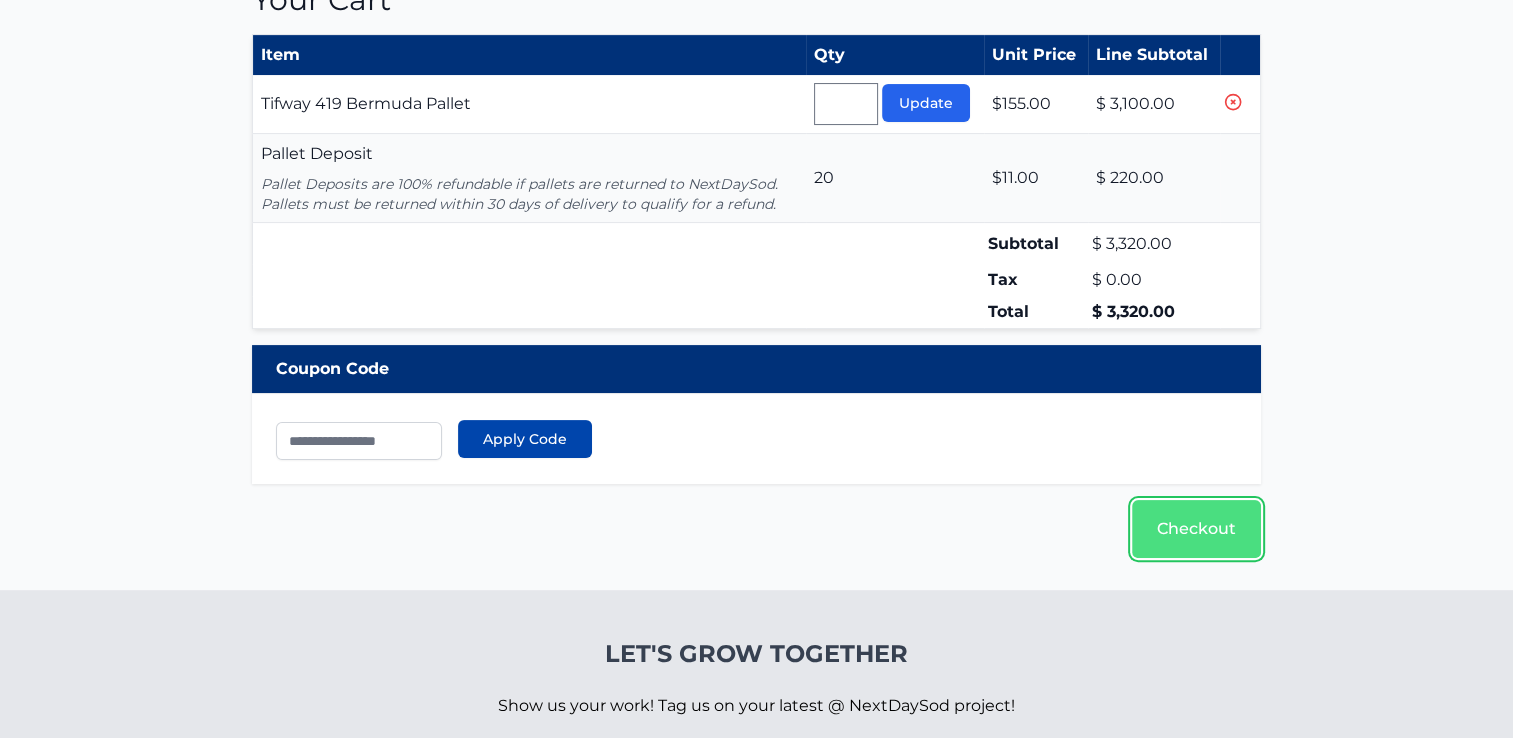 click on "Checkout" at bounding box center (1196, 529) 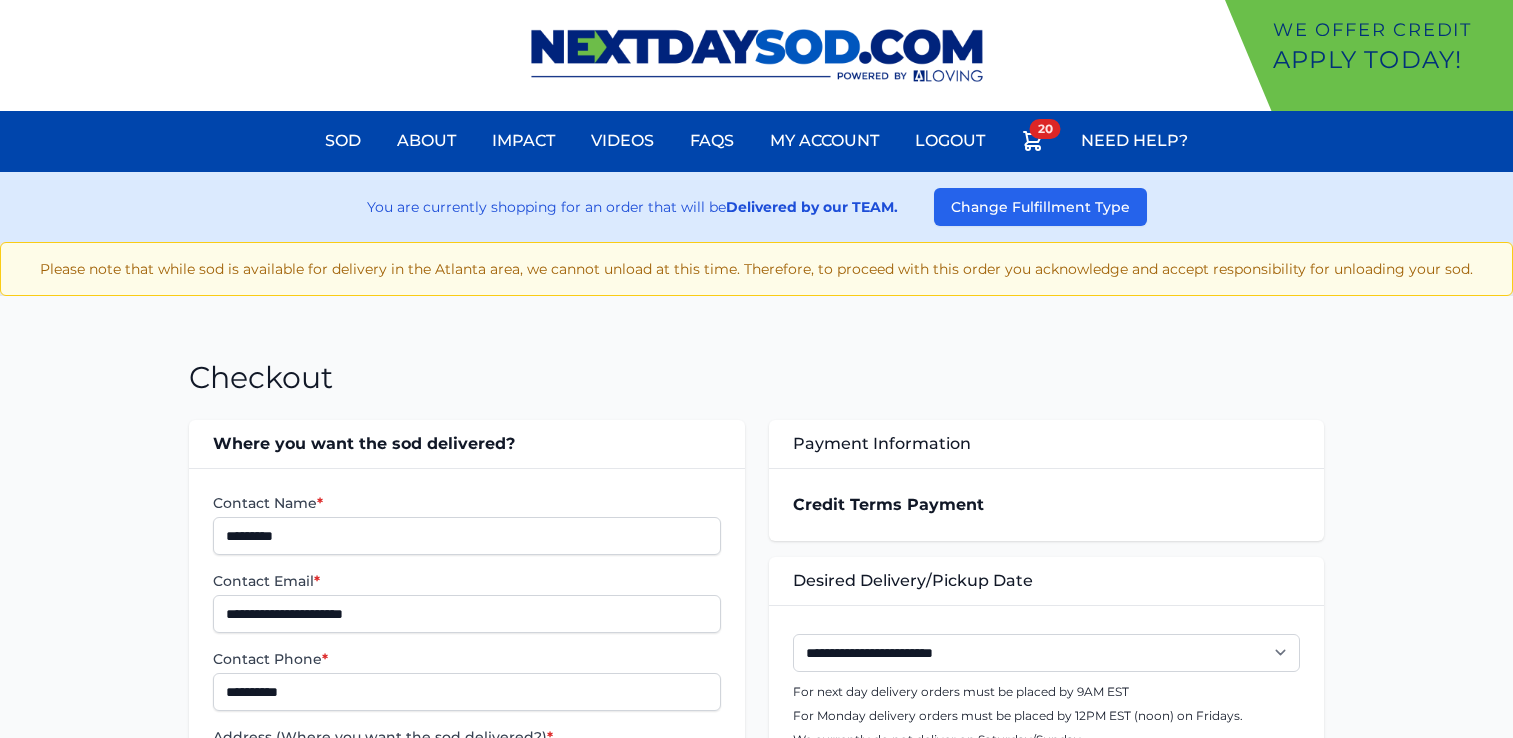 scroll, scrollTop: 0, scrollLeft: 0, axis: both 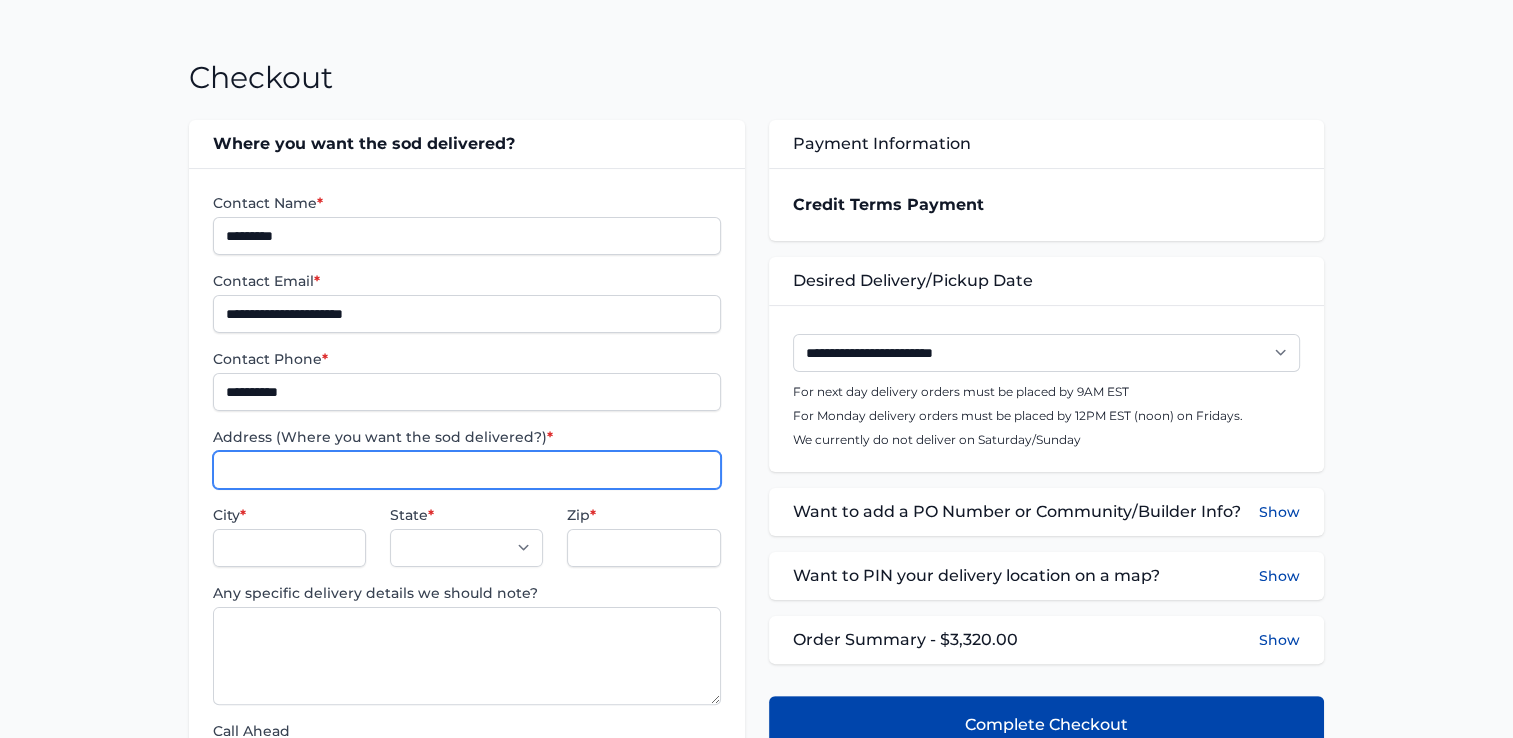 click on "Address (Where you want the sod delivered?)
*" at bounding box center (466, 470) 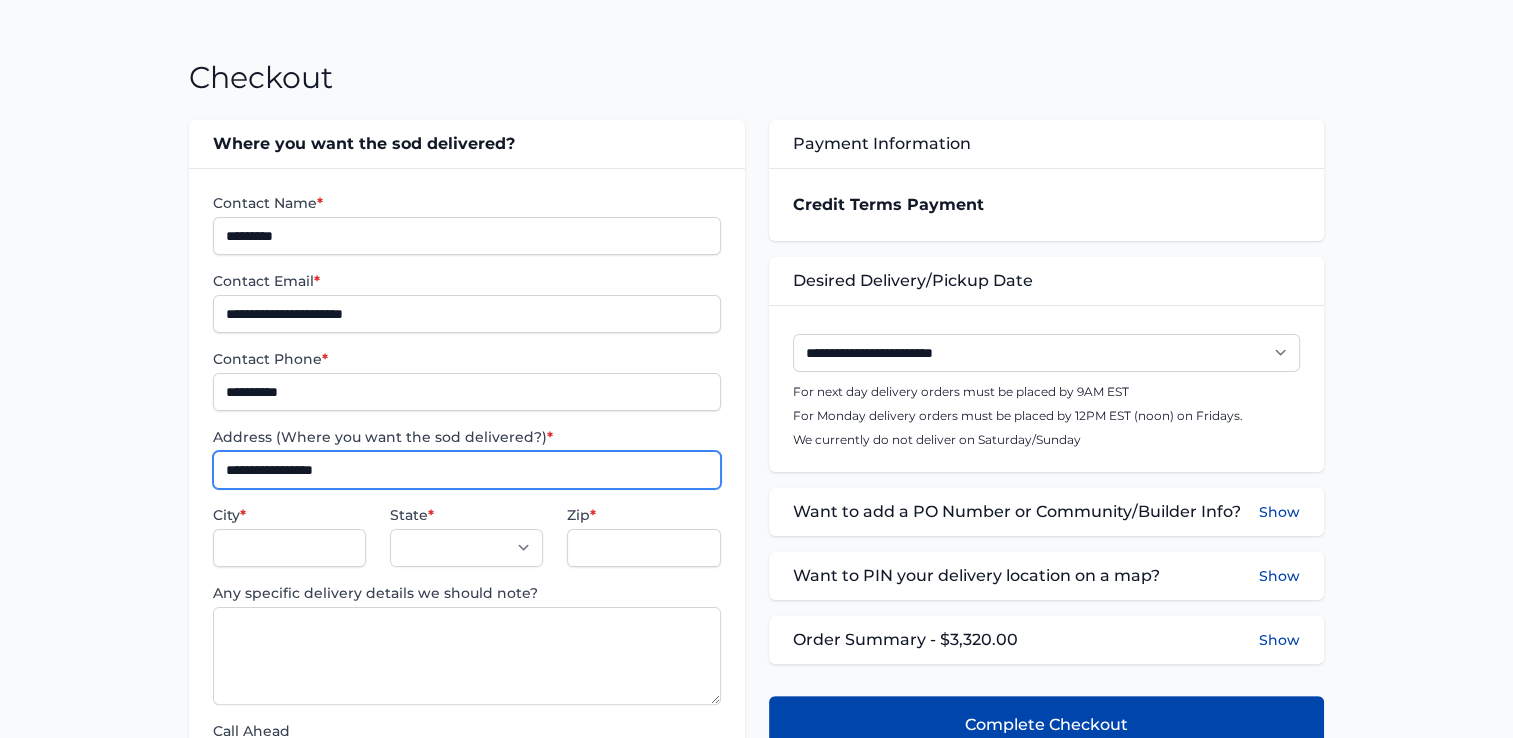 type on "**********" 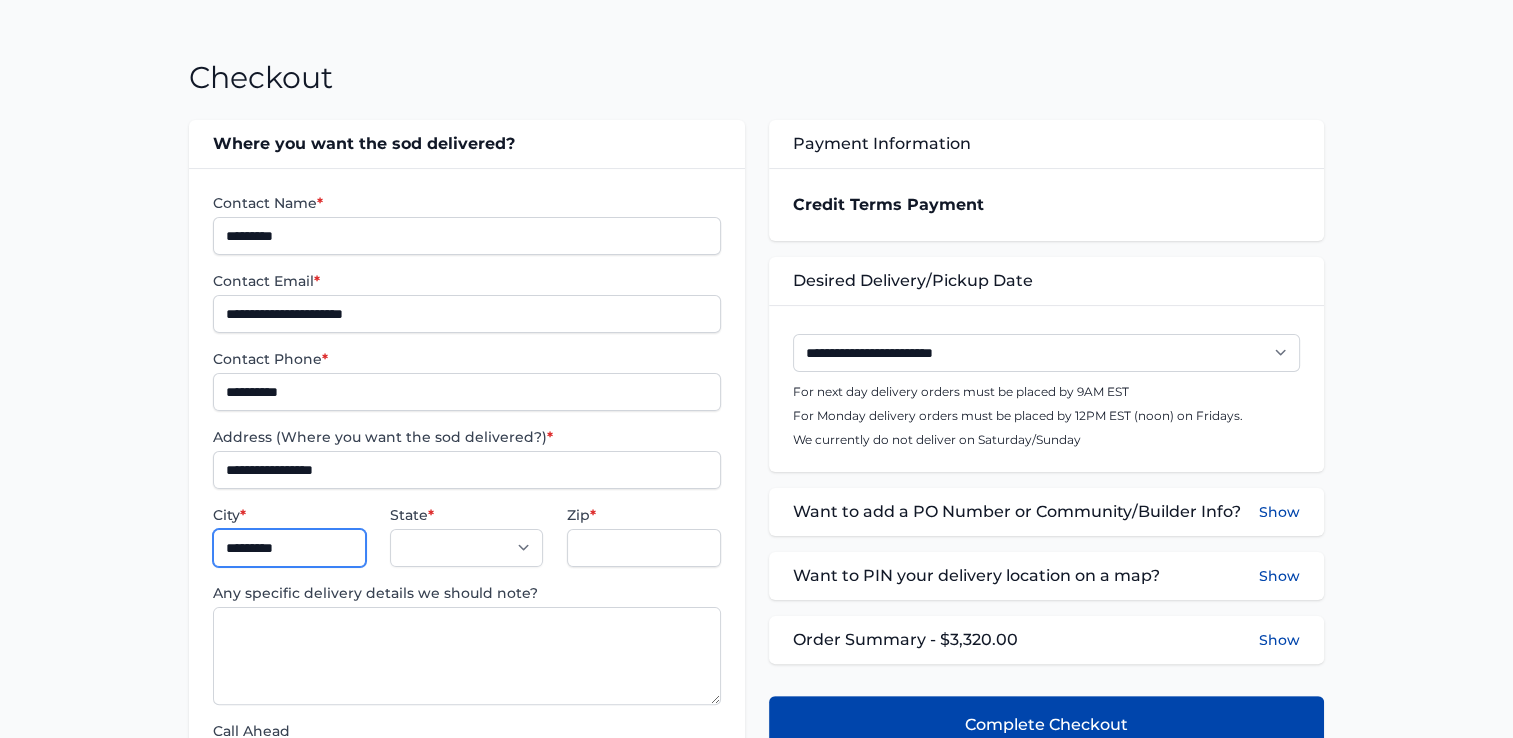 type on "*********" 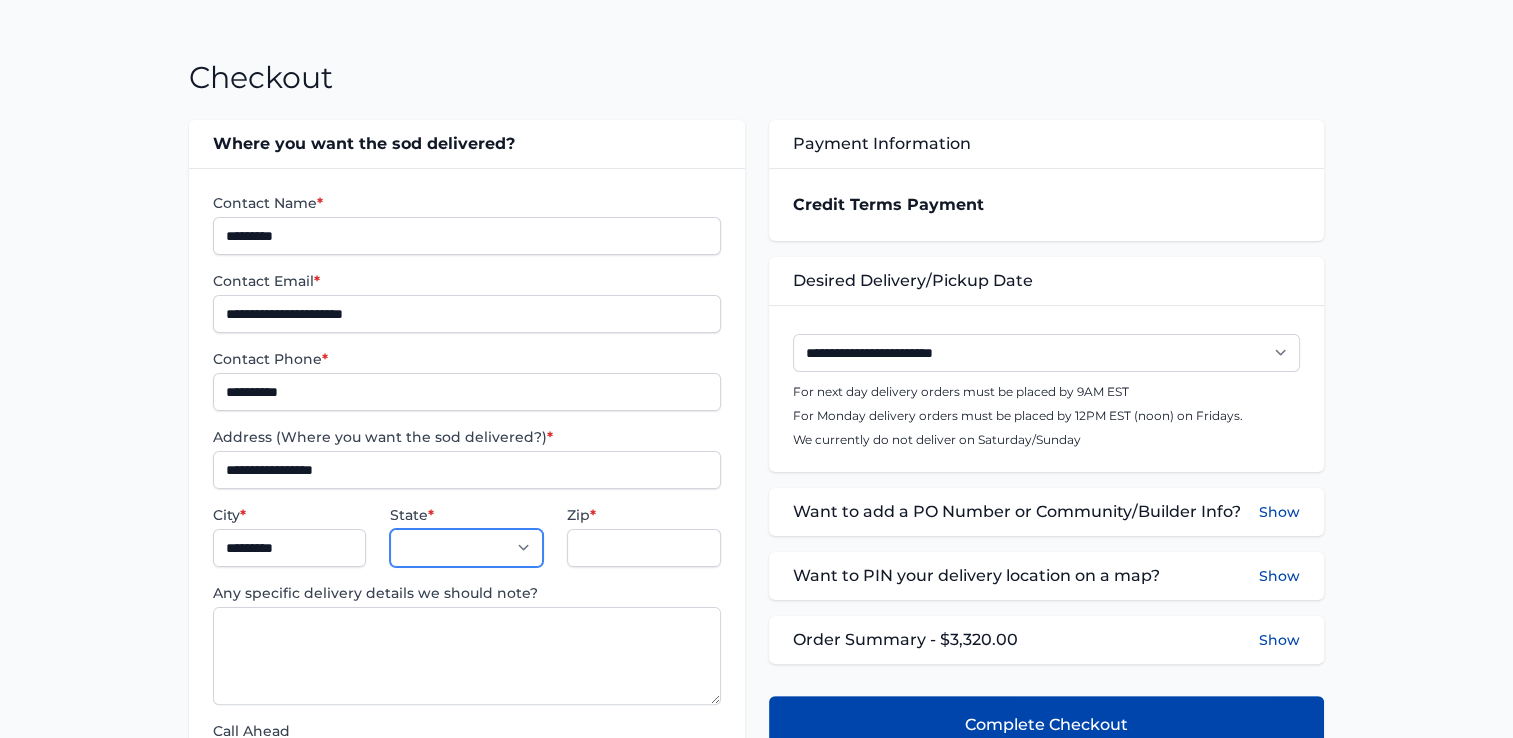 select on "**" 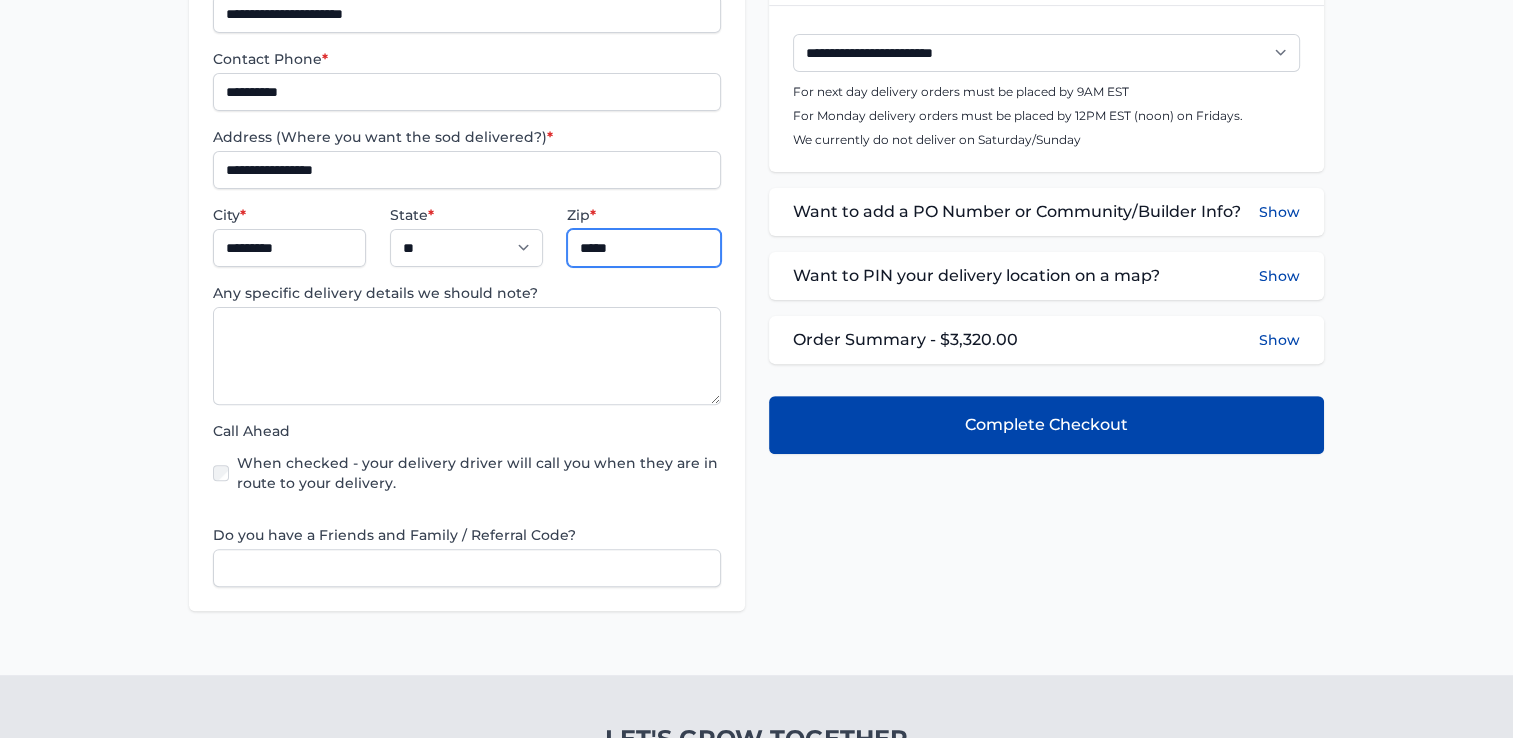 scroll, scrollTop: 100, scrollLeft: 0, axis: vertical 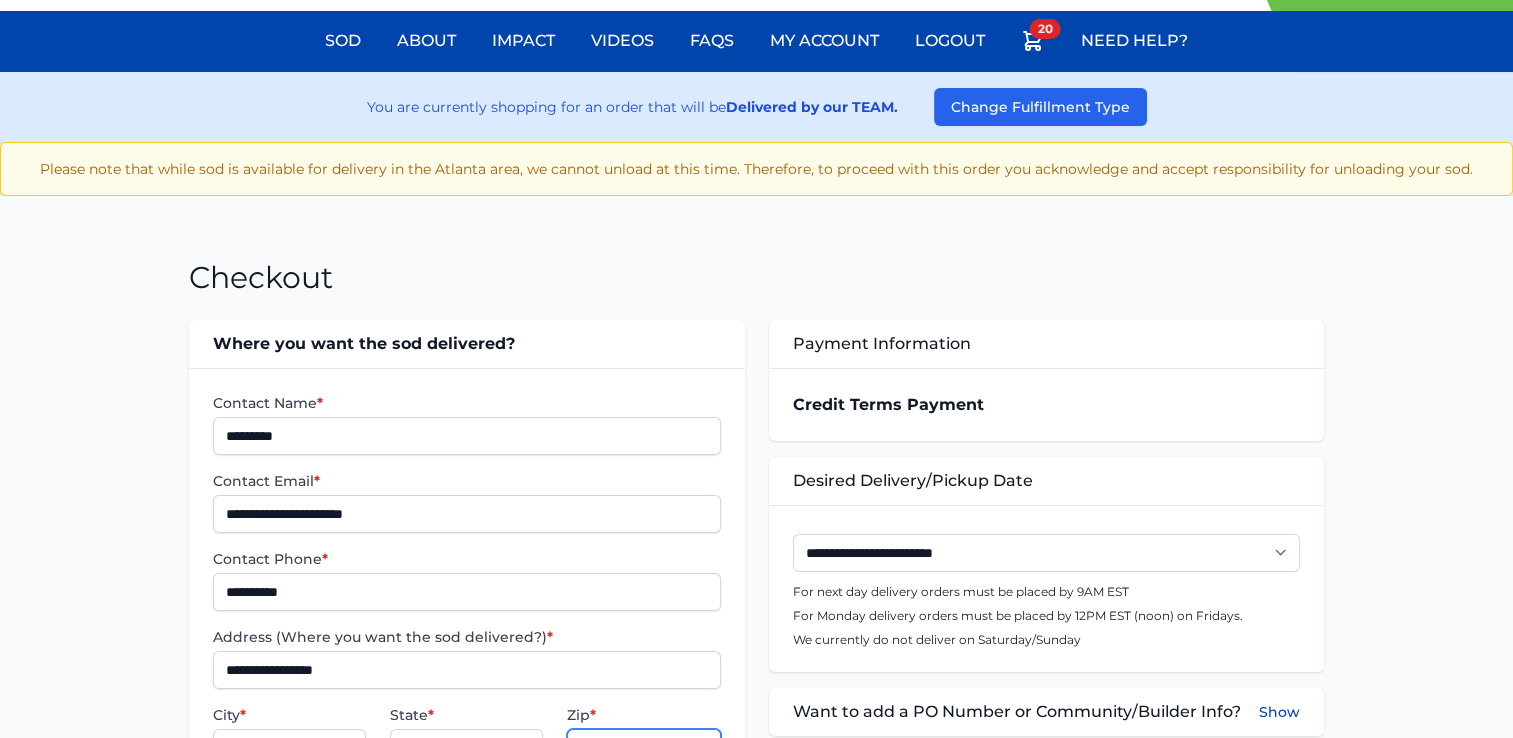 type on "*****" 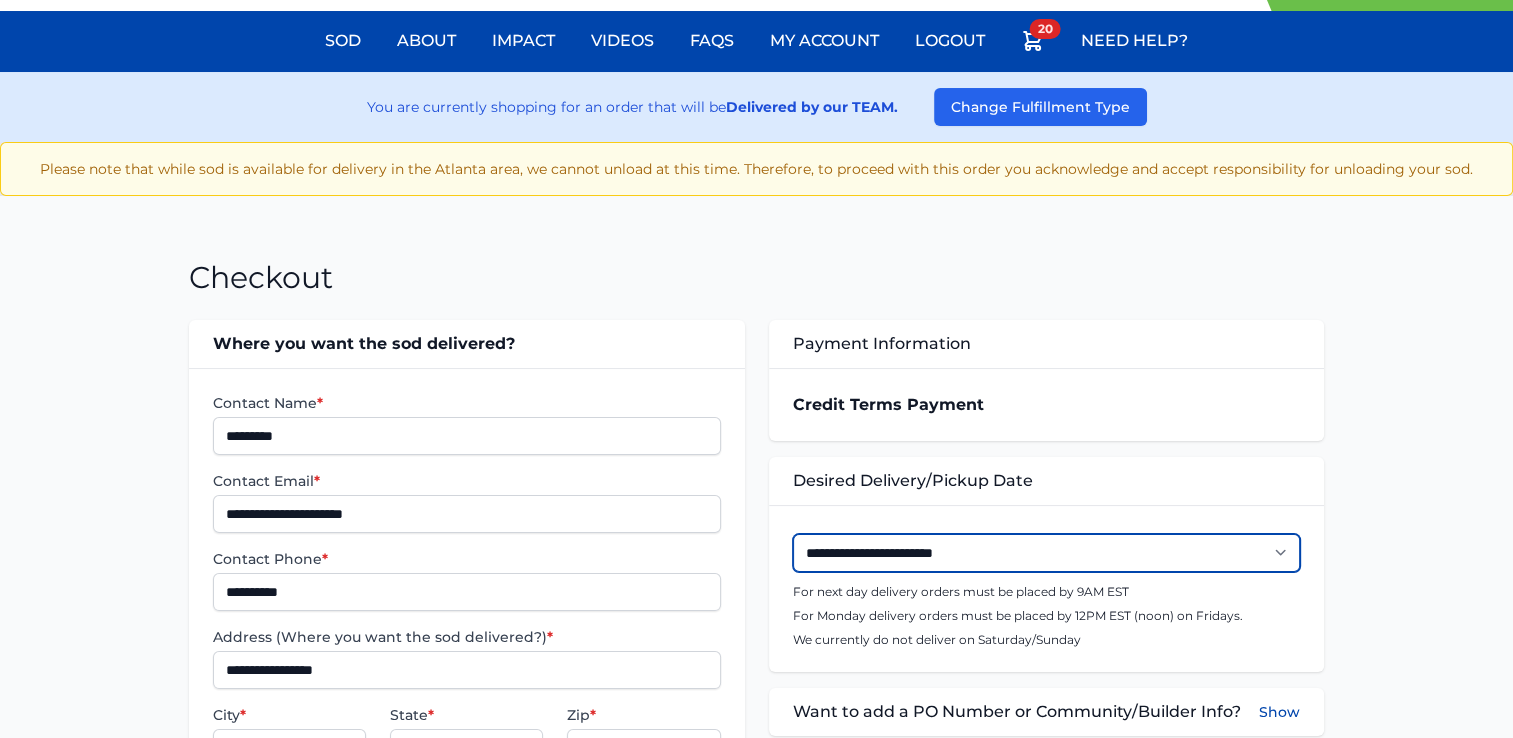 click on "**********" at bounding box center (1046, 553) 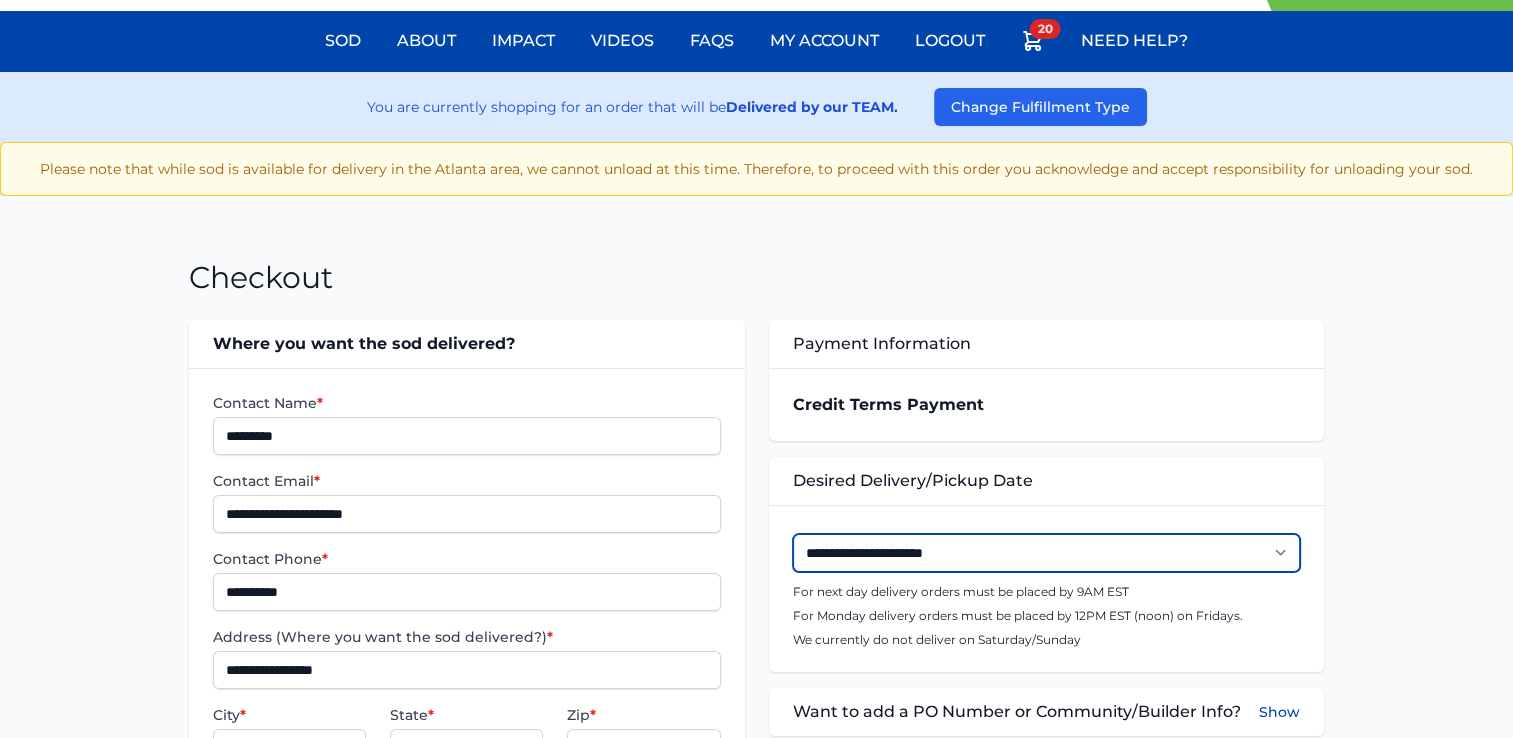 click on "**********" at bounding box center [1046, 553] 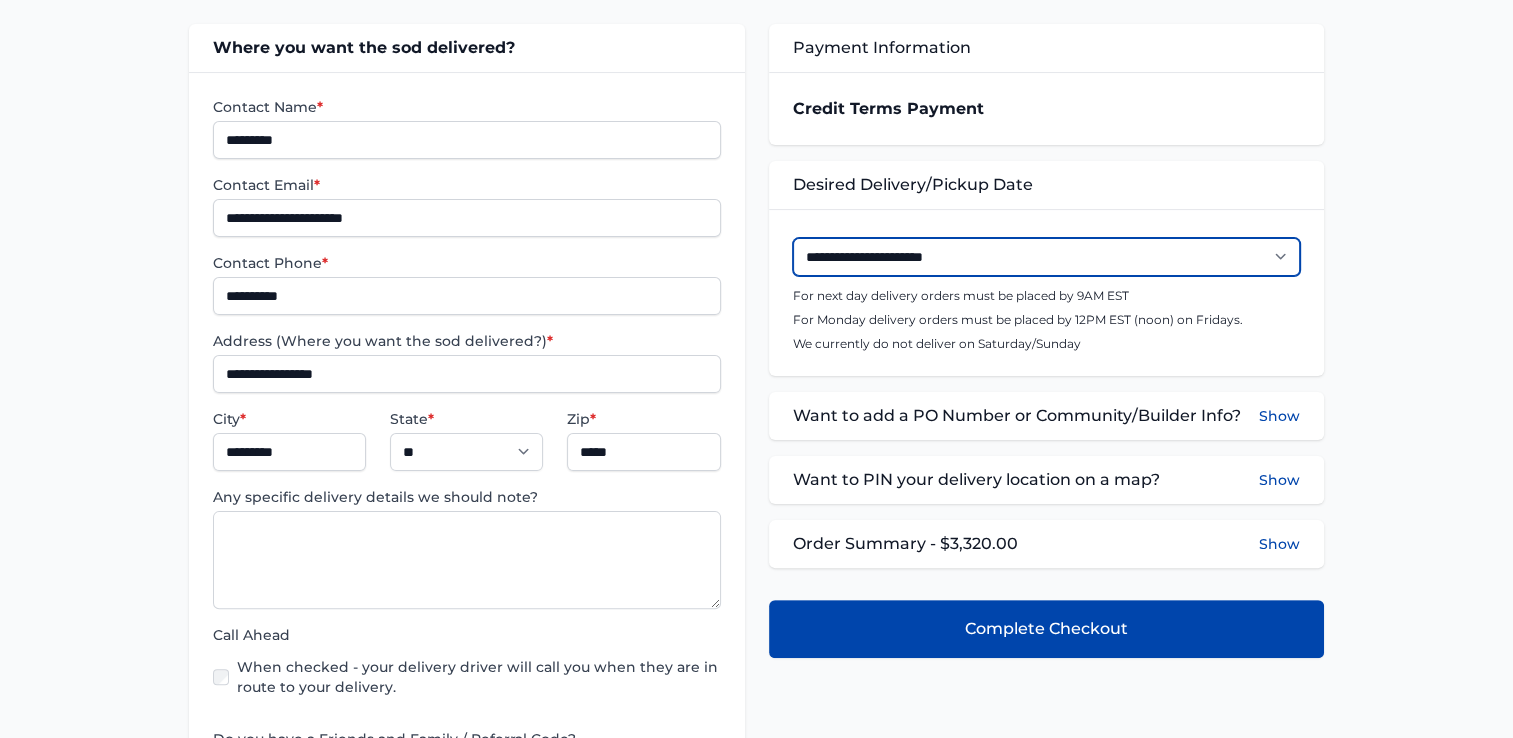 scroll, scrollTop: 400, scrollLeft: 0, axis: vertical 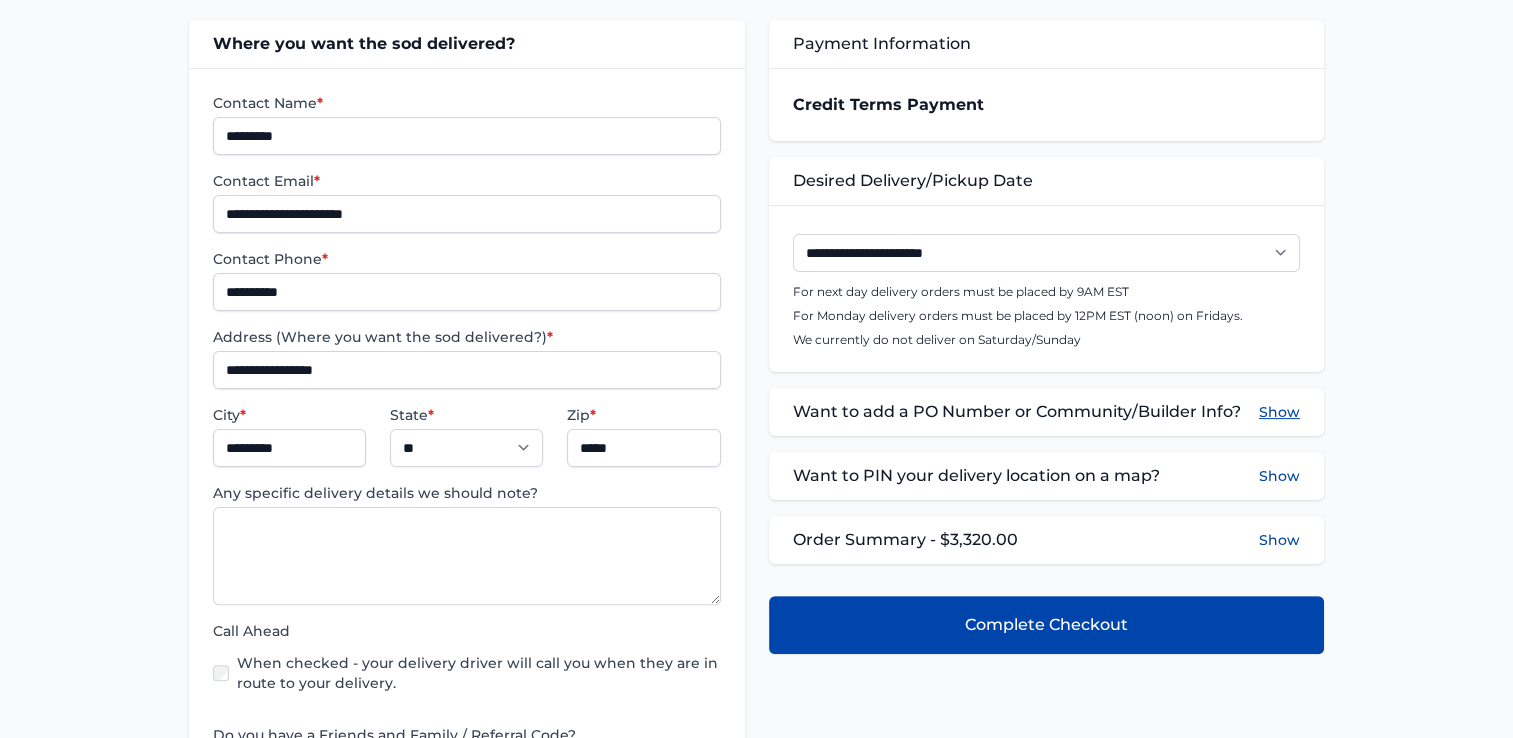 click on "Show" at bounding box center [1279, 412] 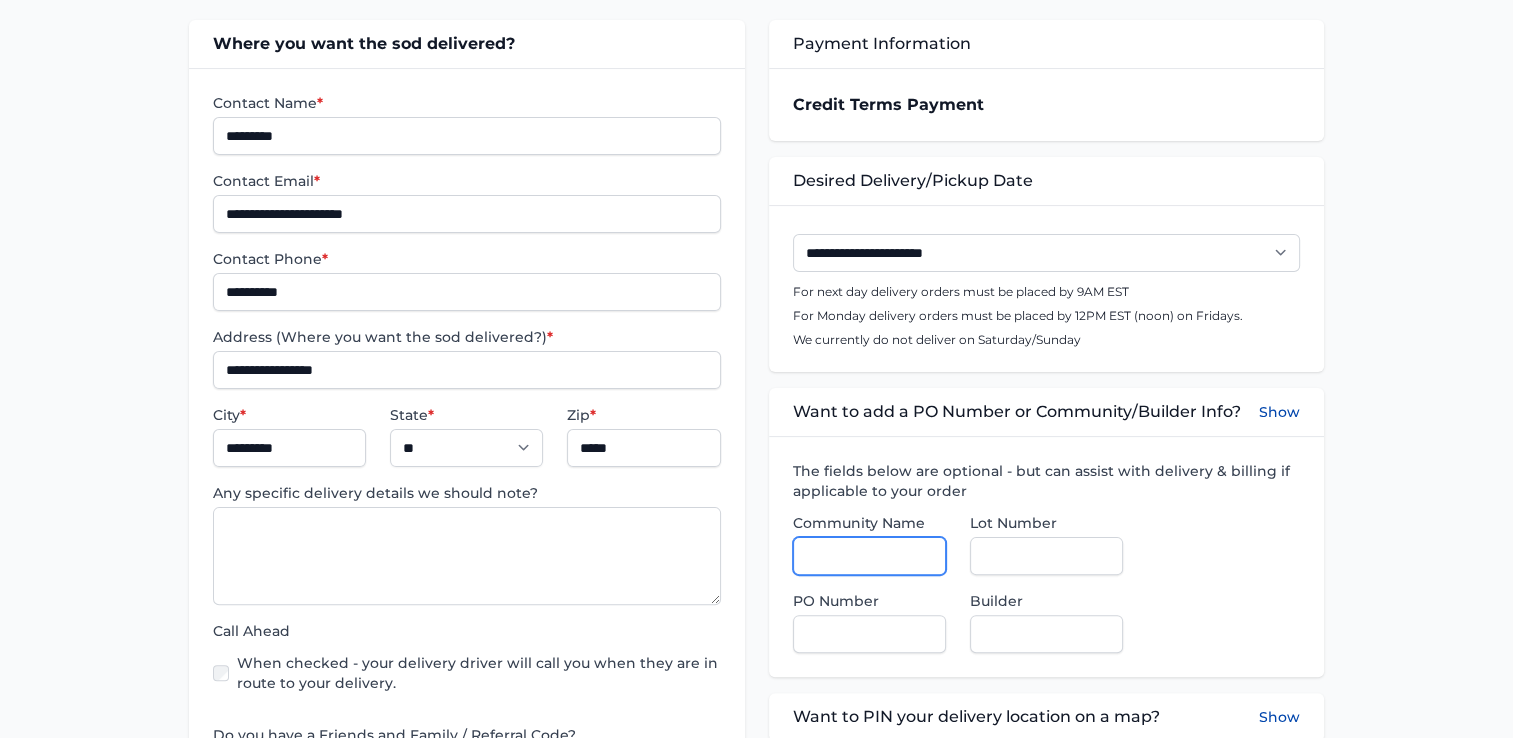 click on "Community Name" at bounding box center [869, 556] 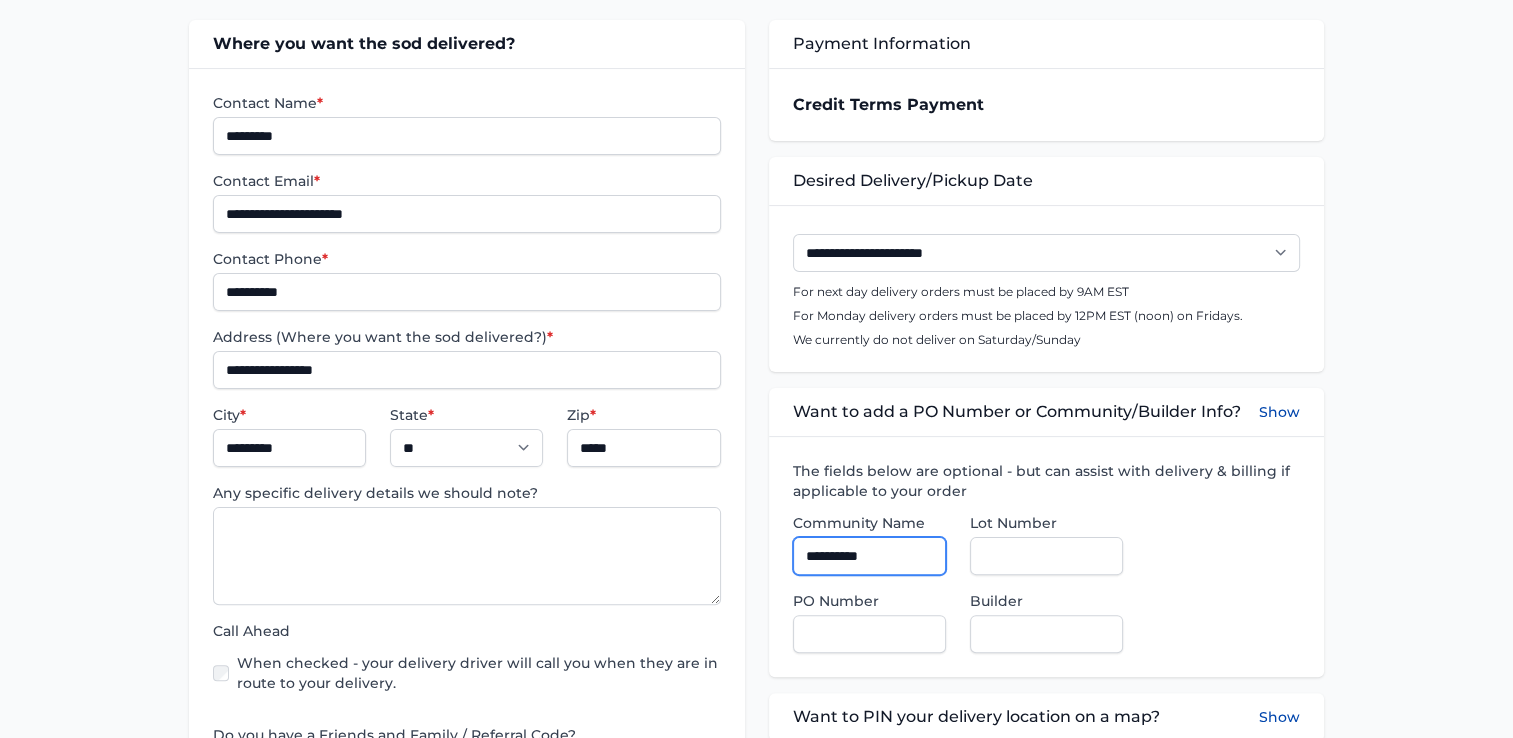 type on "**********" 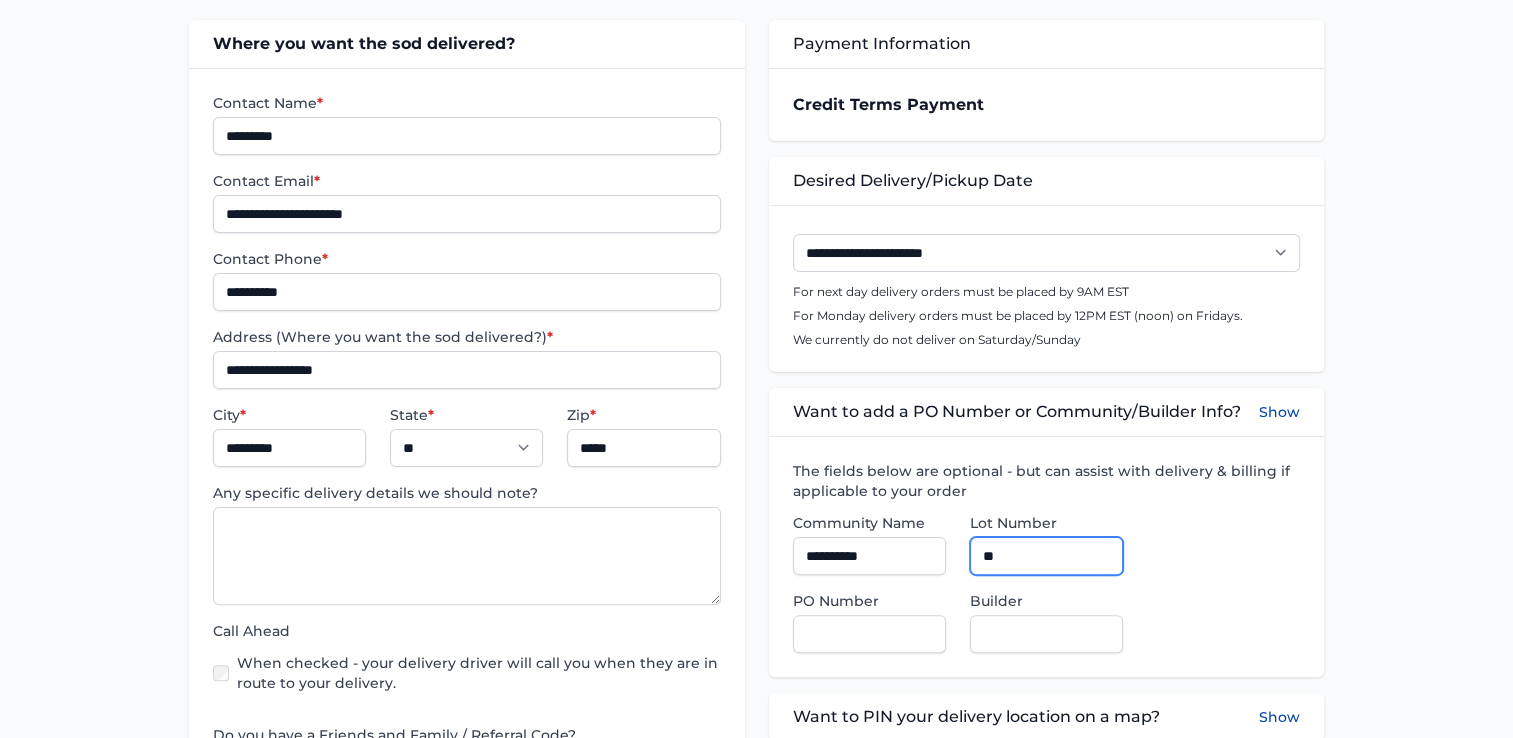 type on "**" 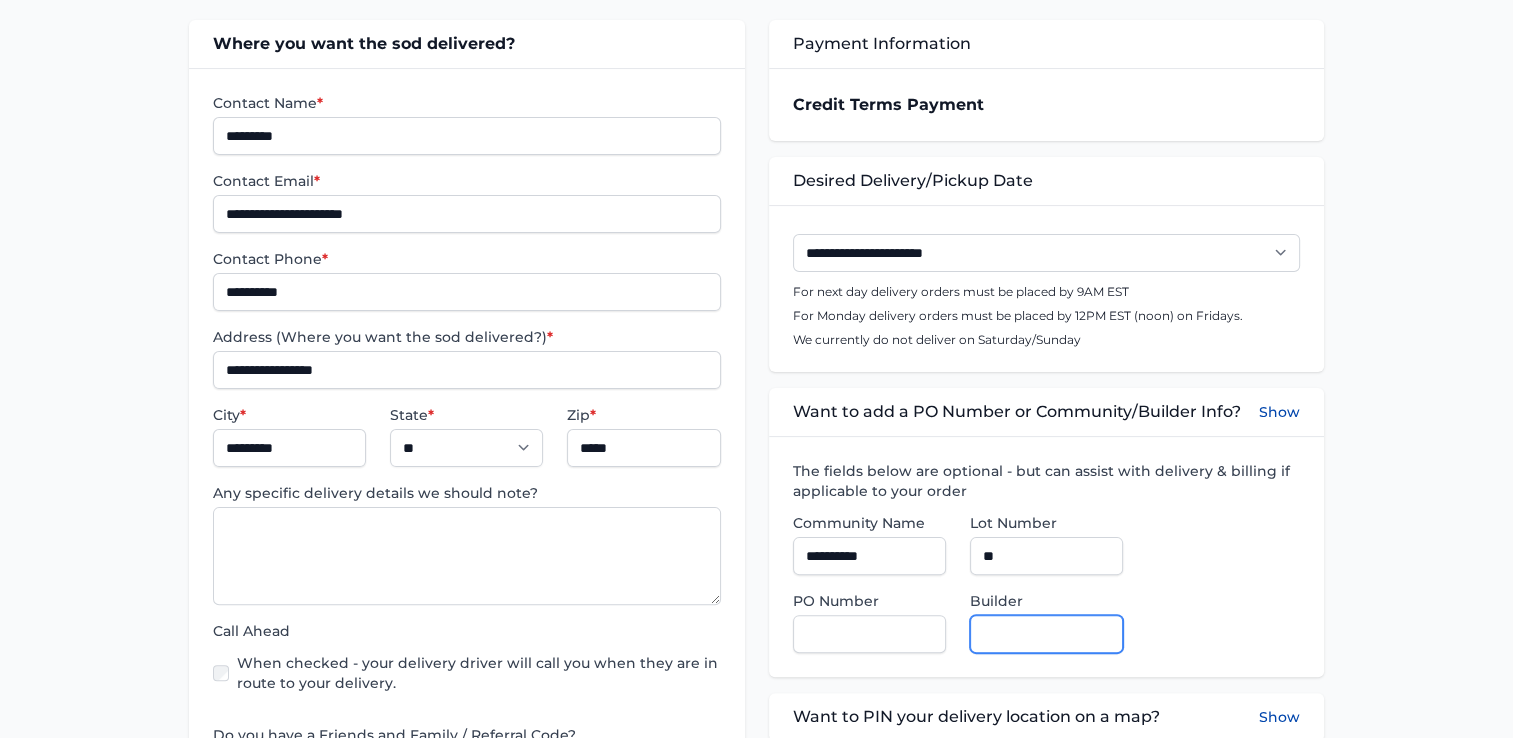 click on "Builder" at bounding box center (1046, 634) 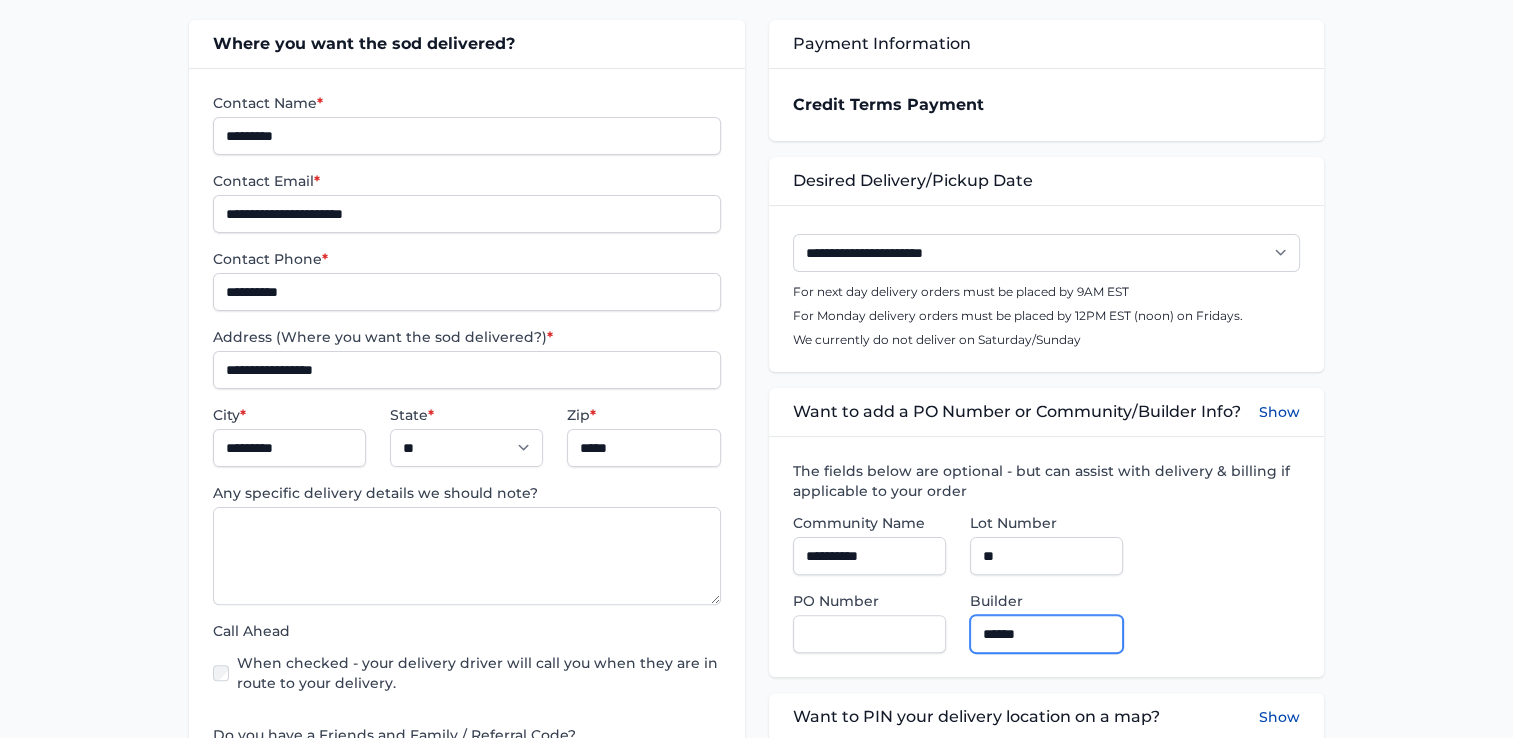 type on "**********" 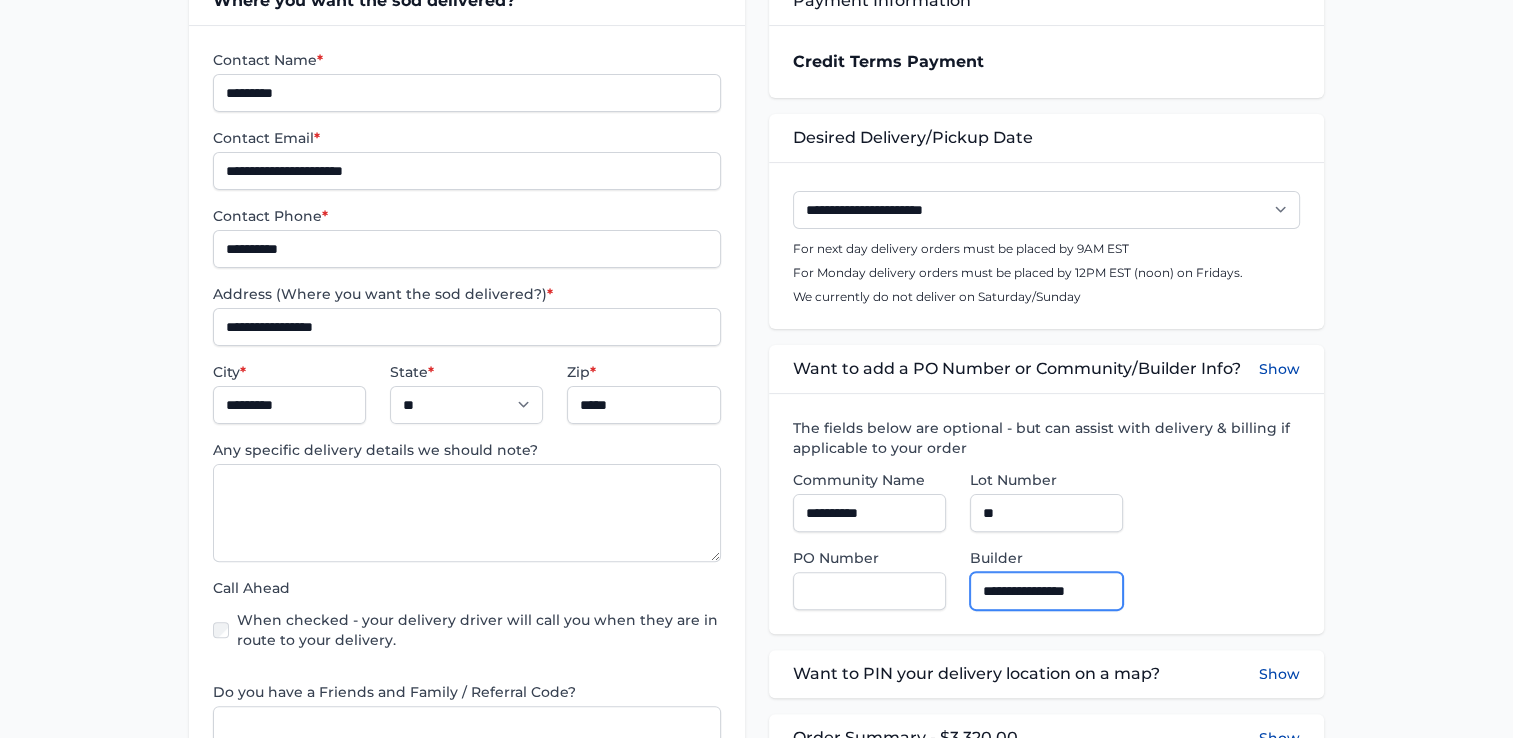 scroll, scrollTop: 600, scrollLeft: 0, axis: vertical 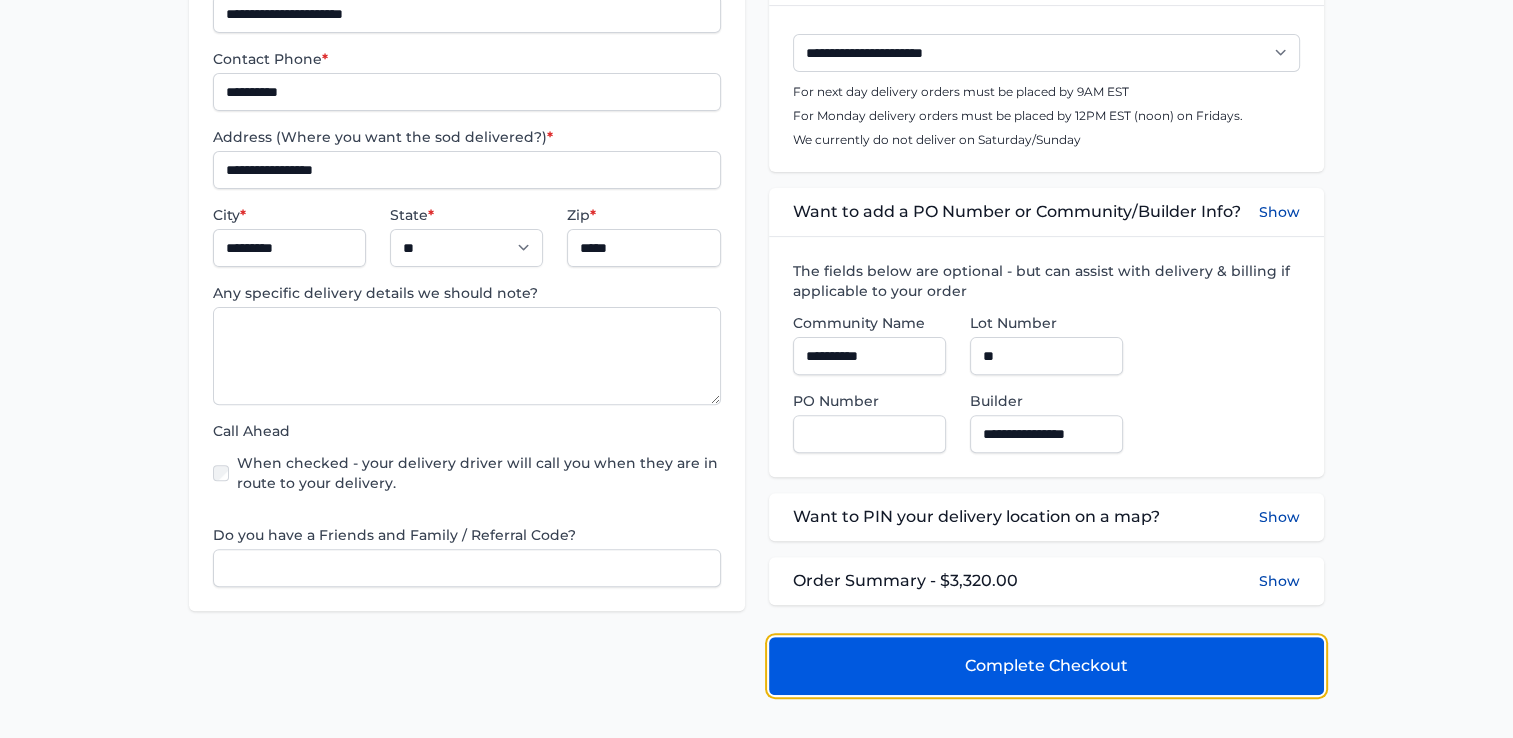 click on "Complete Checkout" at bounding box center (1046, 666) 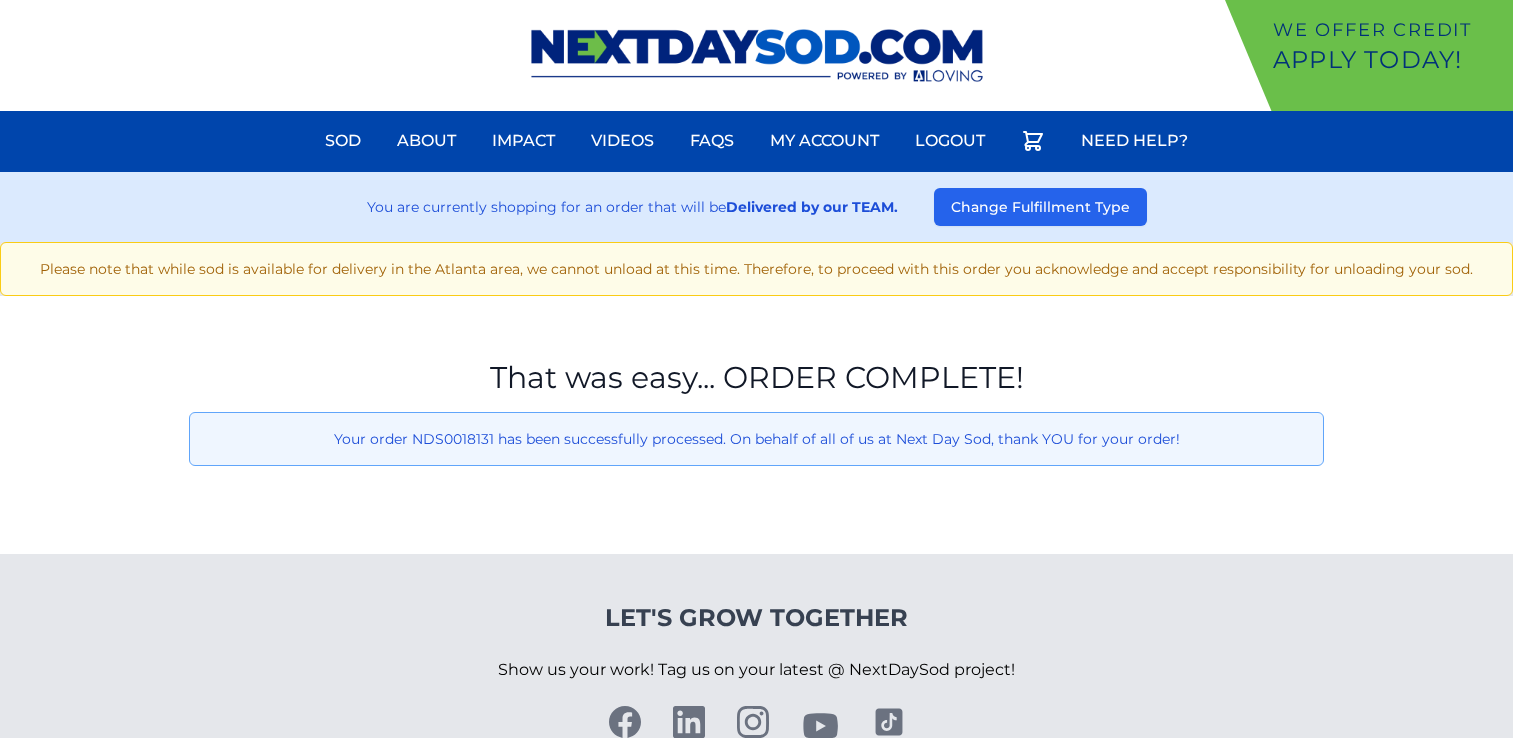 scroll, scrollTop: 0, scrollLeft: 0, axis: both 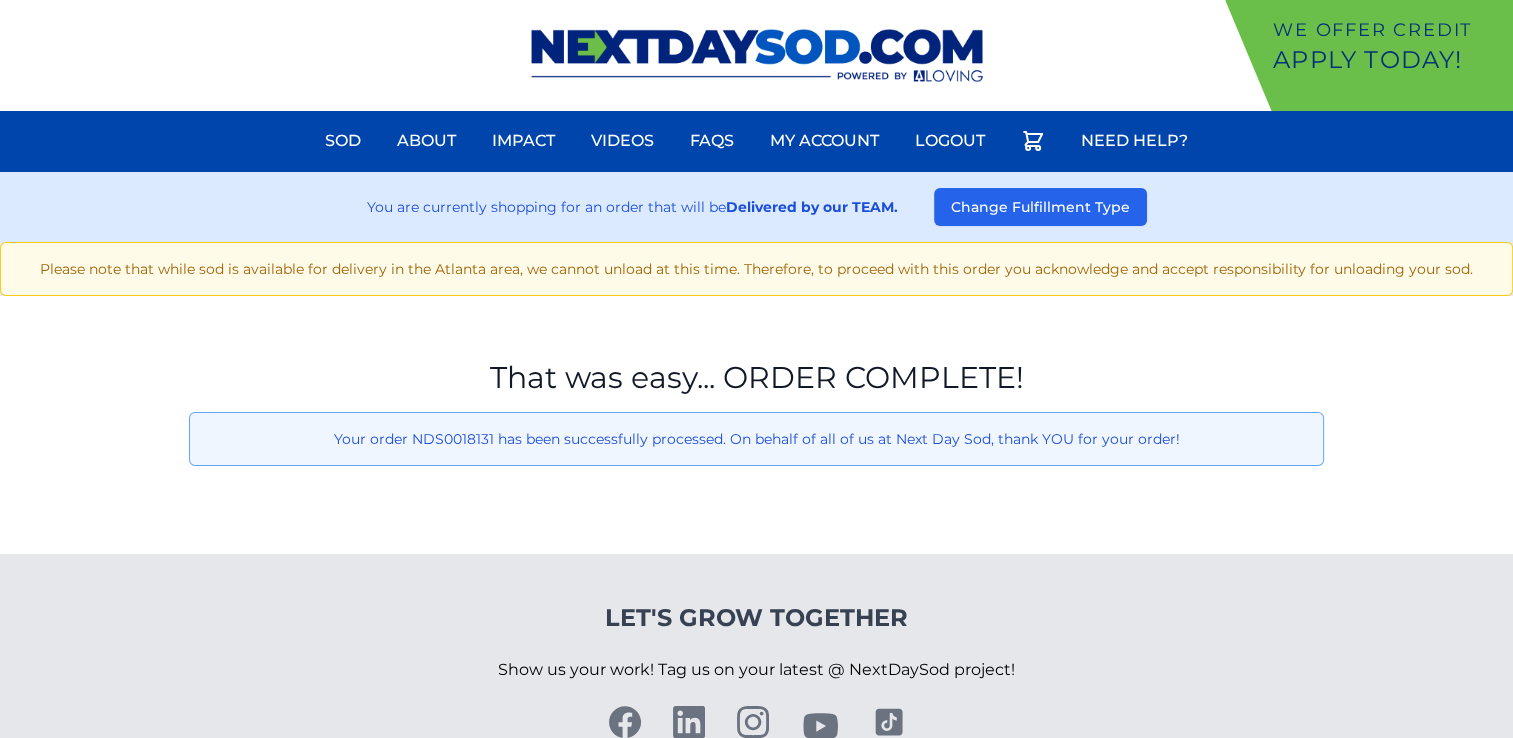 click at bounding box center (757, 55) 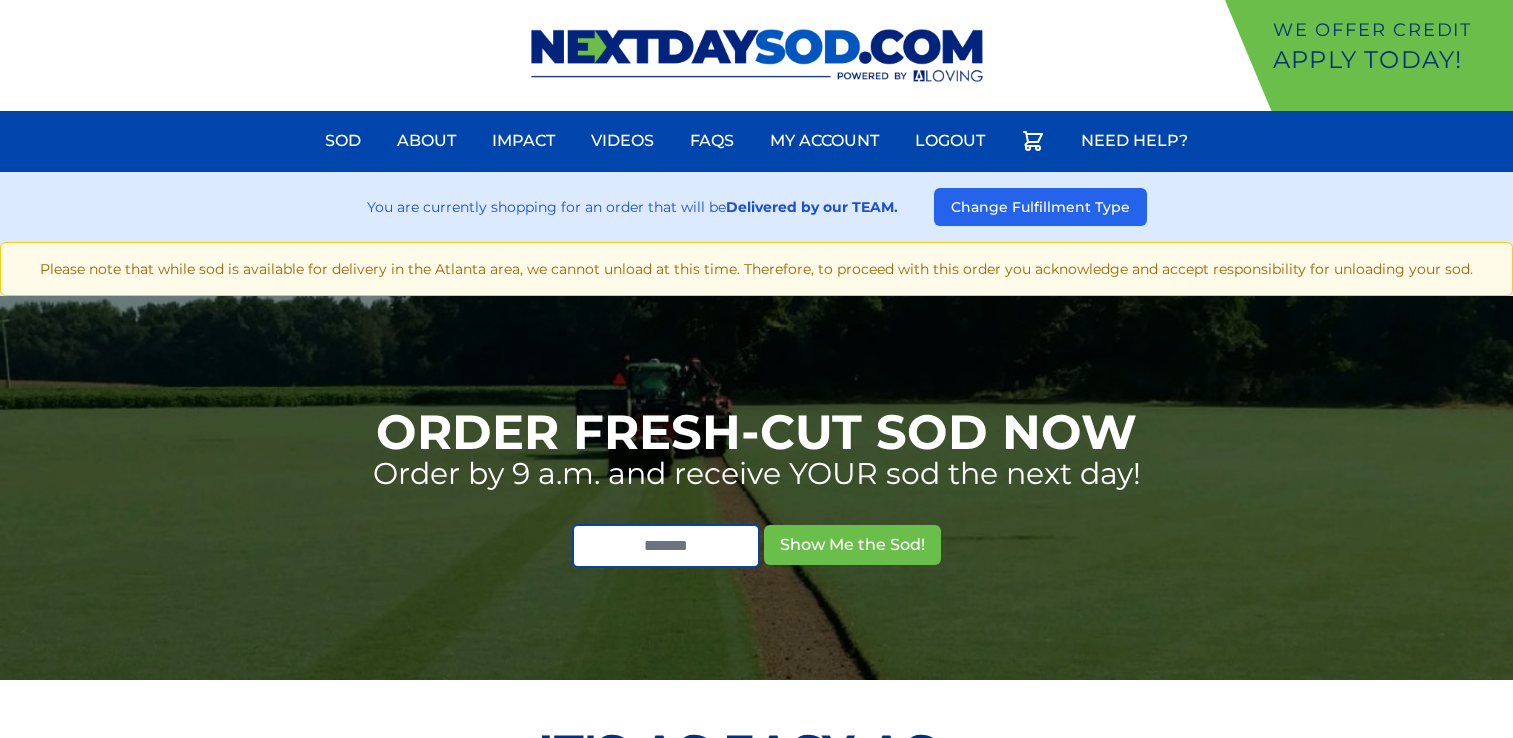 scroll, scrollTop: 0, scrollLeft: 0, axis: both 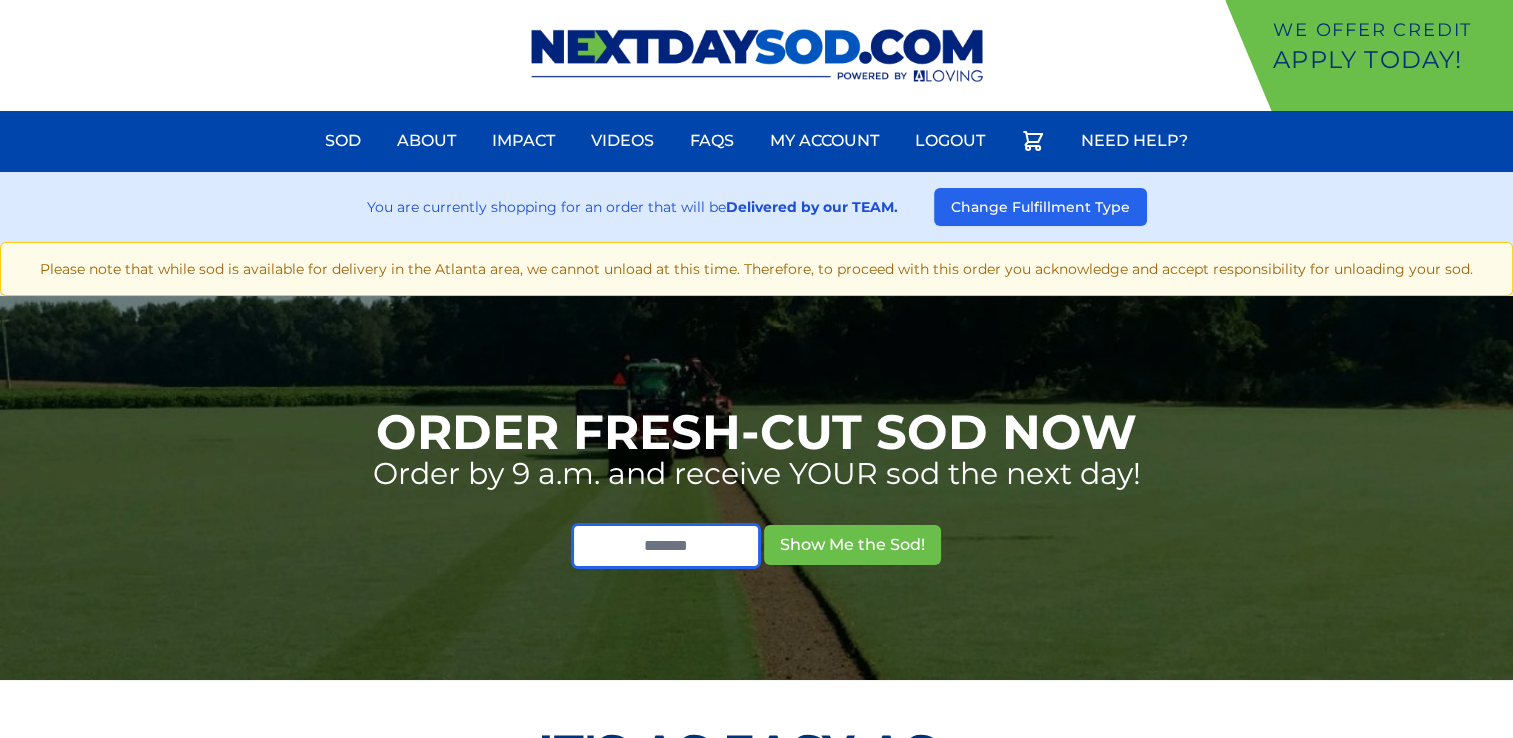 click at bounding box center [666, 546] 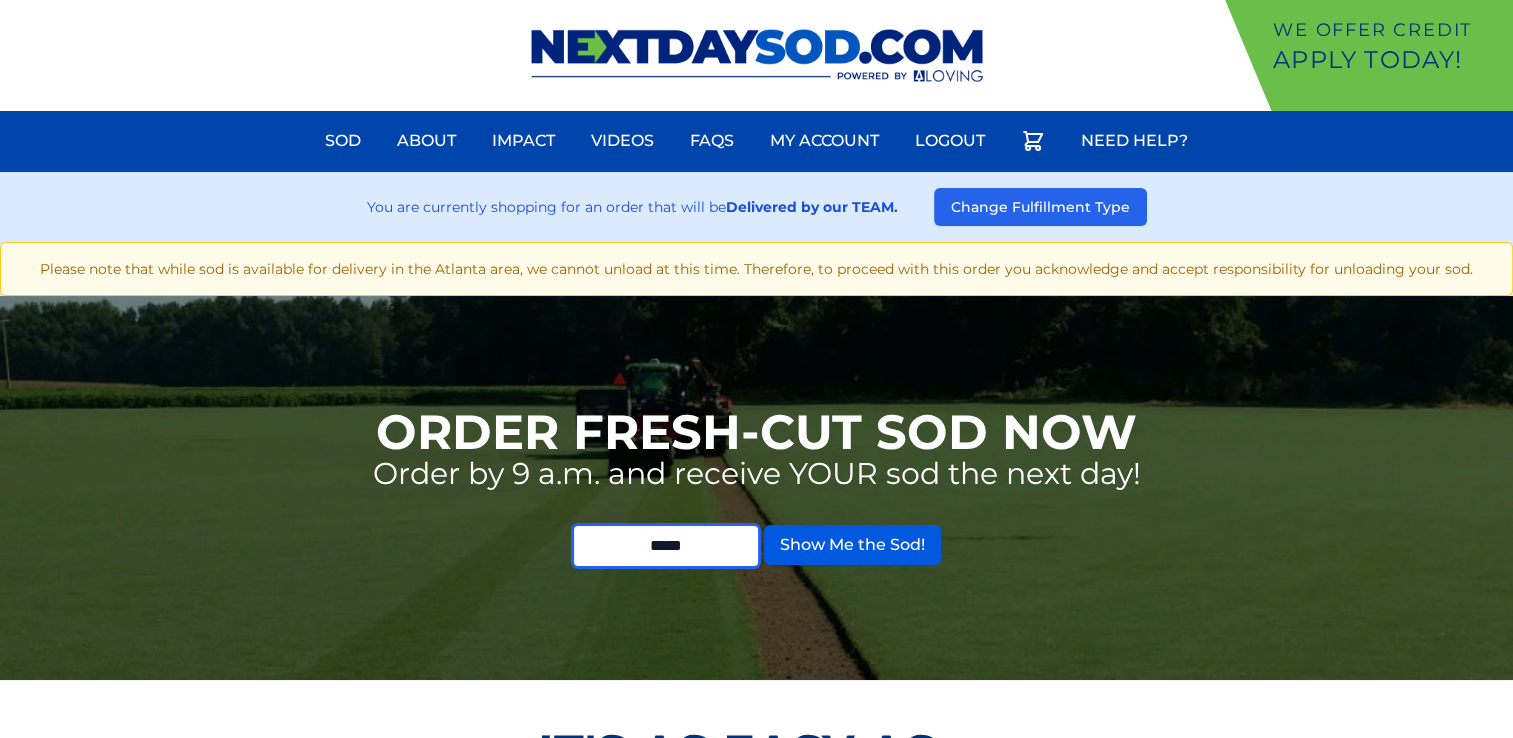 type on "*****" 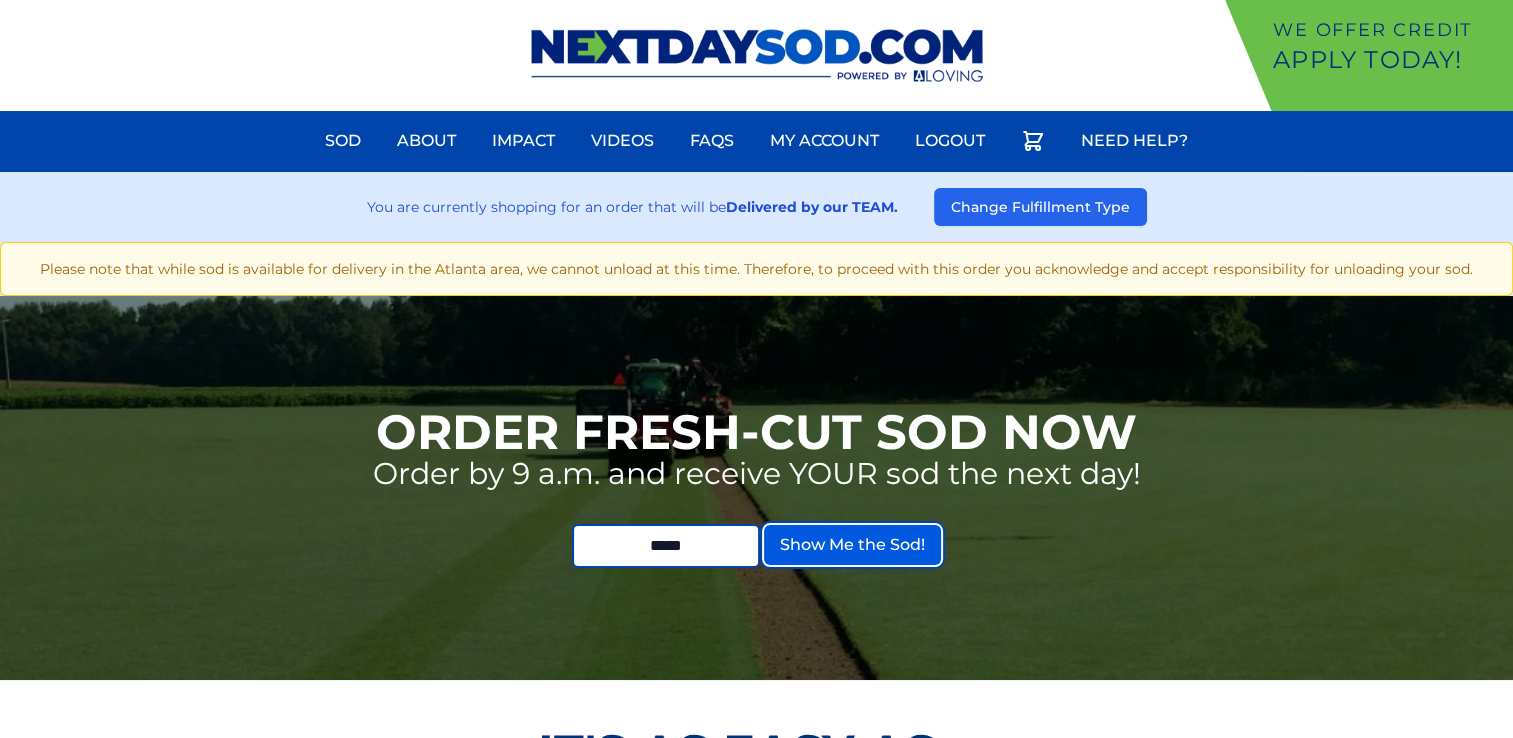 click on "Show Me the Sod!" at bounding box center [852, 545] 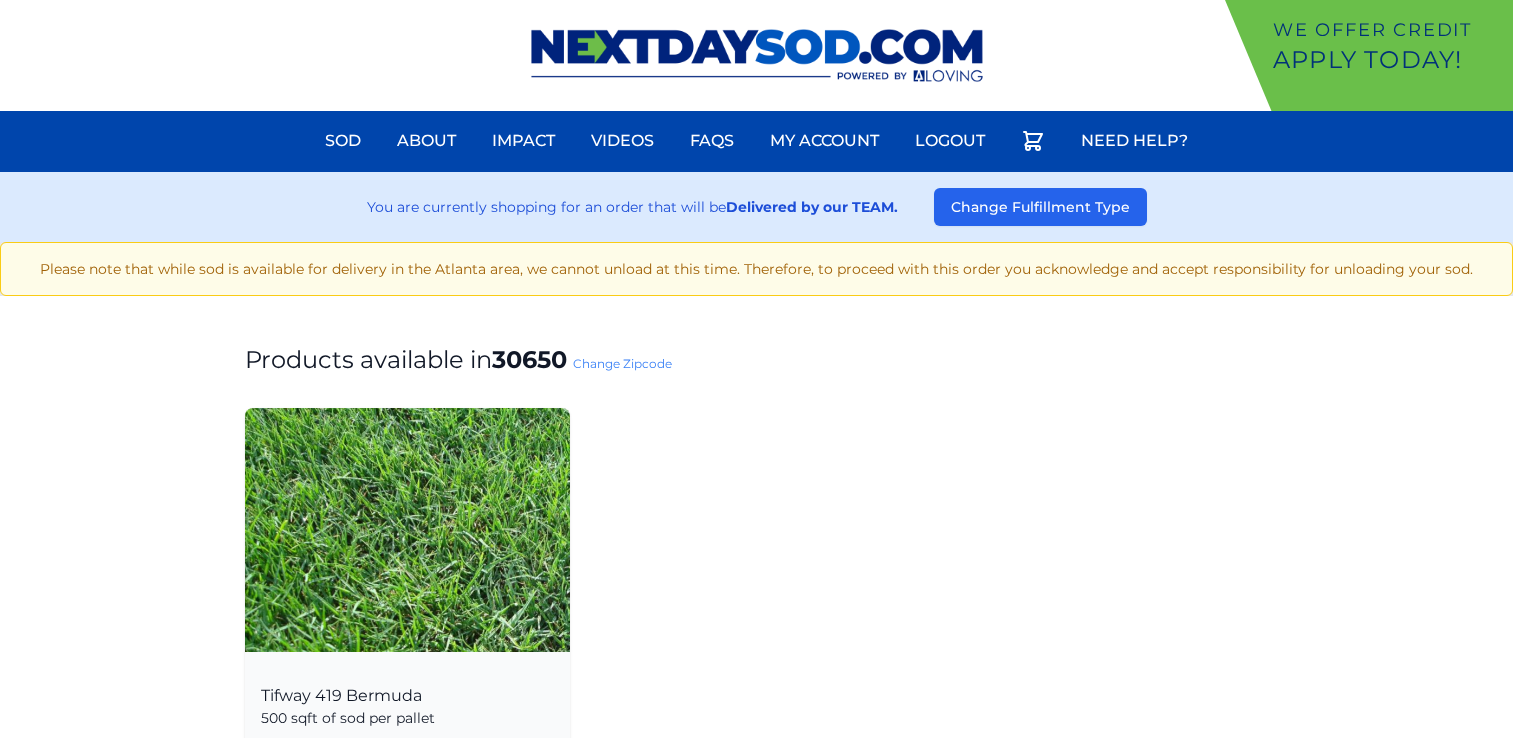 scroll, scrollTop: 0, scrollLeft: 0, axis: both 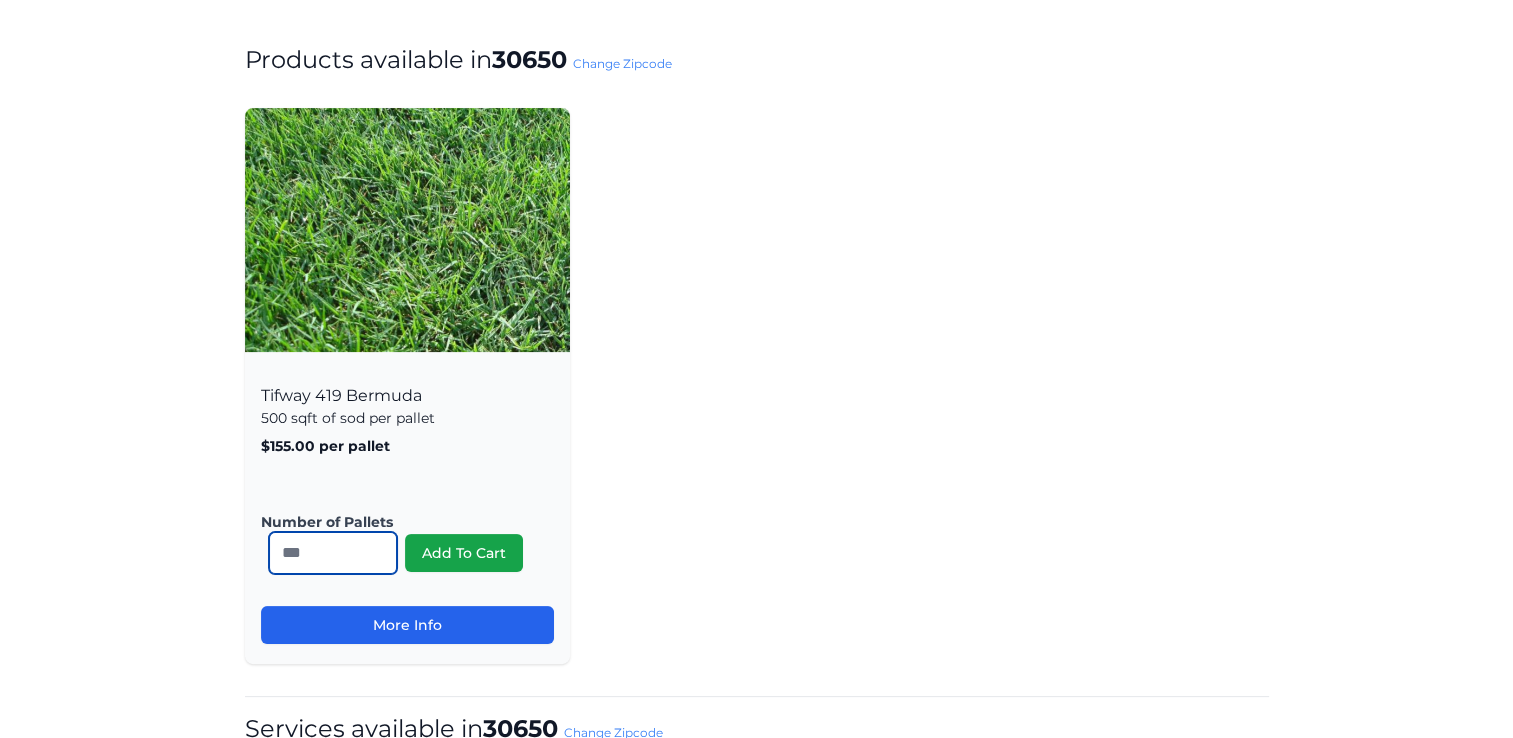 drag, startPoint x: 294, startPoint y: 558, endPoint x: 270, endPoint y: 558, distance: 24 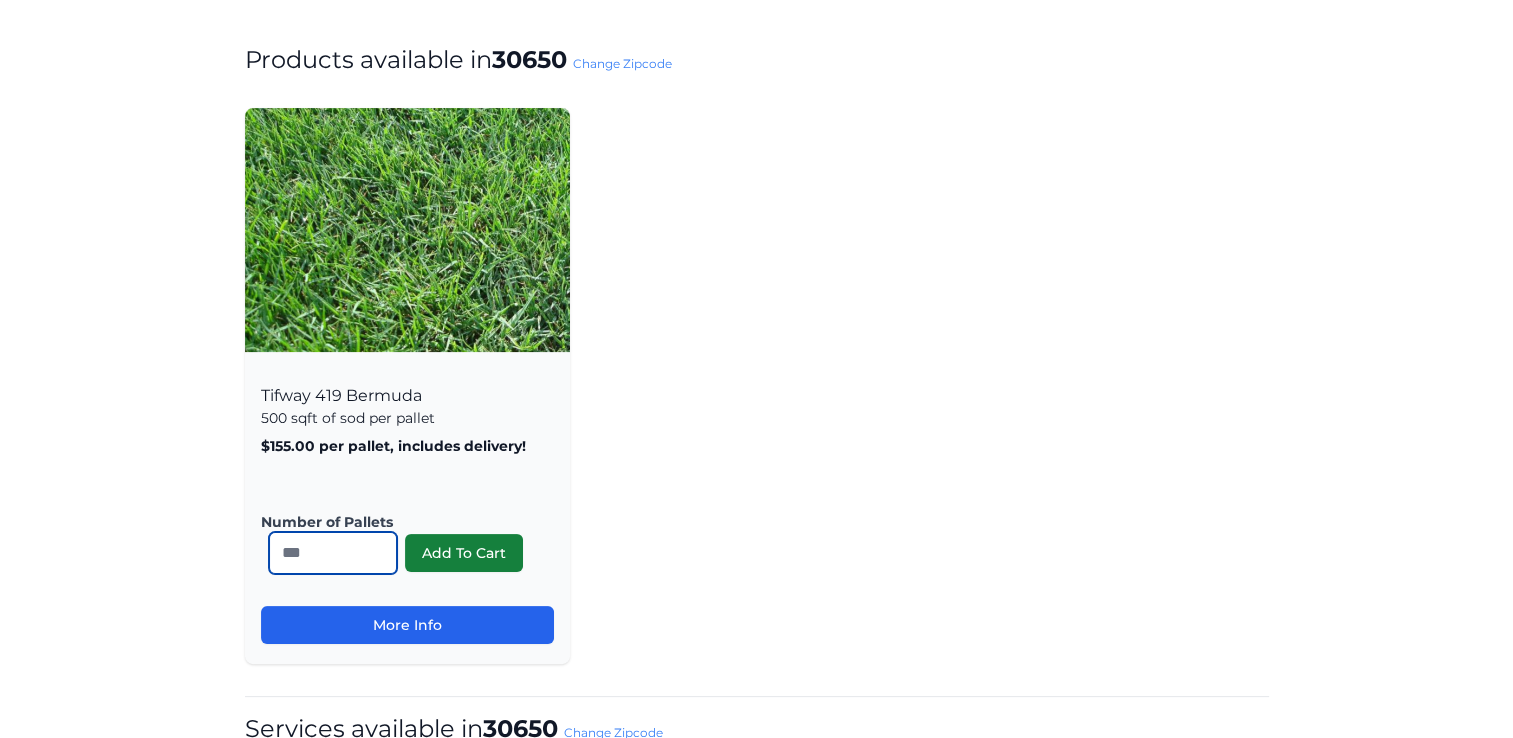 type on "**" 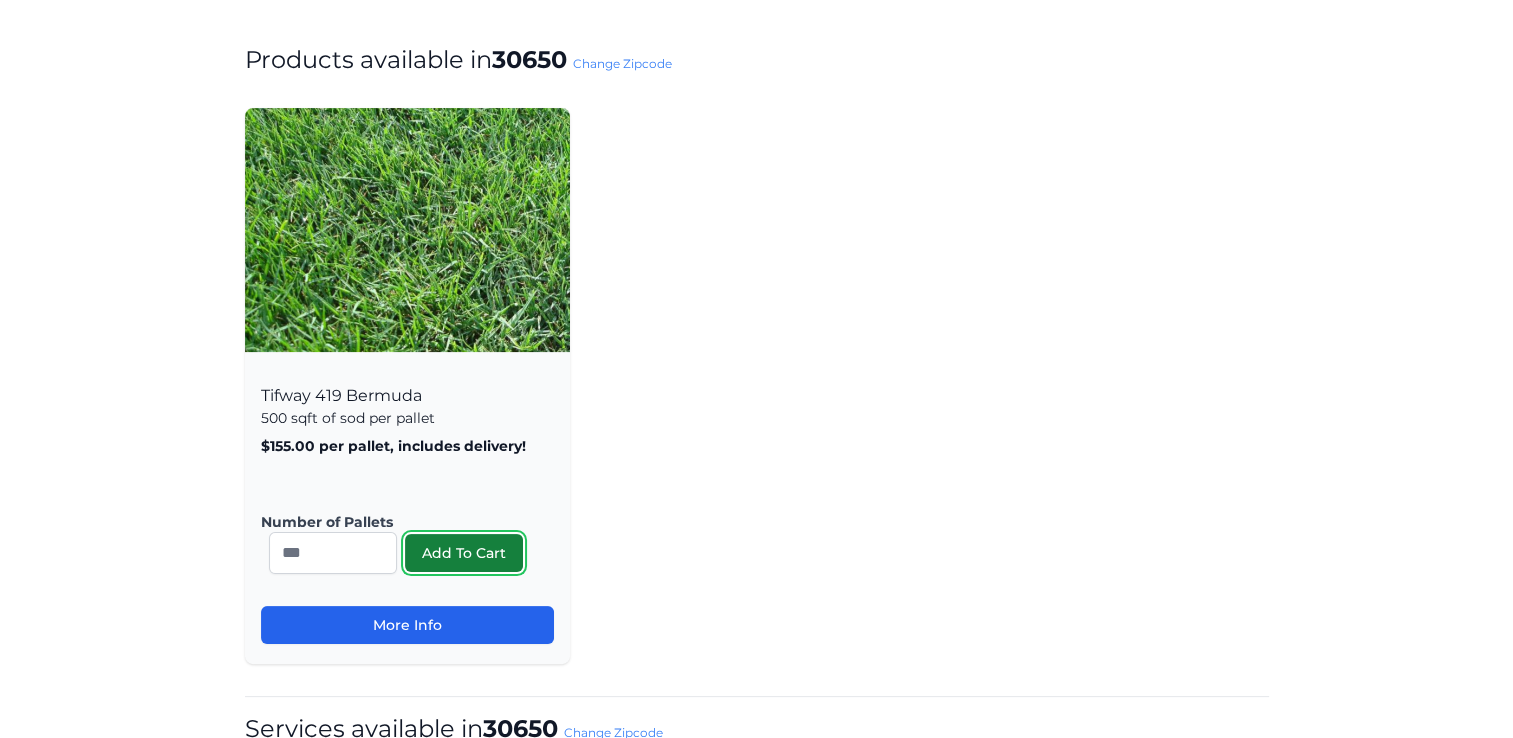 click on "Add To Cart" at bounding box center [464, 553] 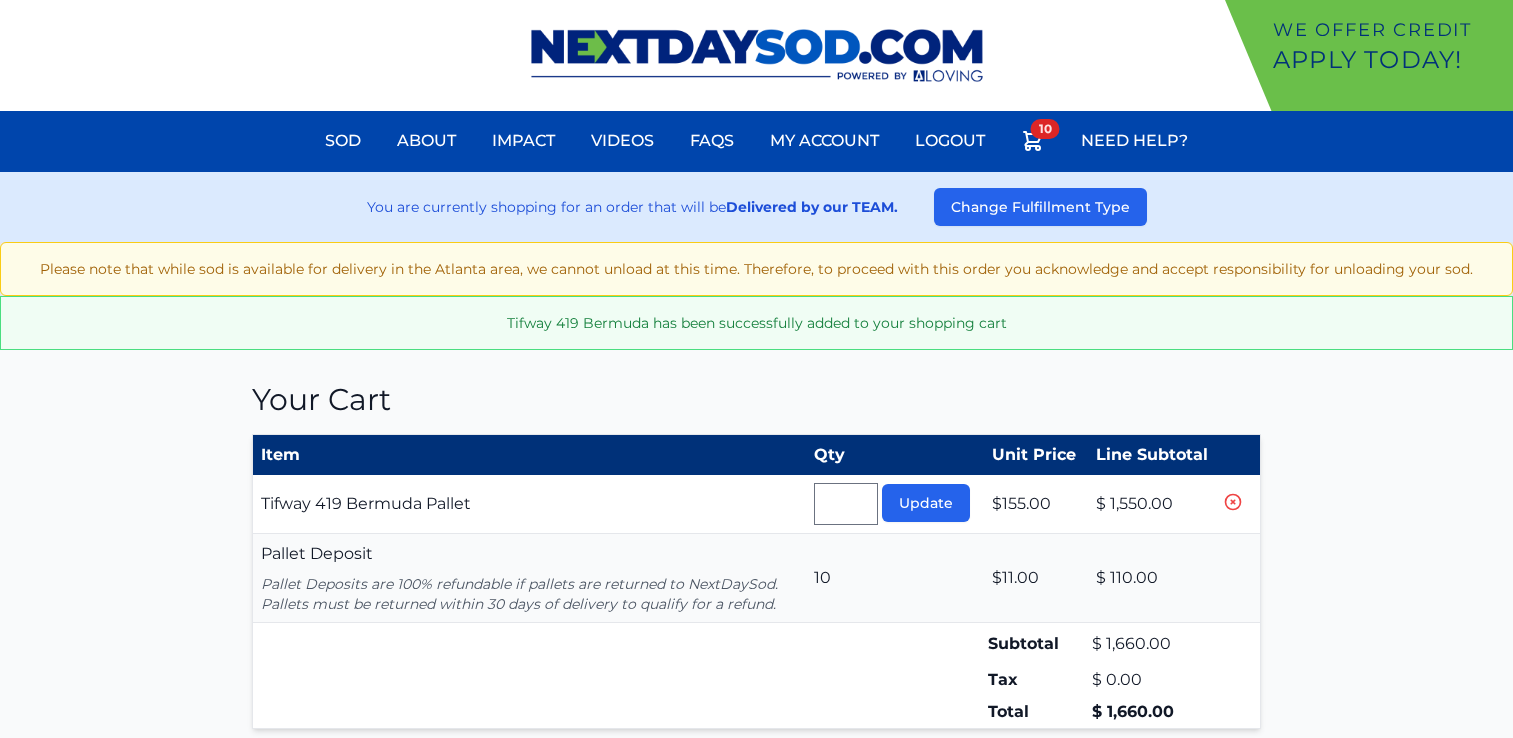 scroll, scrollTop: 0, scrollLeft: 0, axis: both 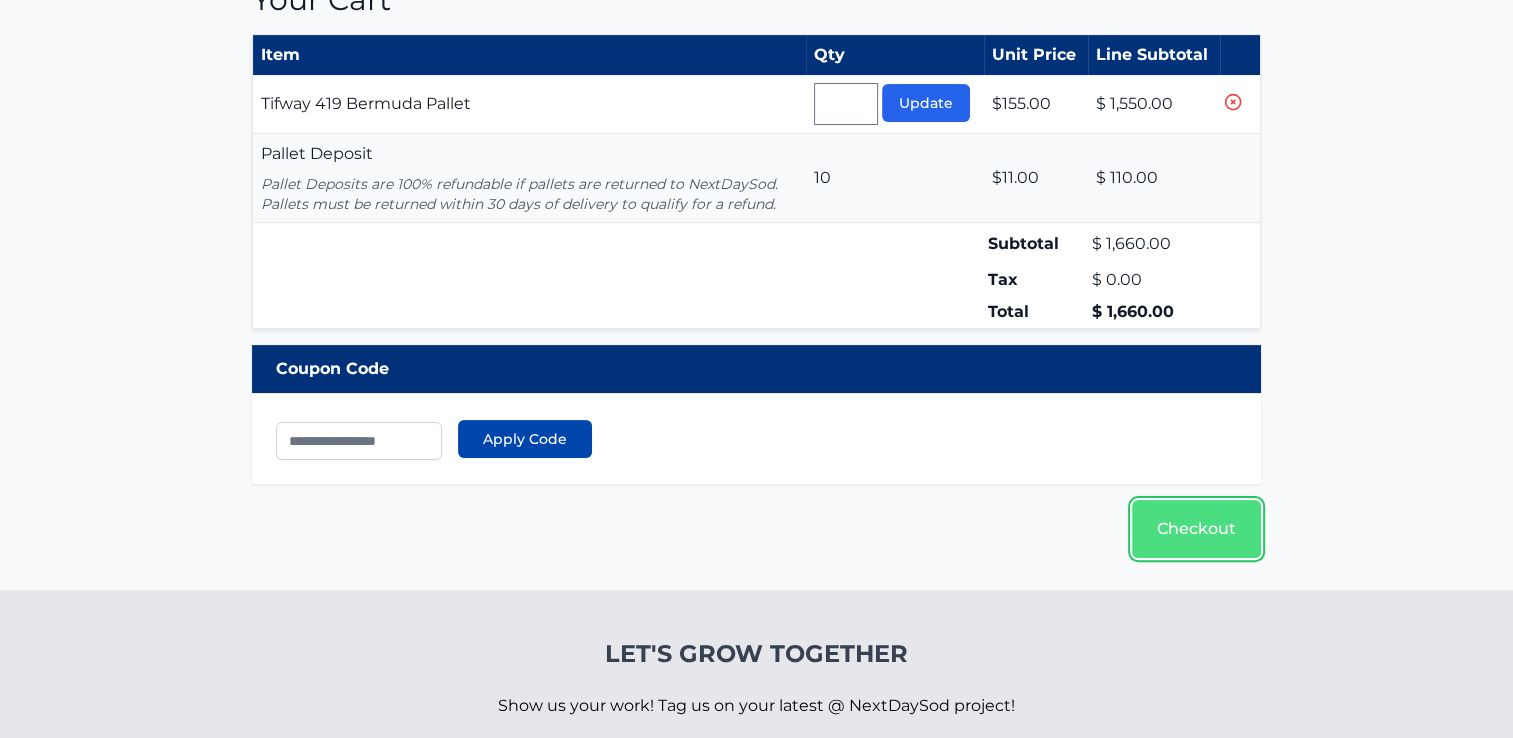 click on "Checkout" at bounding box center (1196, 529) 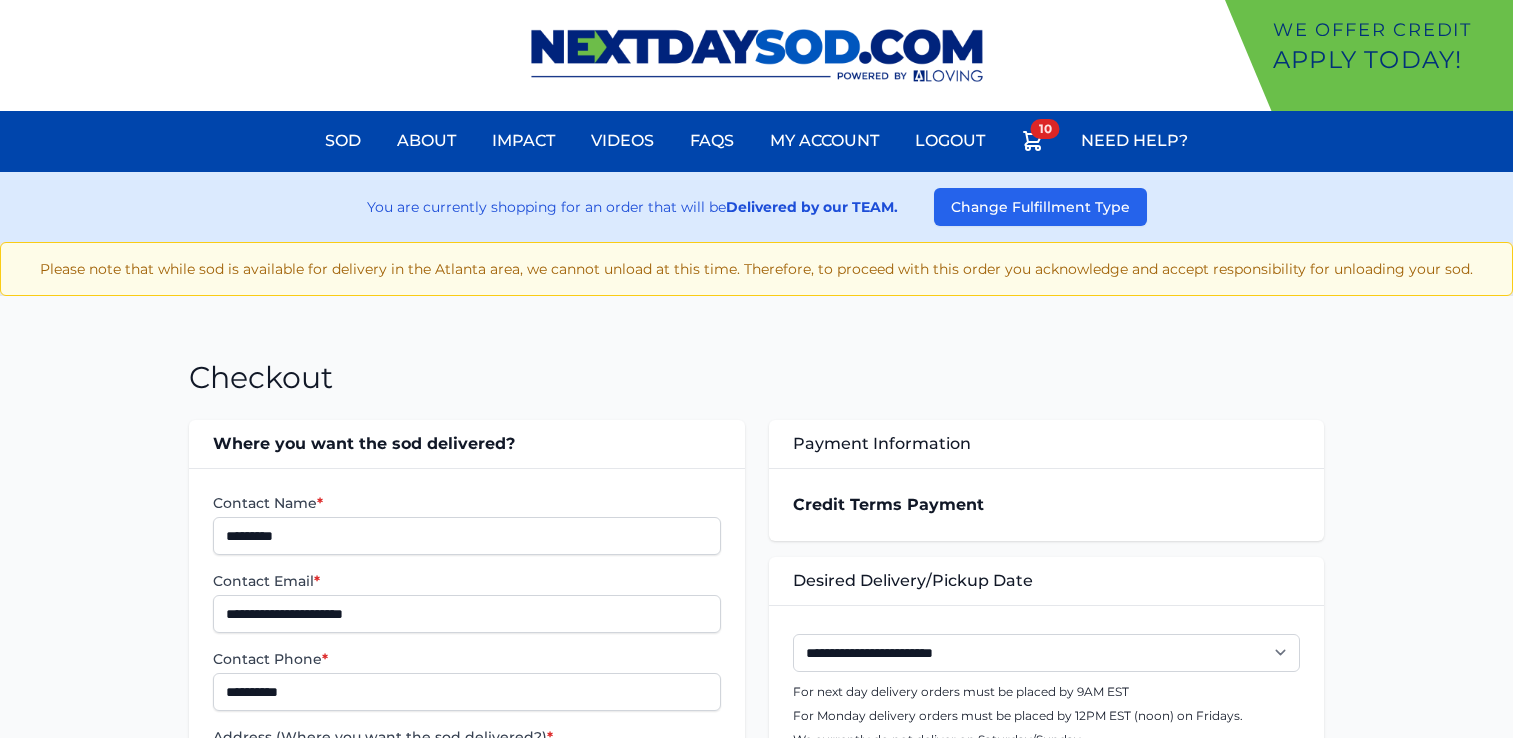 scroll, scrollTop: 0, scrollLeft: 0, axis: both 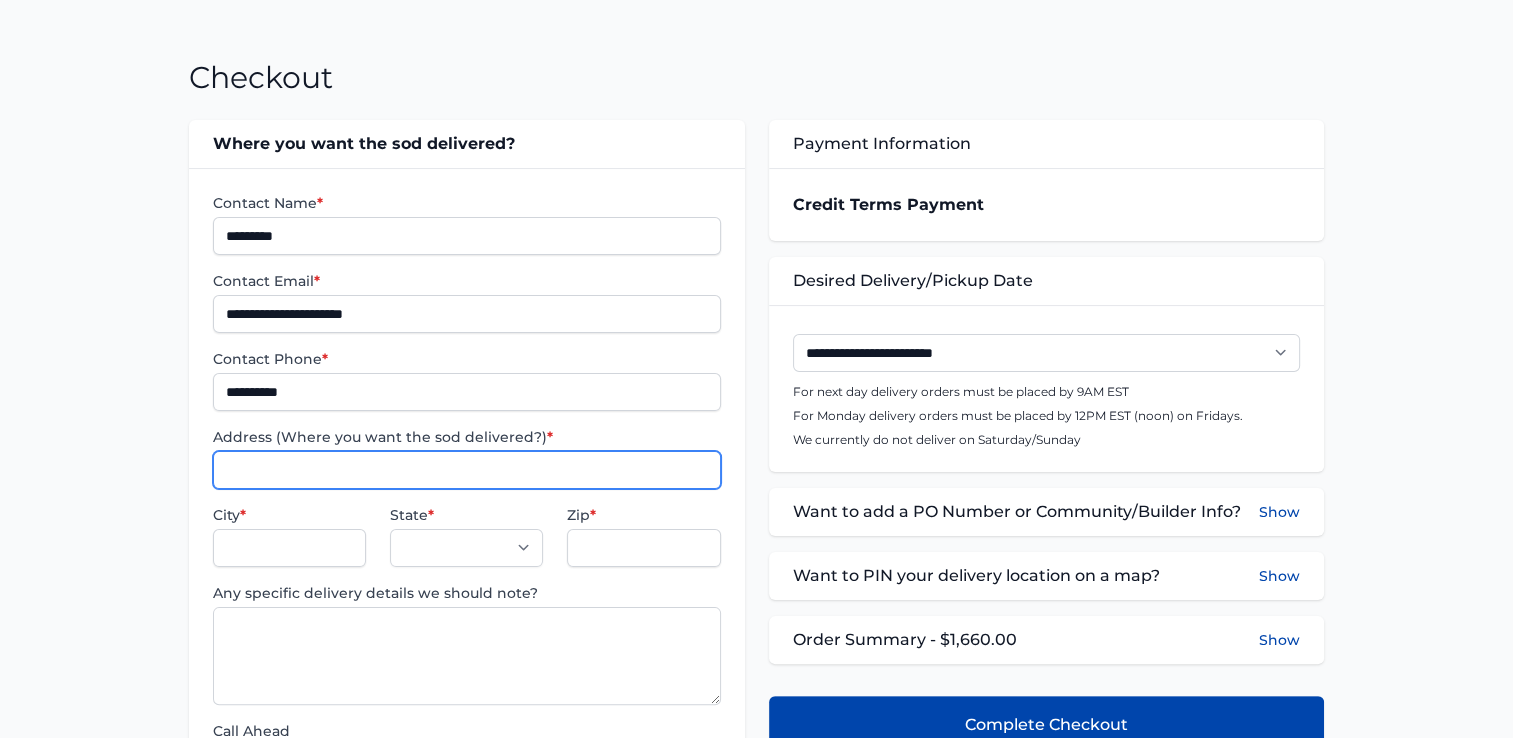 click on "Address (Where you want the sod delivered?)
*" at bounding box center [466, 470] 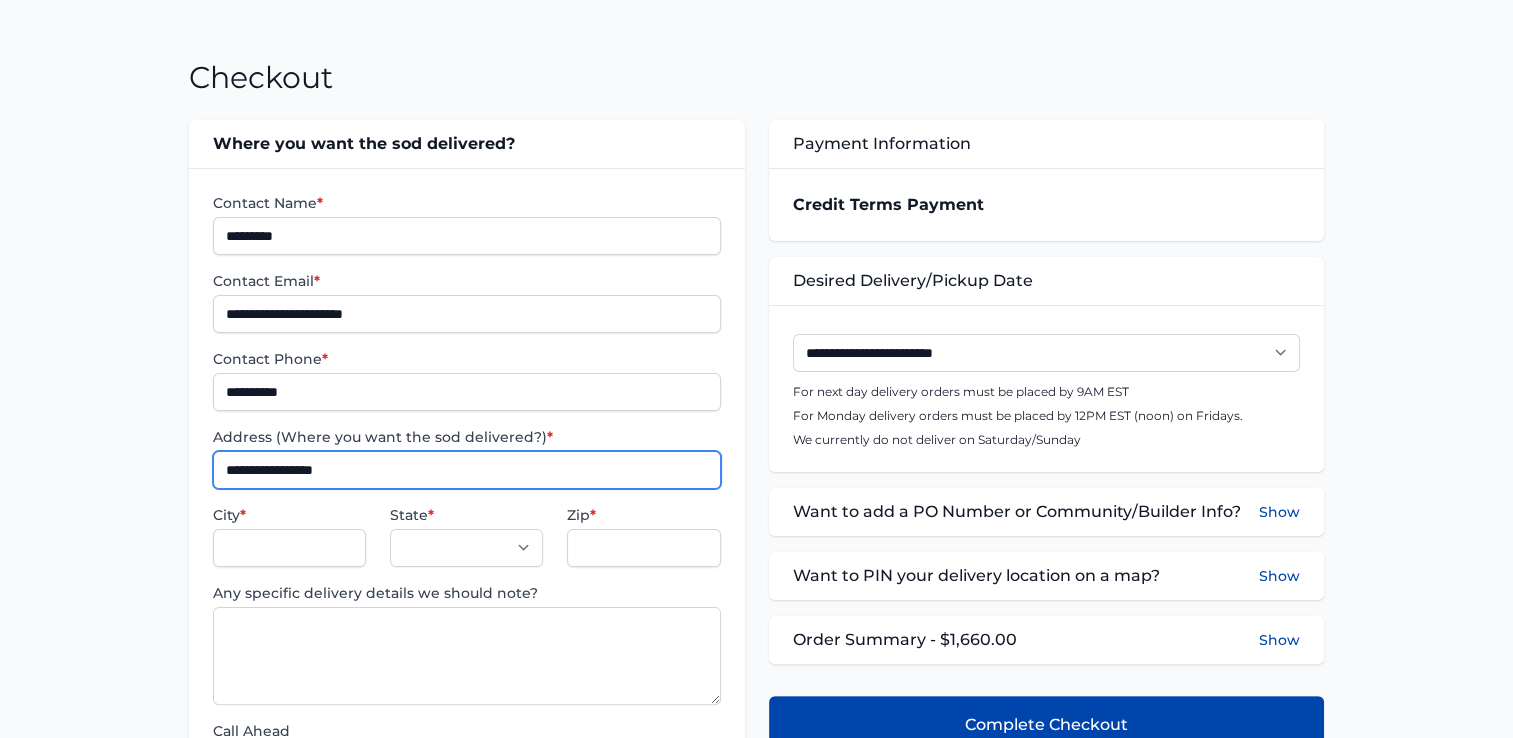 type on "**********" 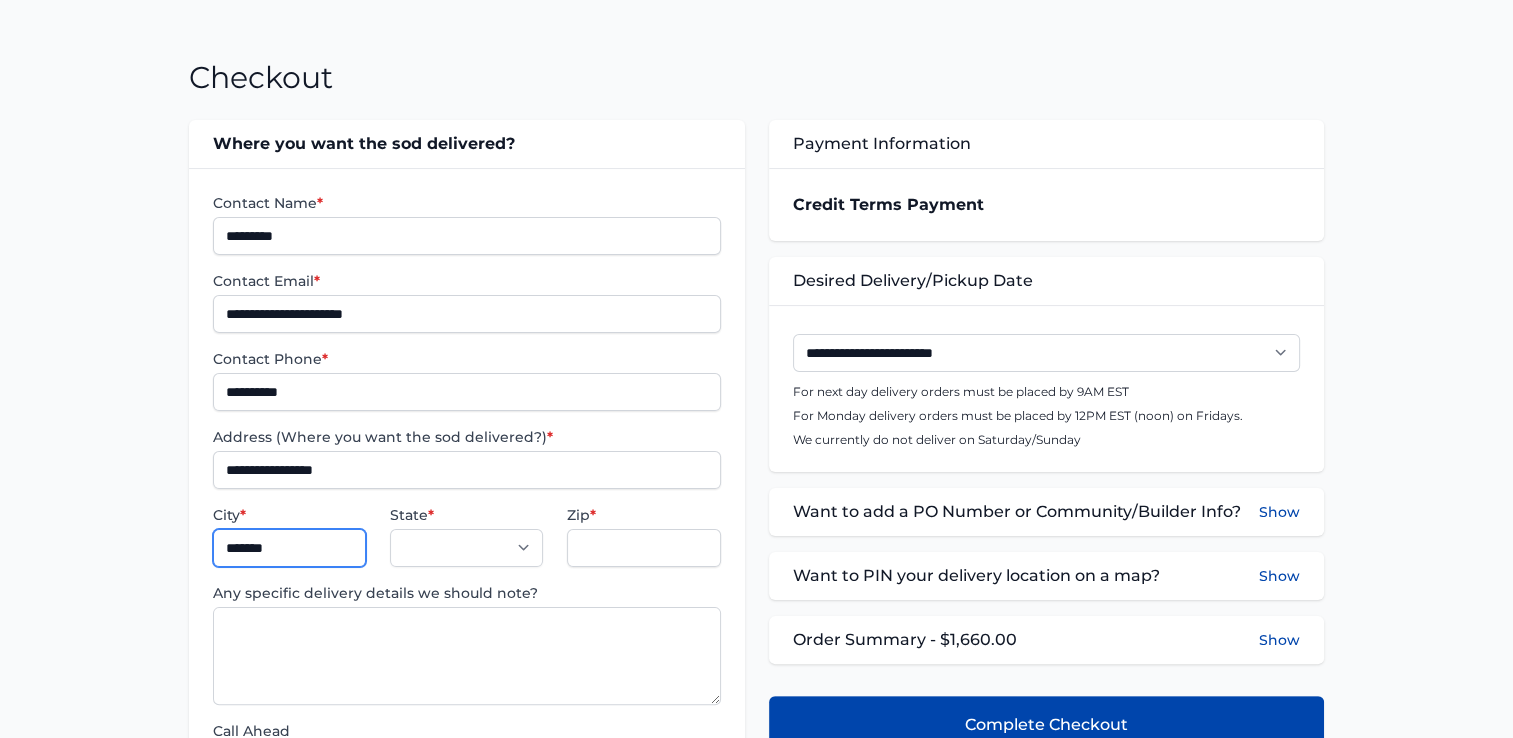 type on "*******" 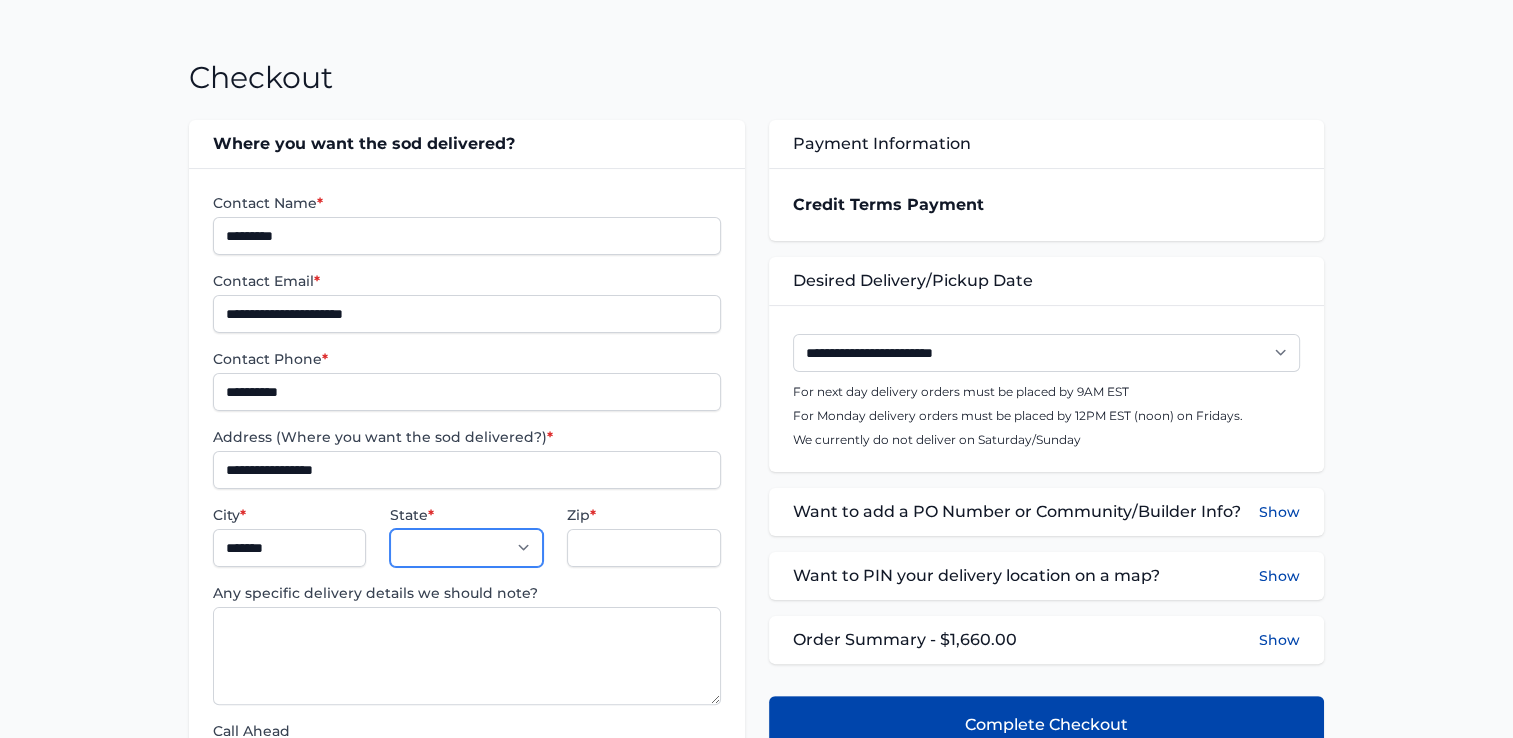 select on "**" 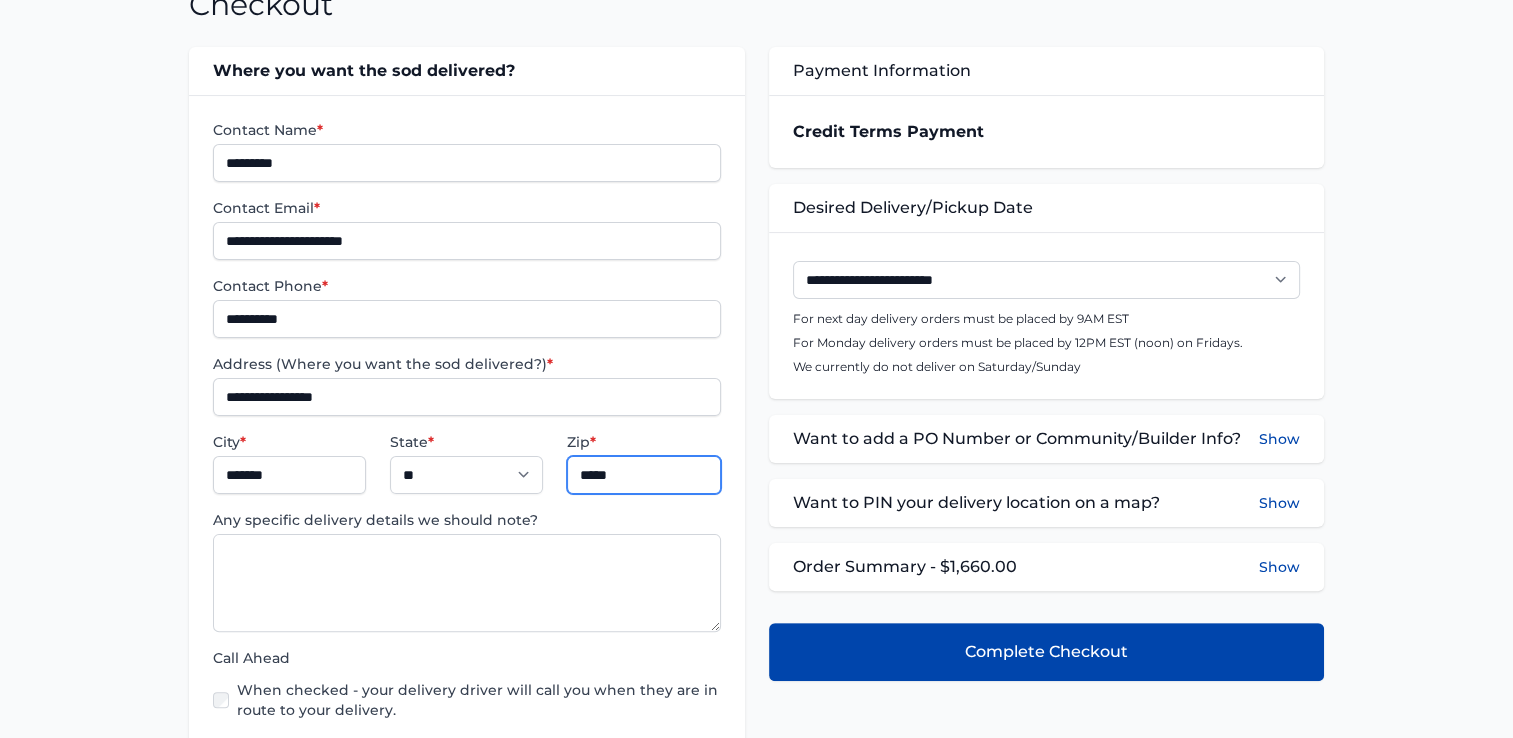 scroll, scrollTop: 500, scrollLeft: 0, axis: vertical 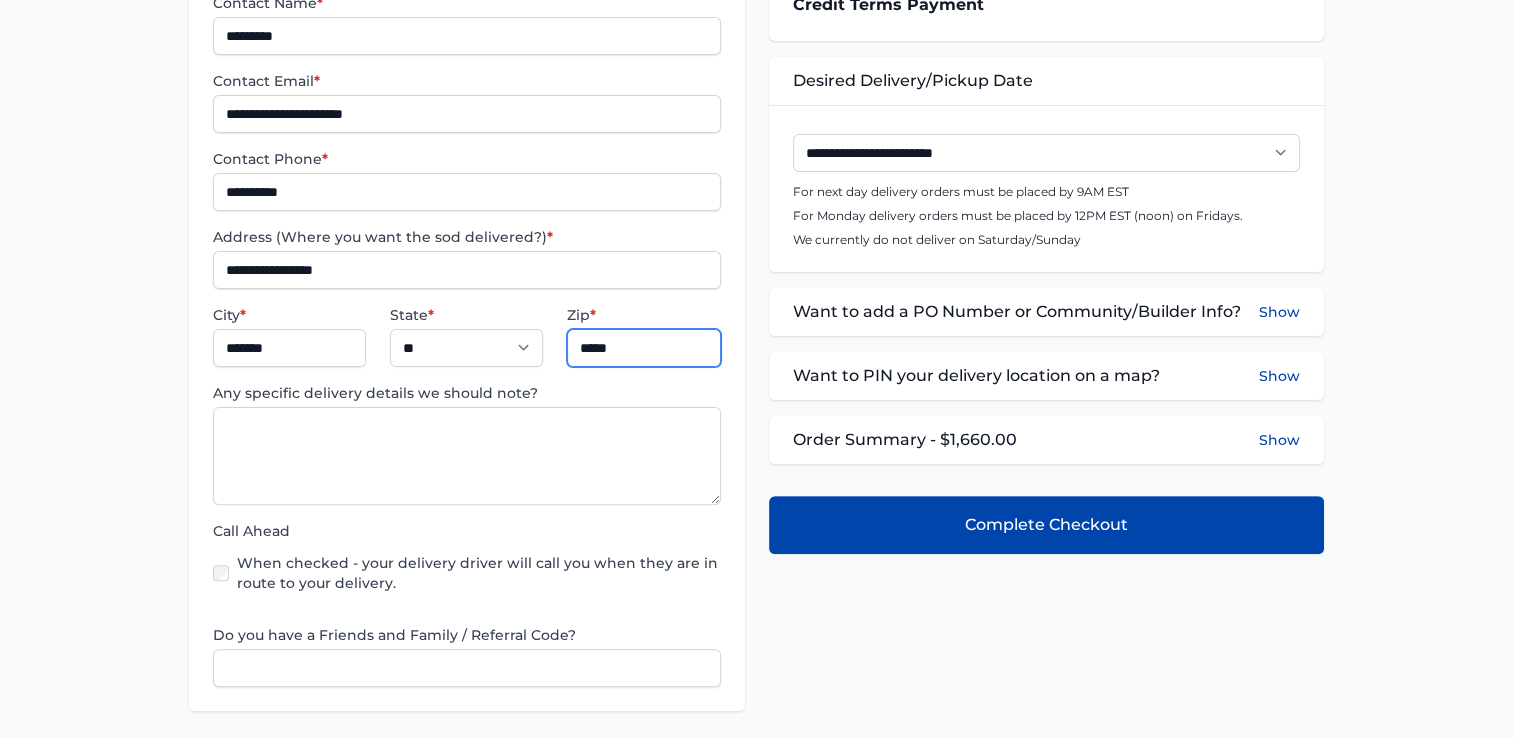 type on "*****" 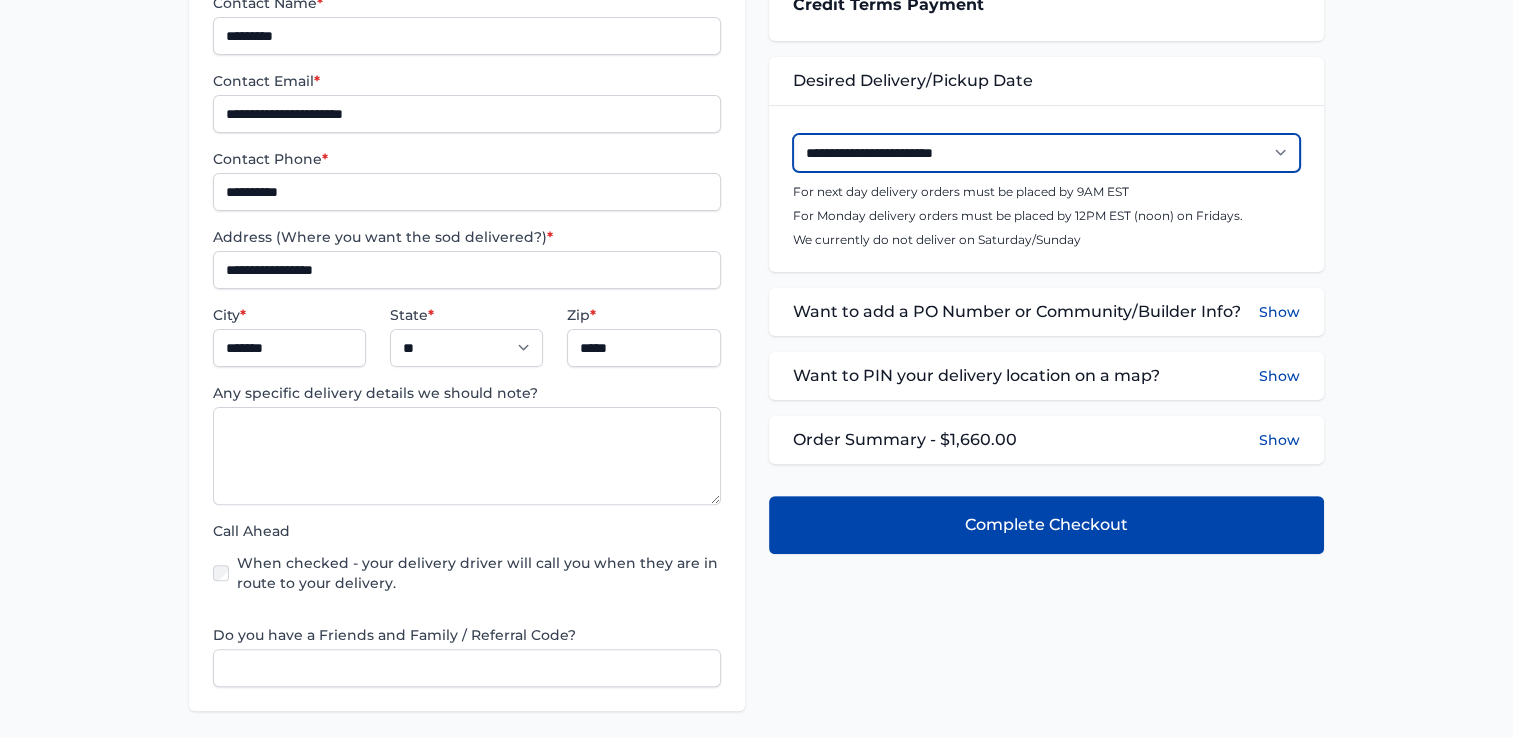 click on "**********" at bounding box center (1046, 153) 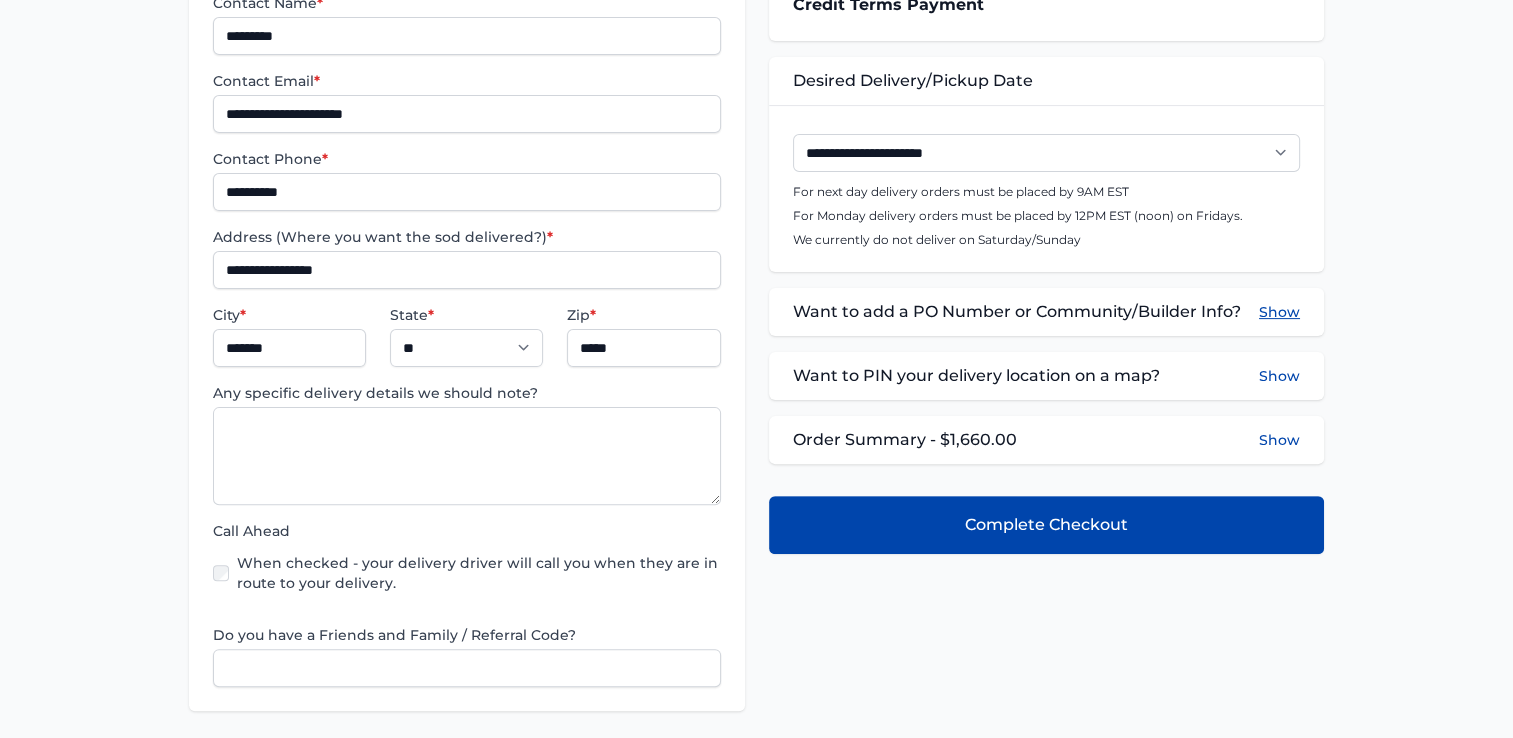 click on "Show" at bounding box center (1279, 312) 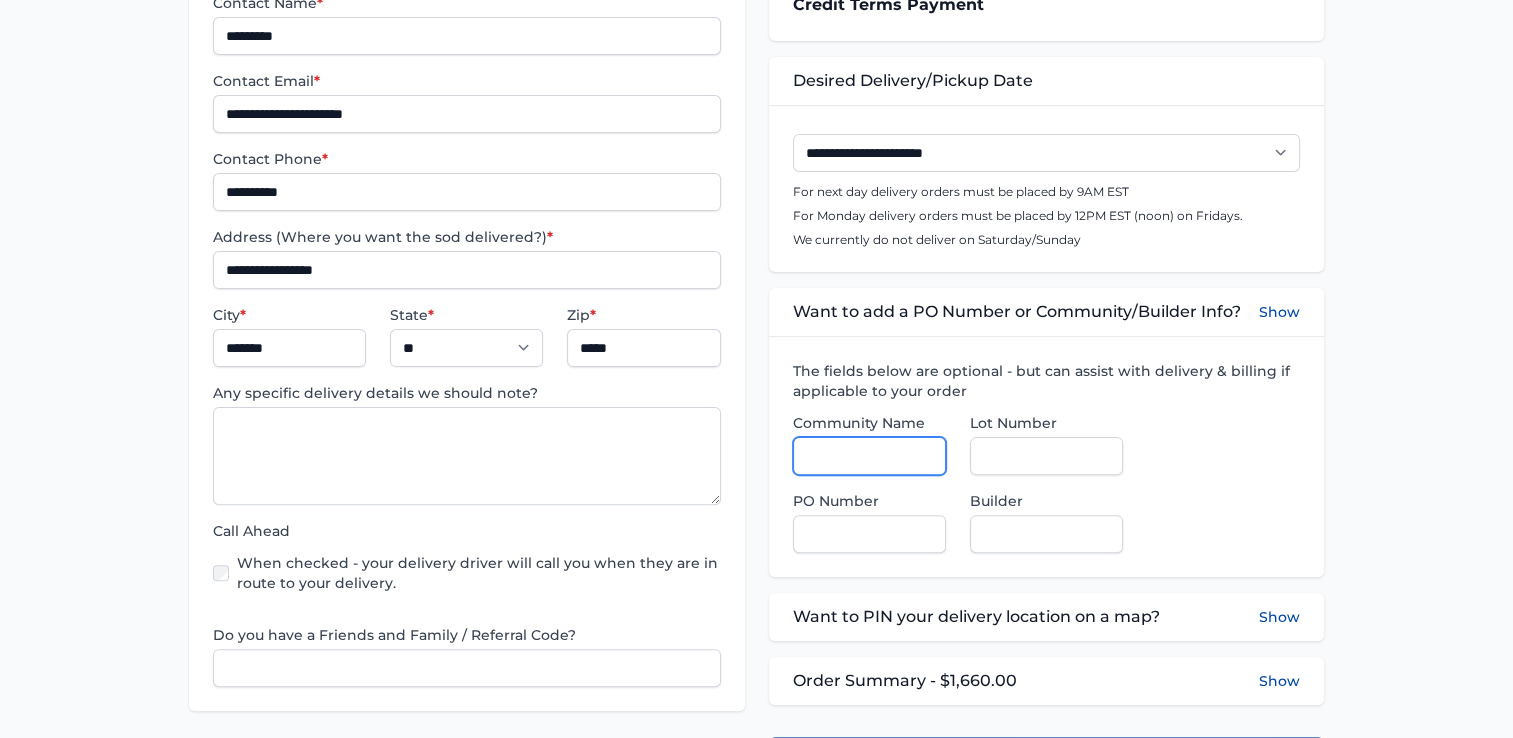 click on "Community Name" at bounding box center [869, 456] 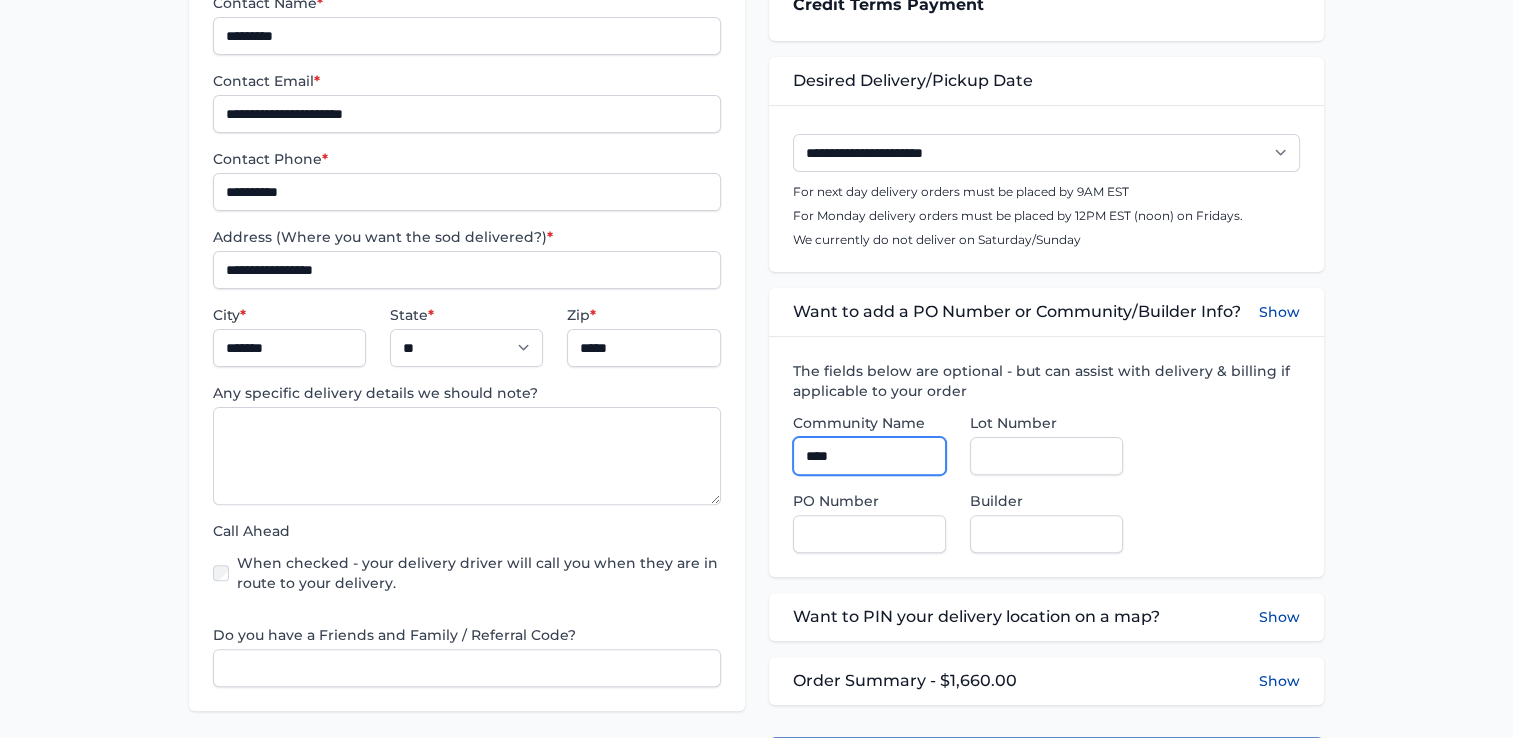type on "**********" 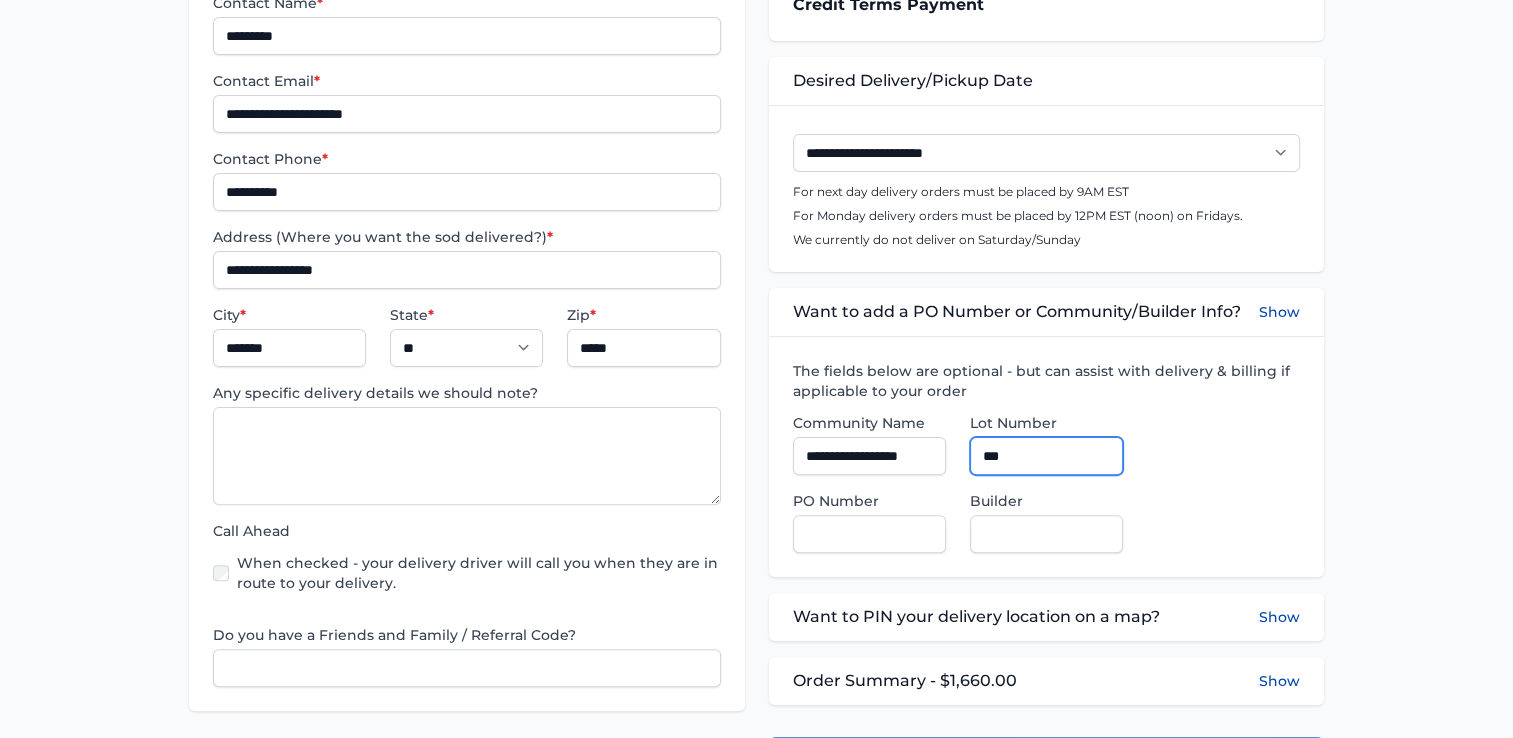 type on "***" 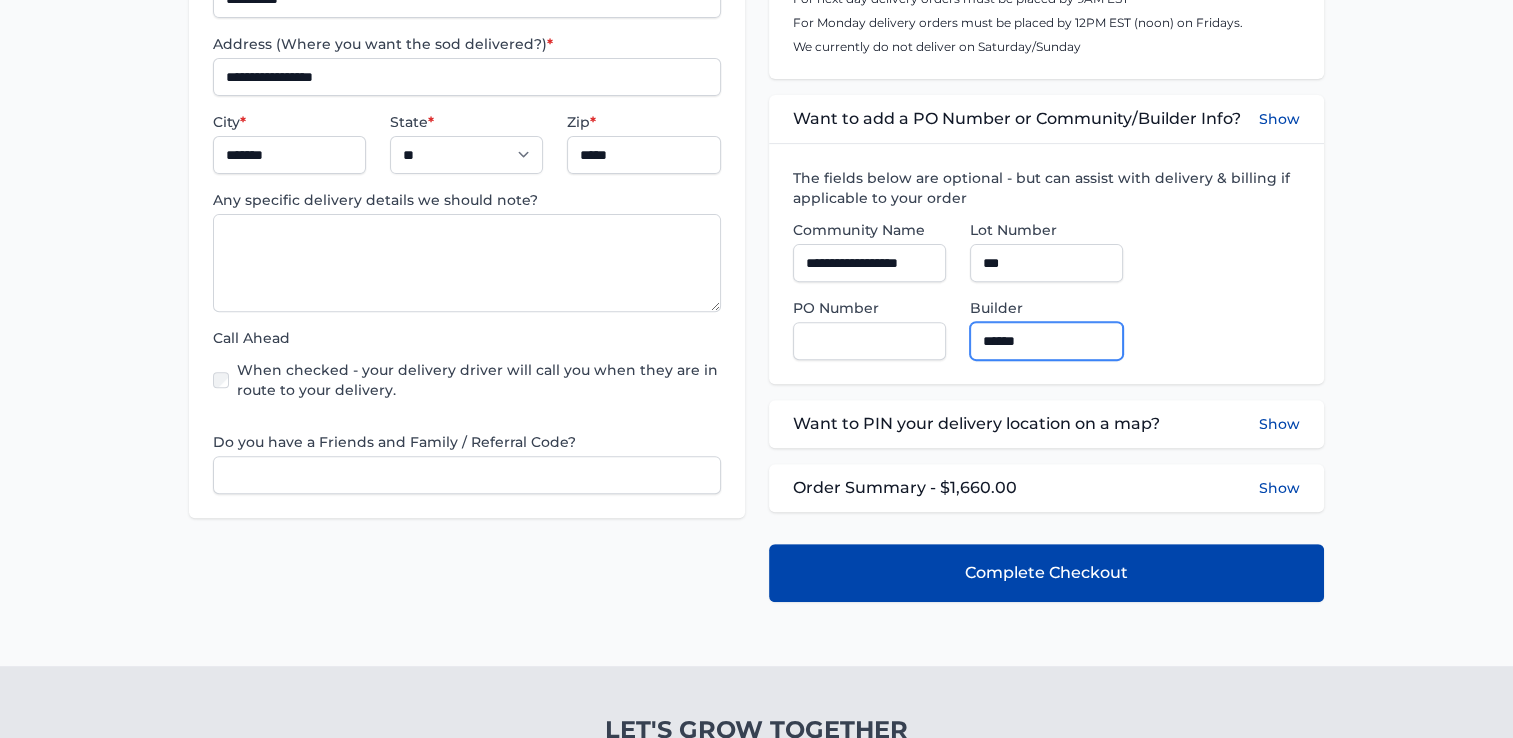 scroll, scrollTop: 700, scrollLeft: 0, axis: vertical 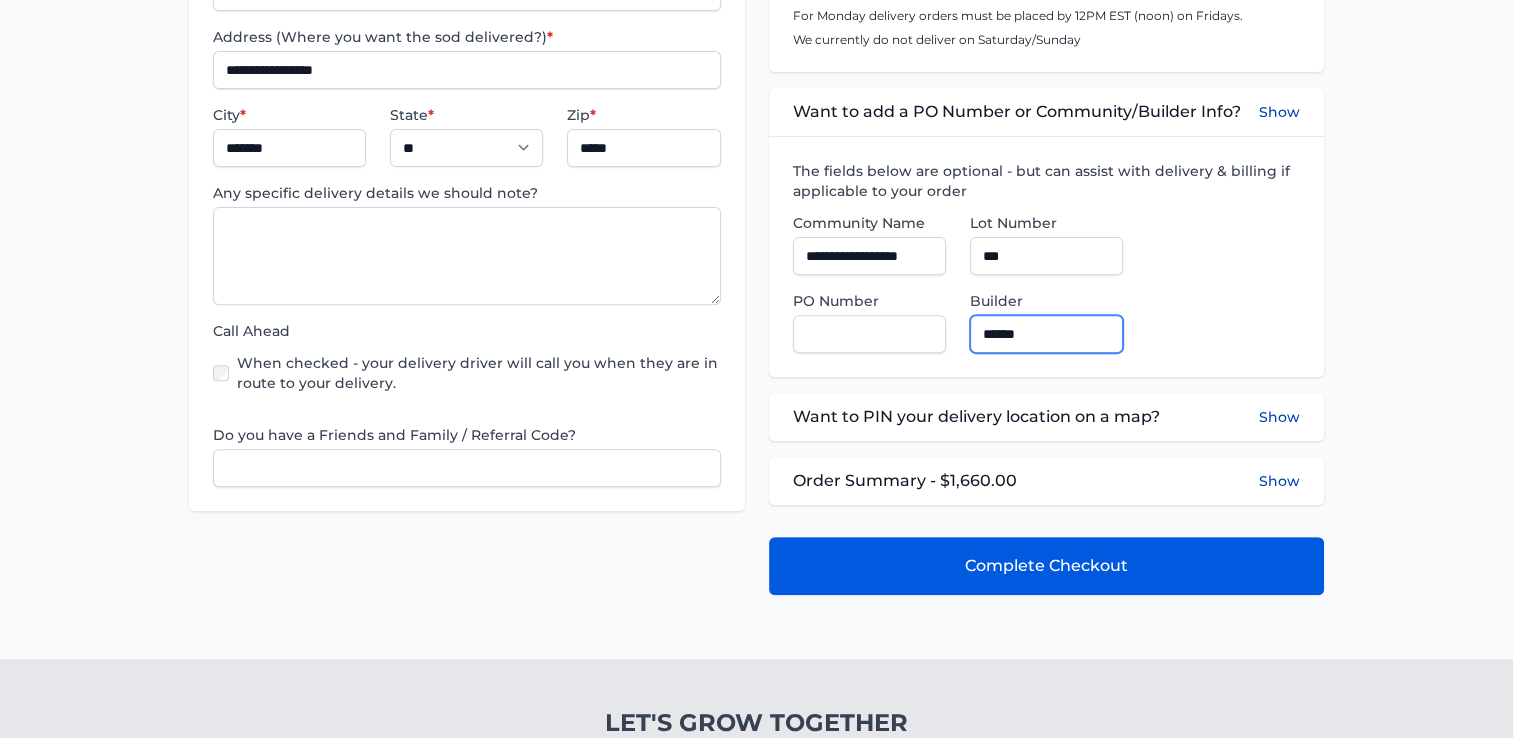 type on "******" 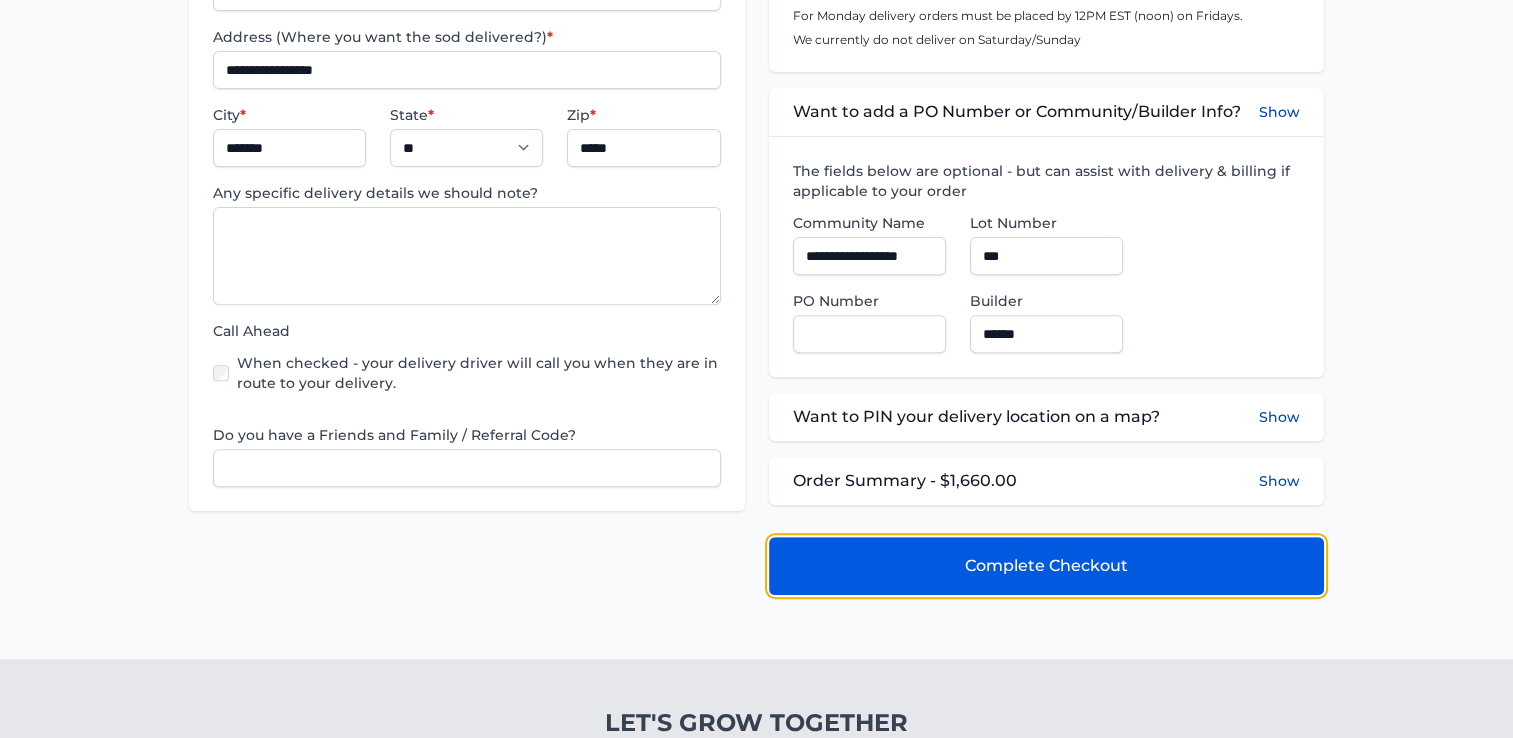 click on "Complete Checkout" at bounding box center (1046, 566) 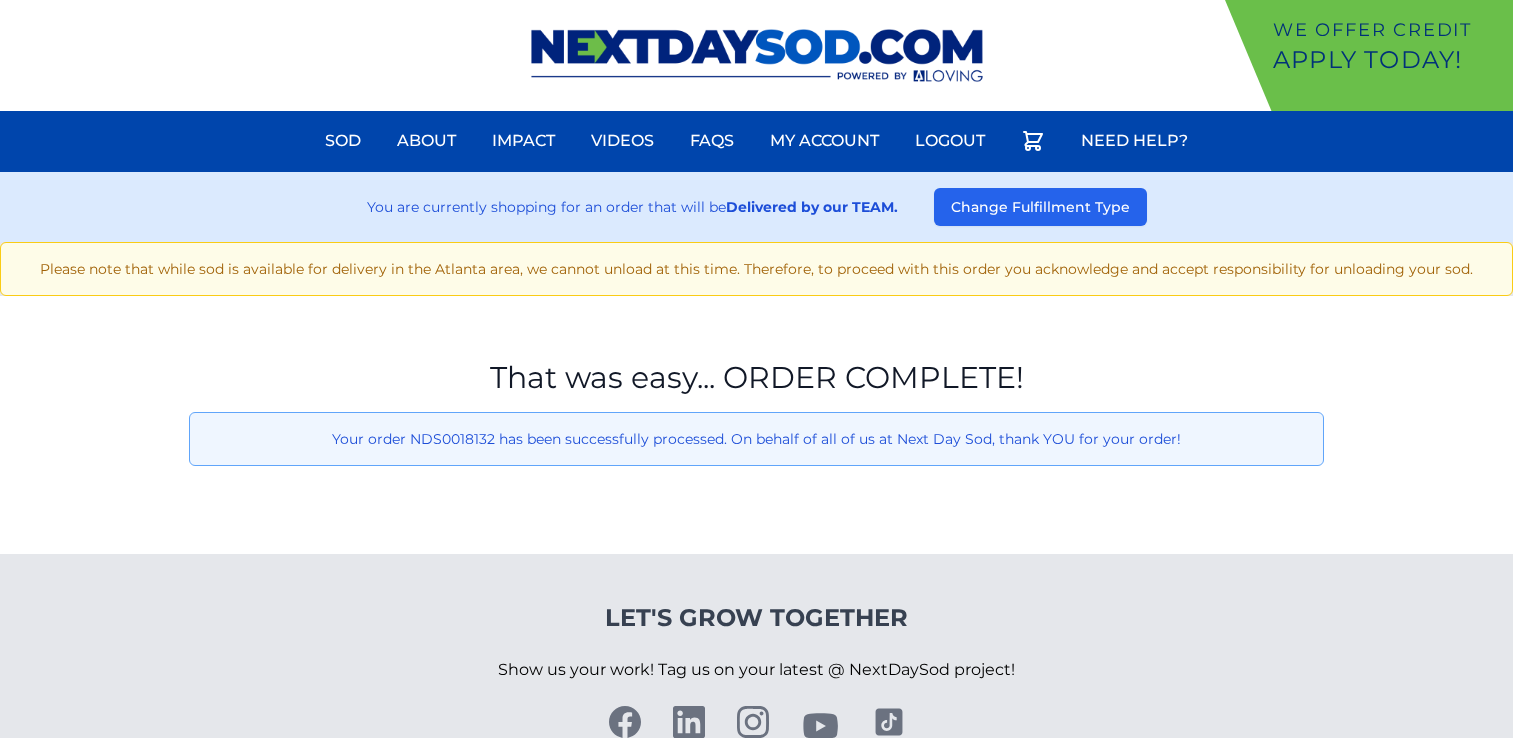 scroll, scrollTop: 0, scrollLeft: 0, axis: both 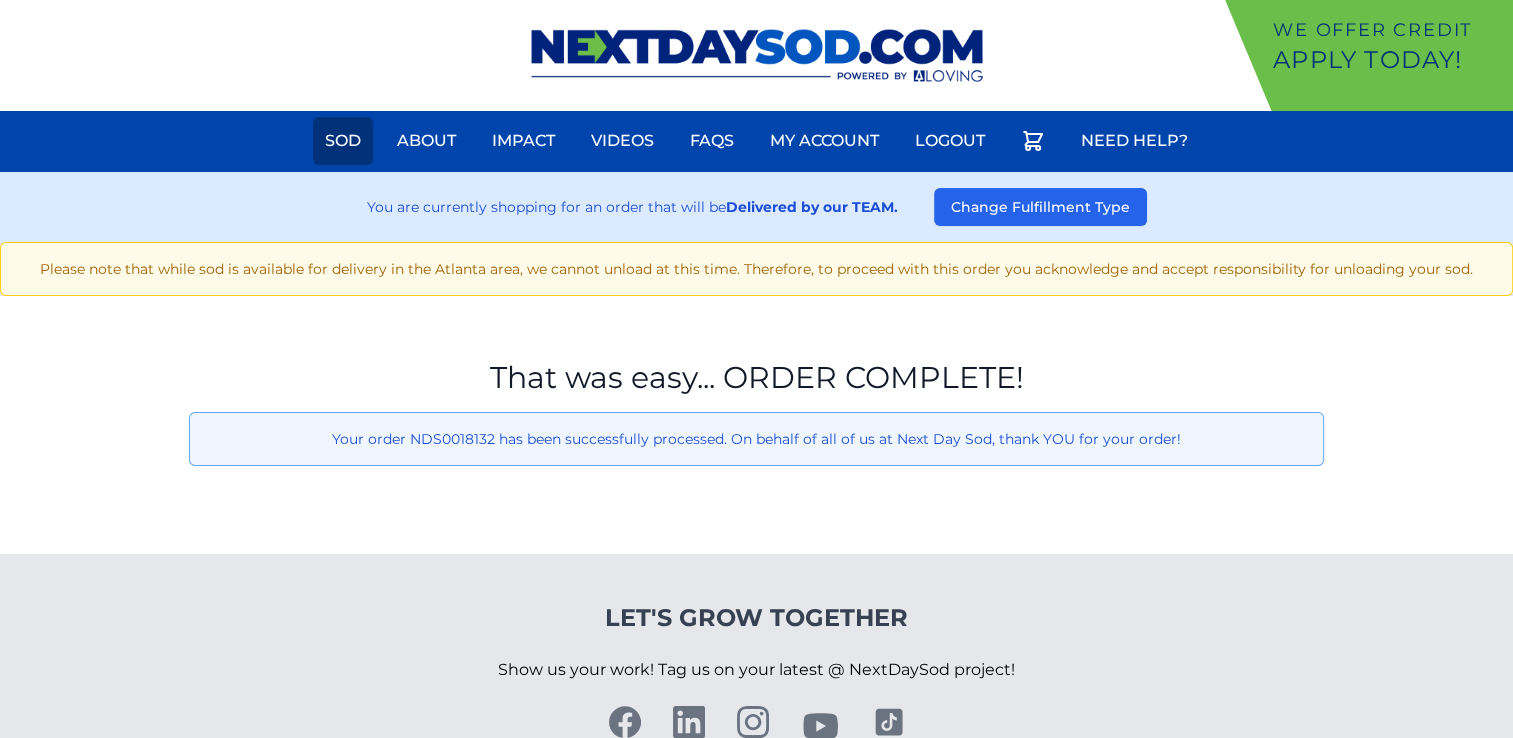 click on "Sod" at bounding box center (343, 141) 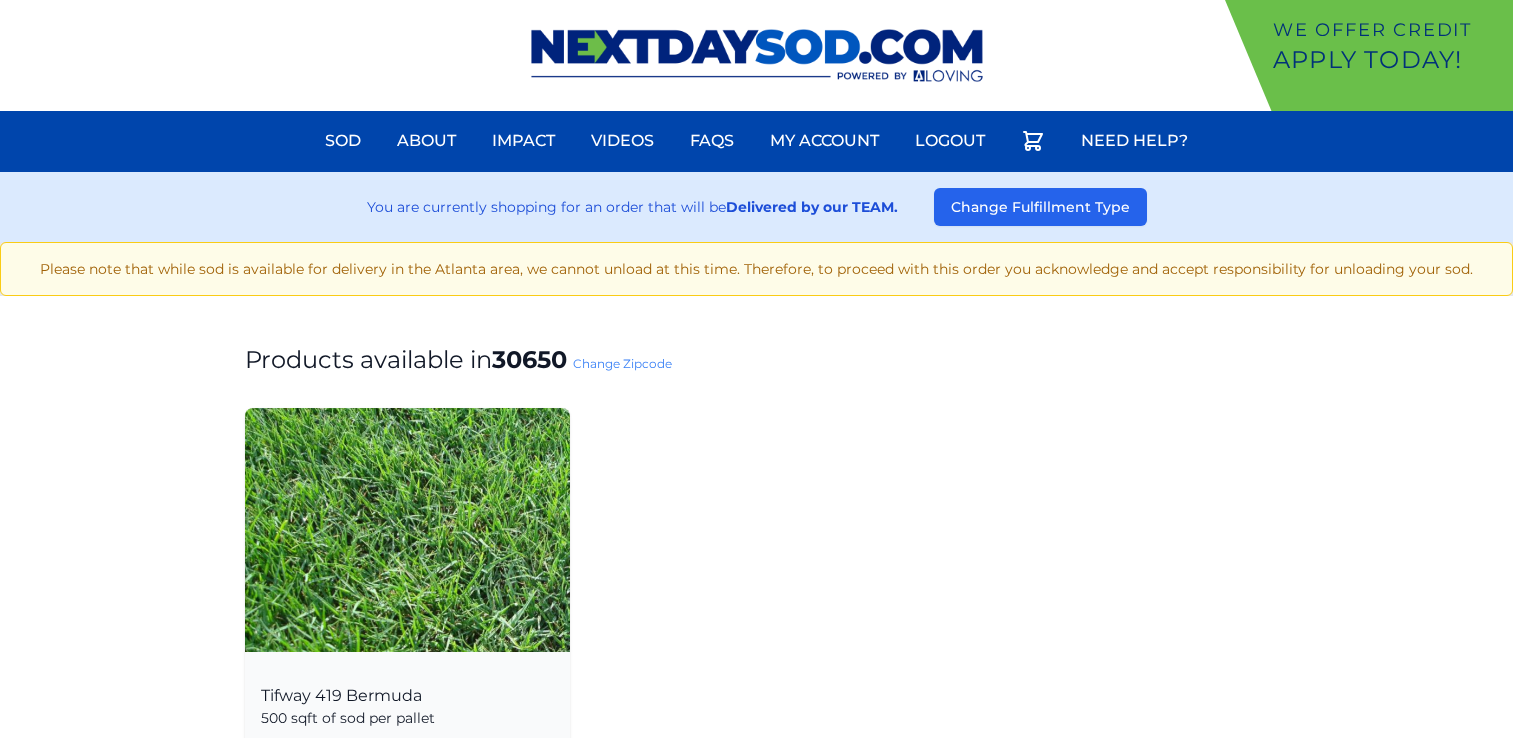 scroll, scrollTop: 0, scrollLeft: 0, axis: both 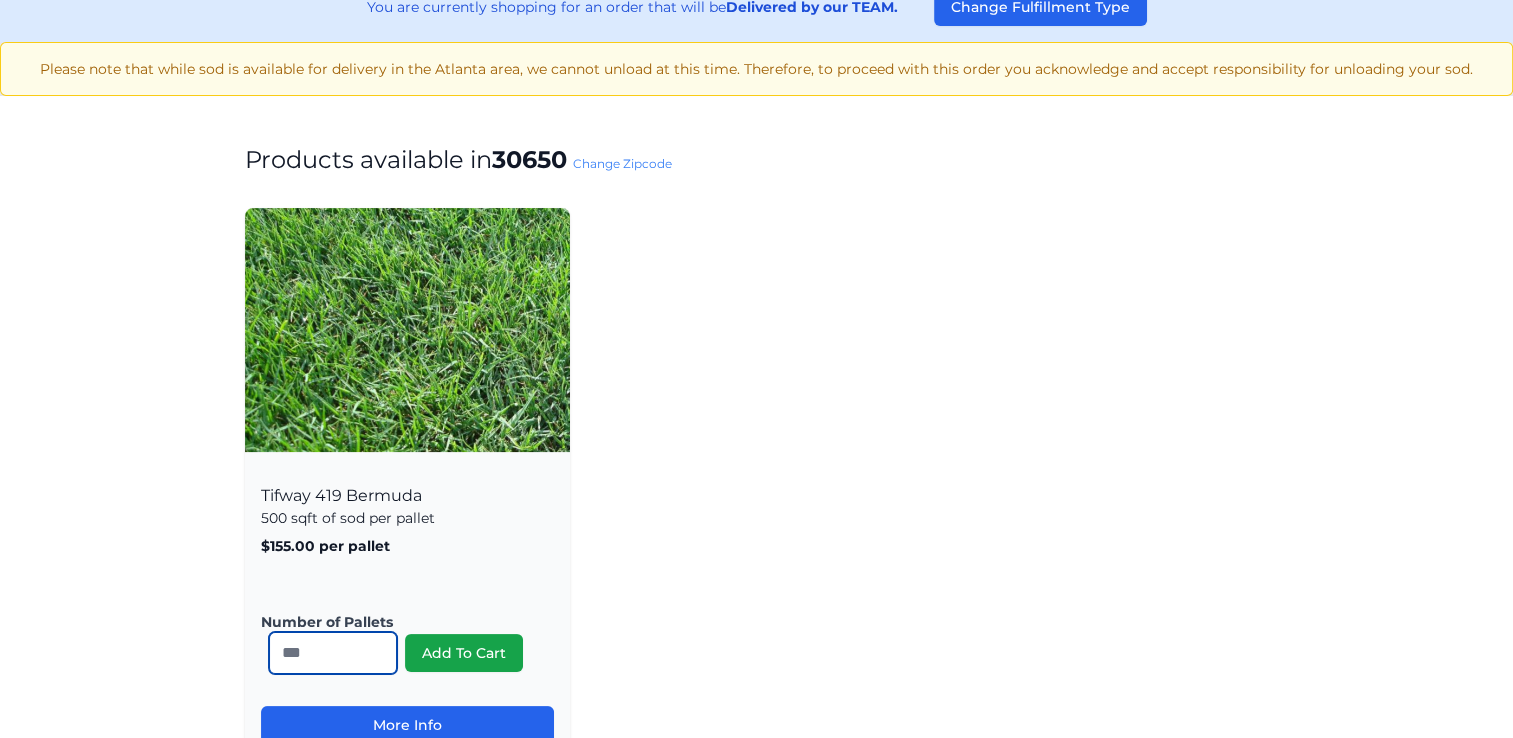 drag, startPoint x: 308, startPoint y: 657, endPoint x: 245, endPoint y: 658, distance: 63.007935 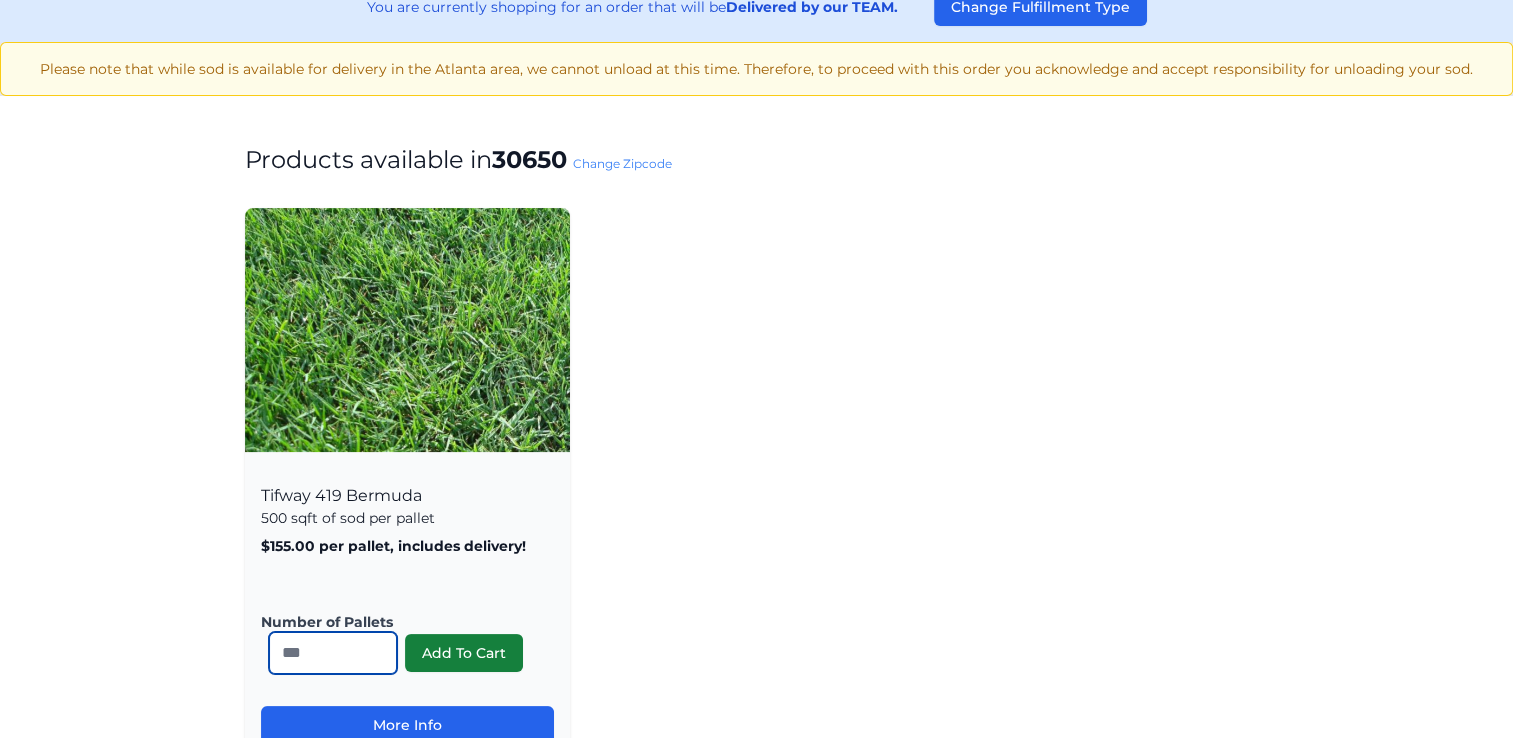 type on "*" 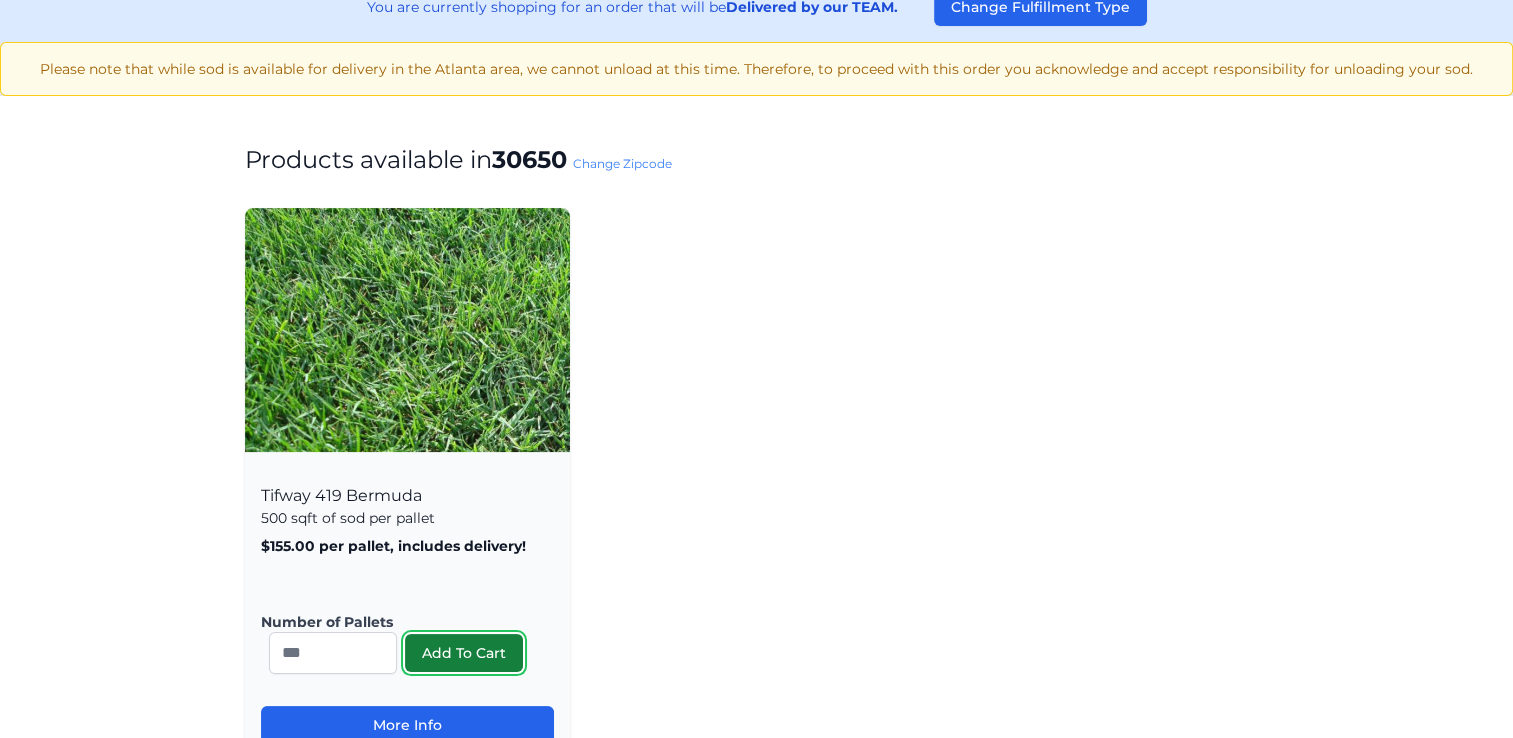 click on "Add To Cart" at bounding box center [464, 653] 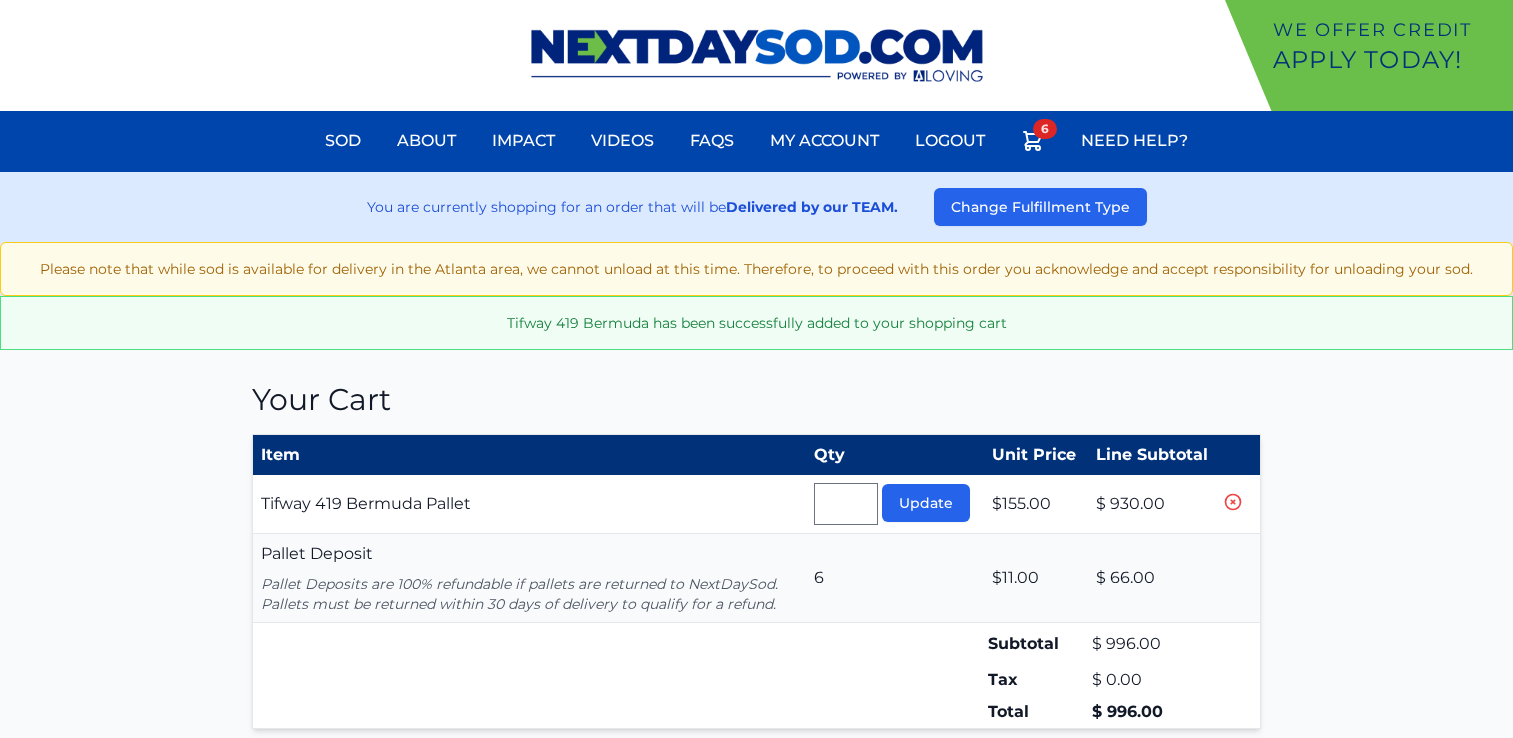 type 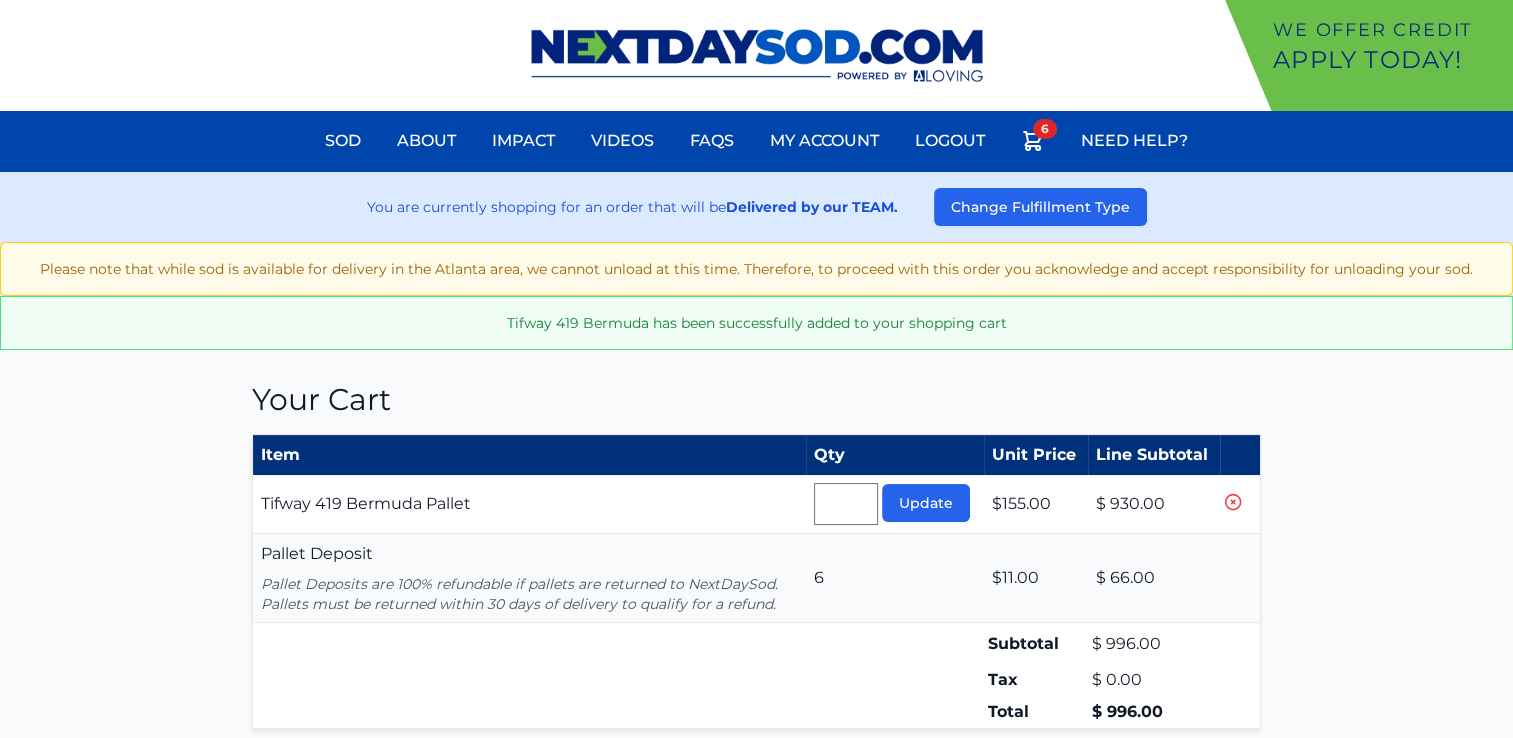 scroll, scrollTop: 0, scrollLeft: 0, axis: both 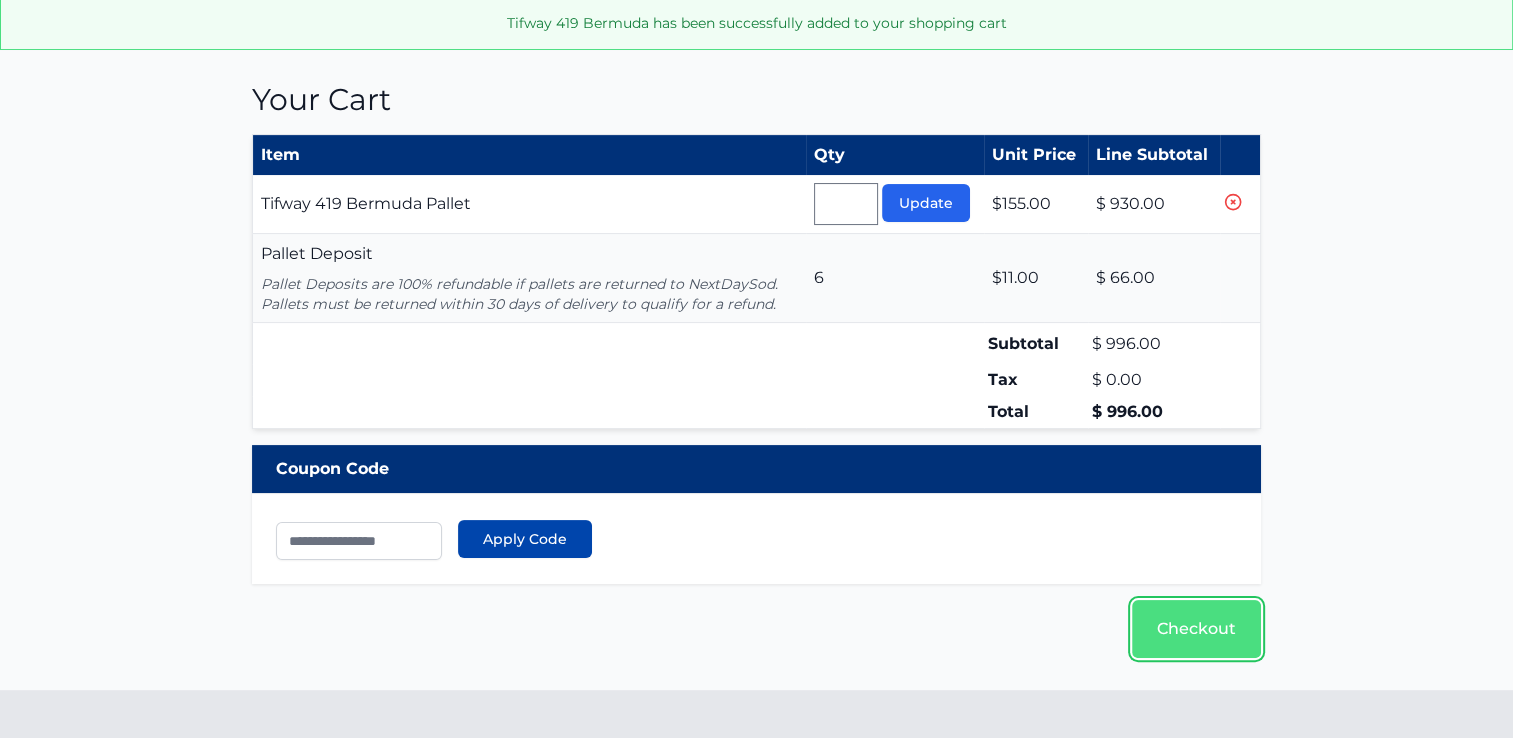 click on "Checkout" at bounding box center (1196, 629) 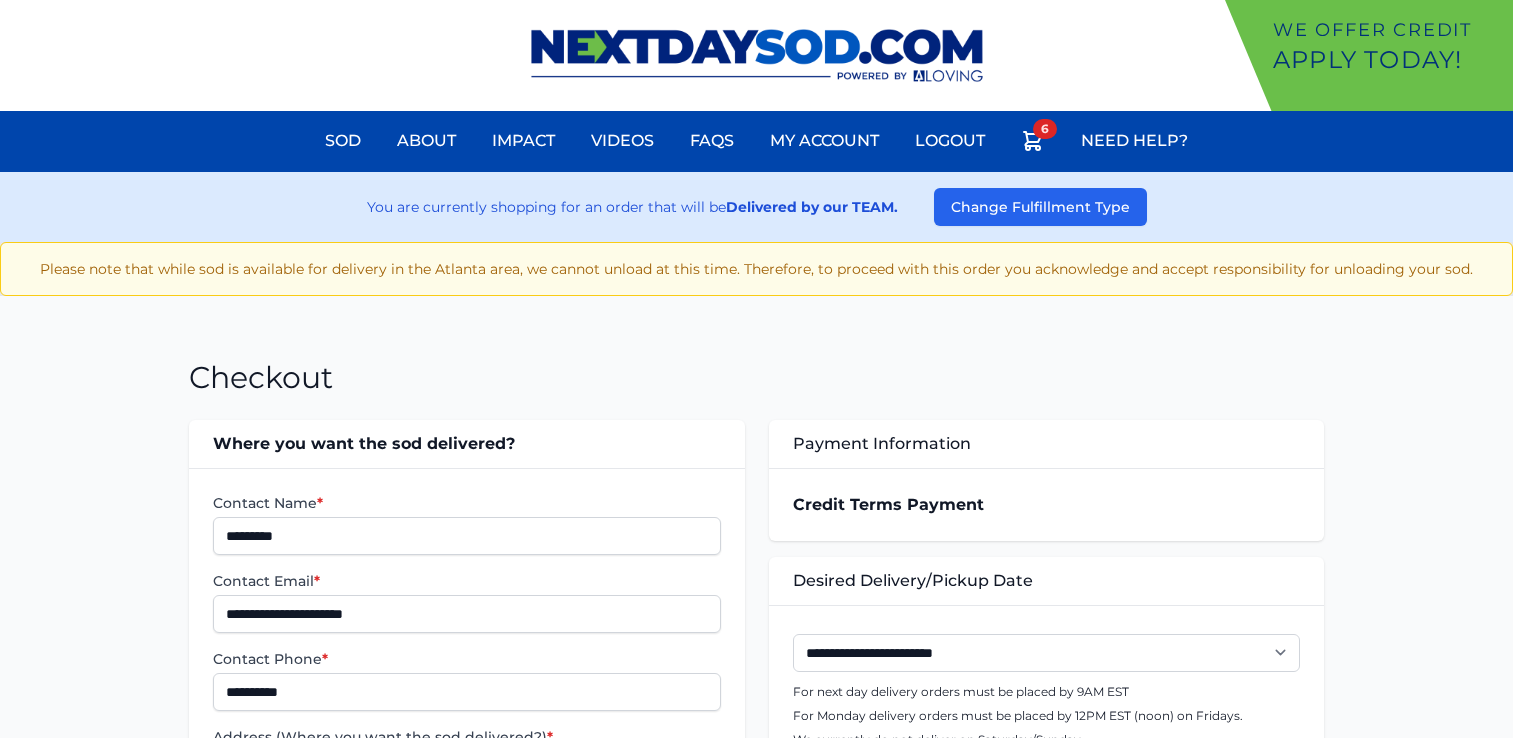 scroll, scrollTop: 0, scrollLeft: 0, axis: both 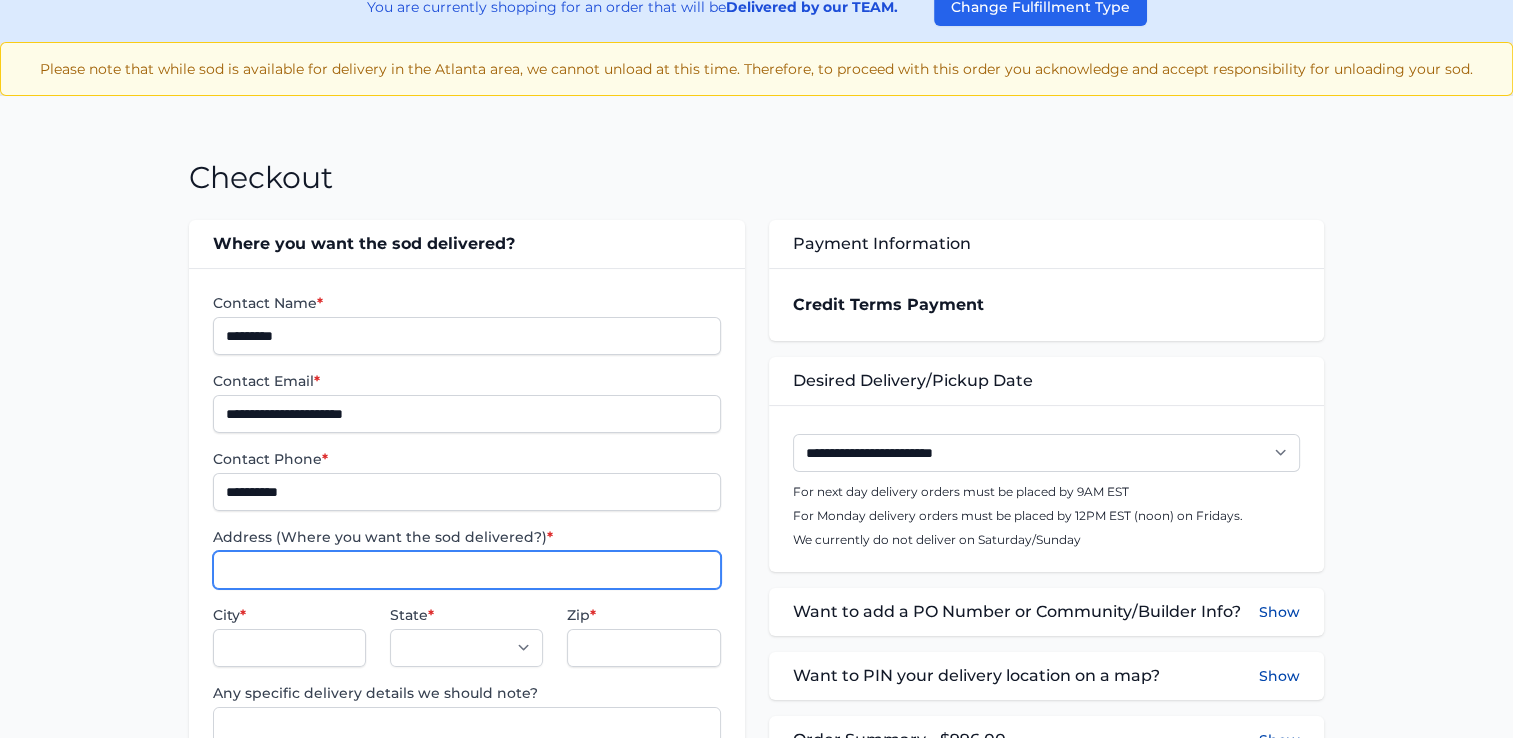click on "Address (Where you want the sod delivered?)
*" at bounding box center [466, 570] 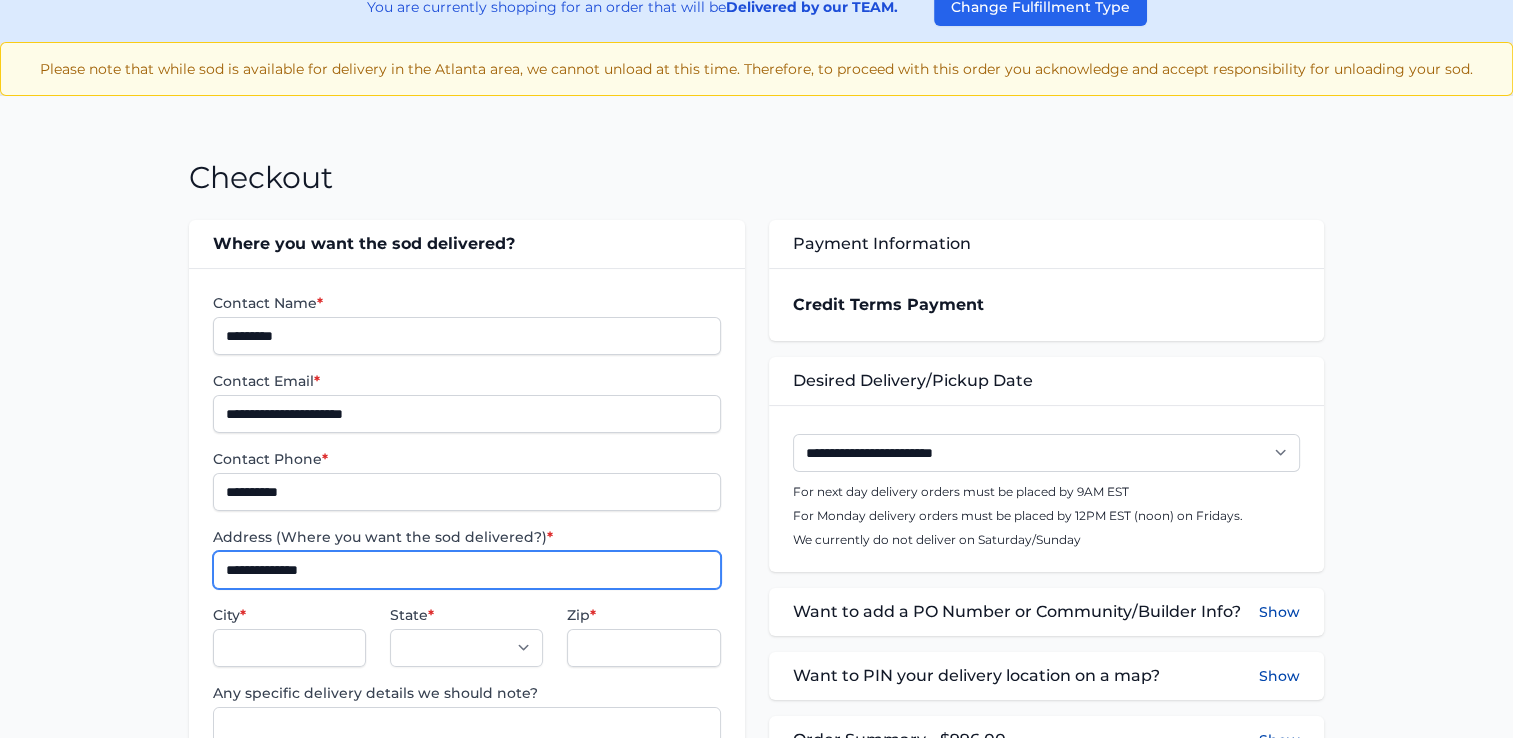 type on "**********" 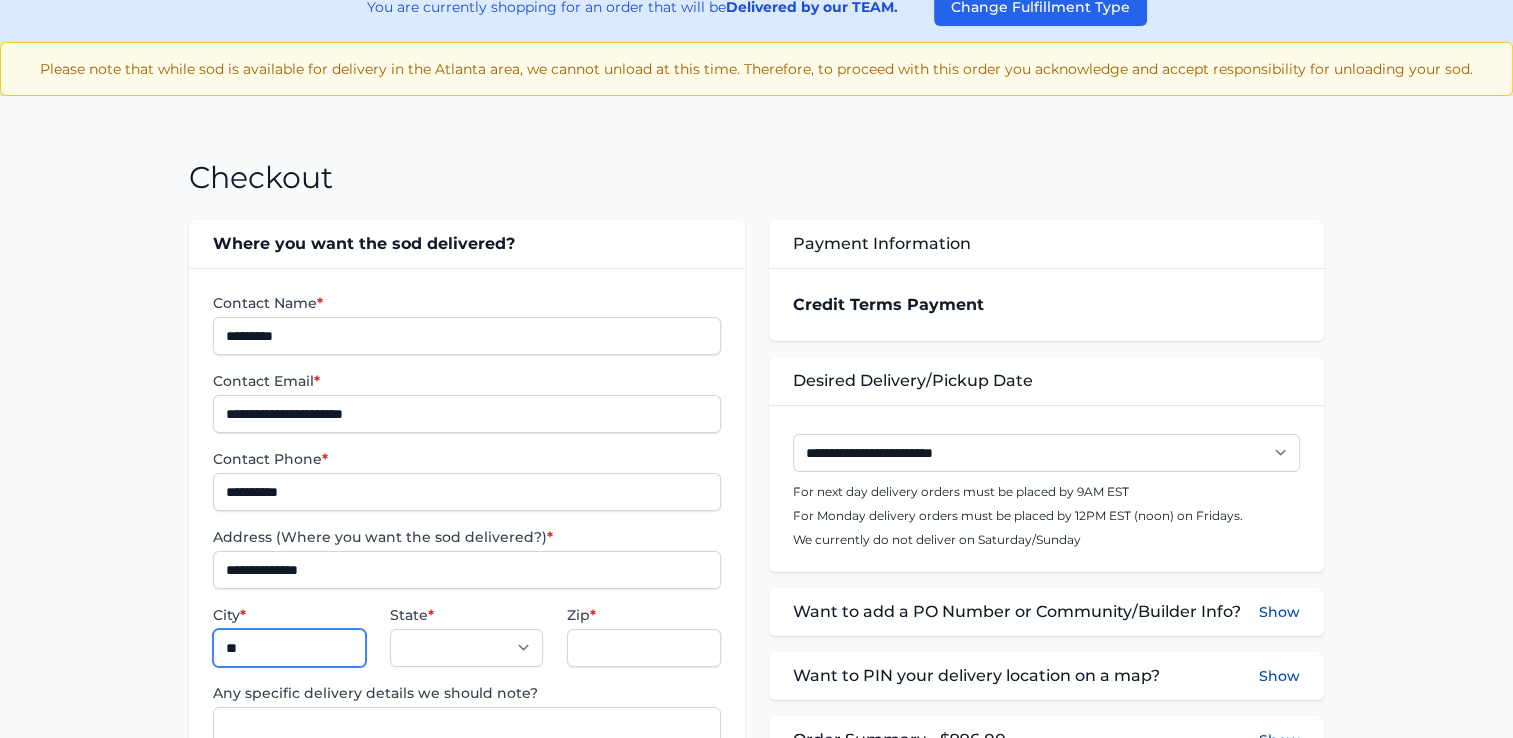 type on "*******" 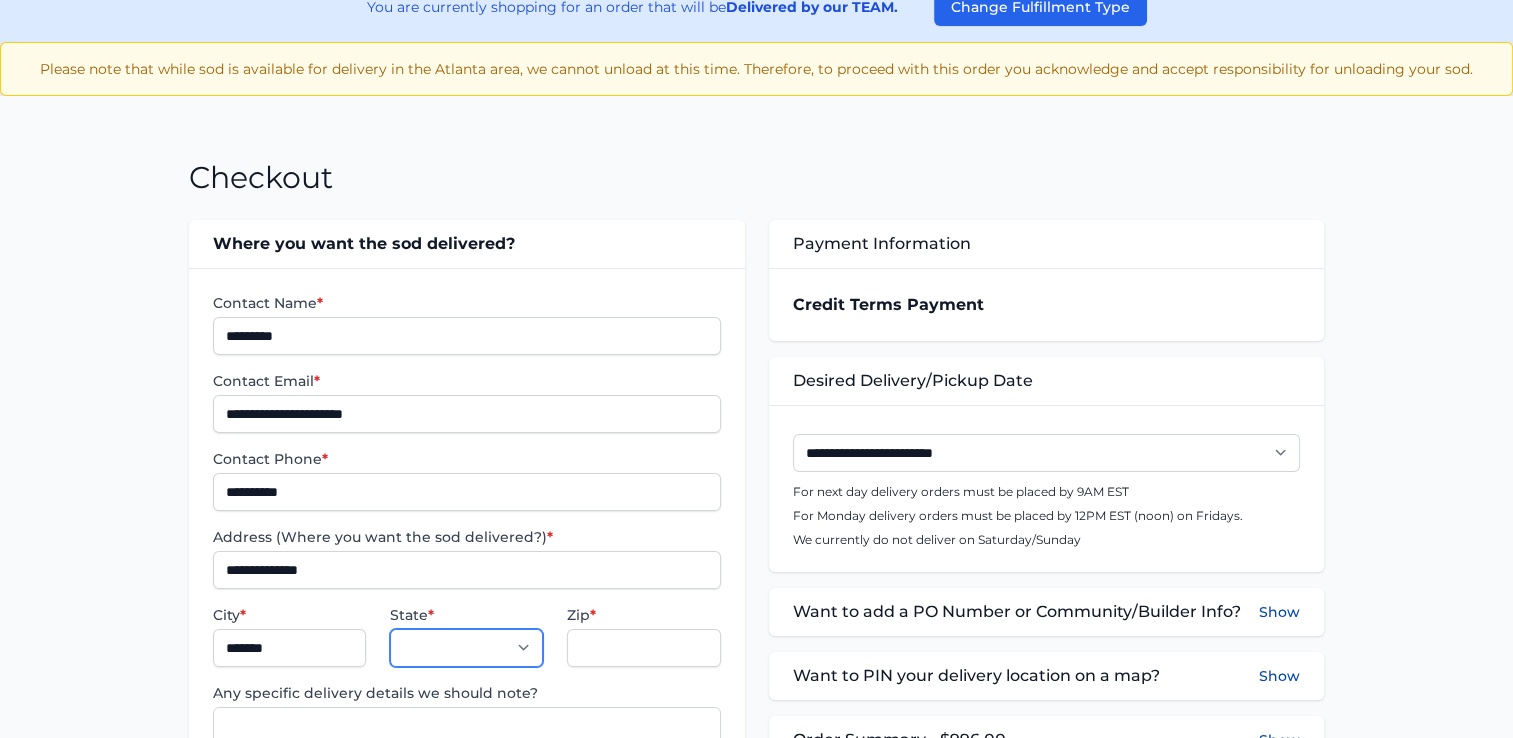 select on "**" 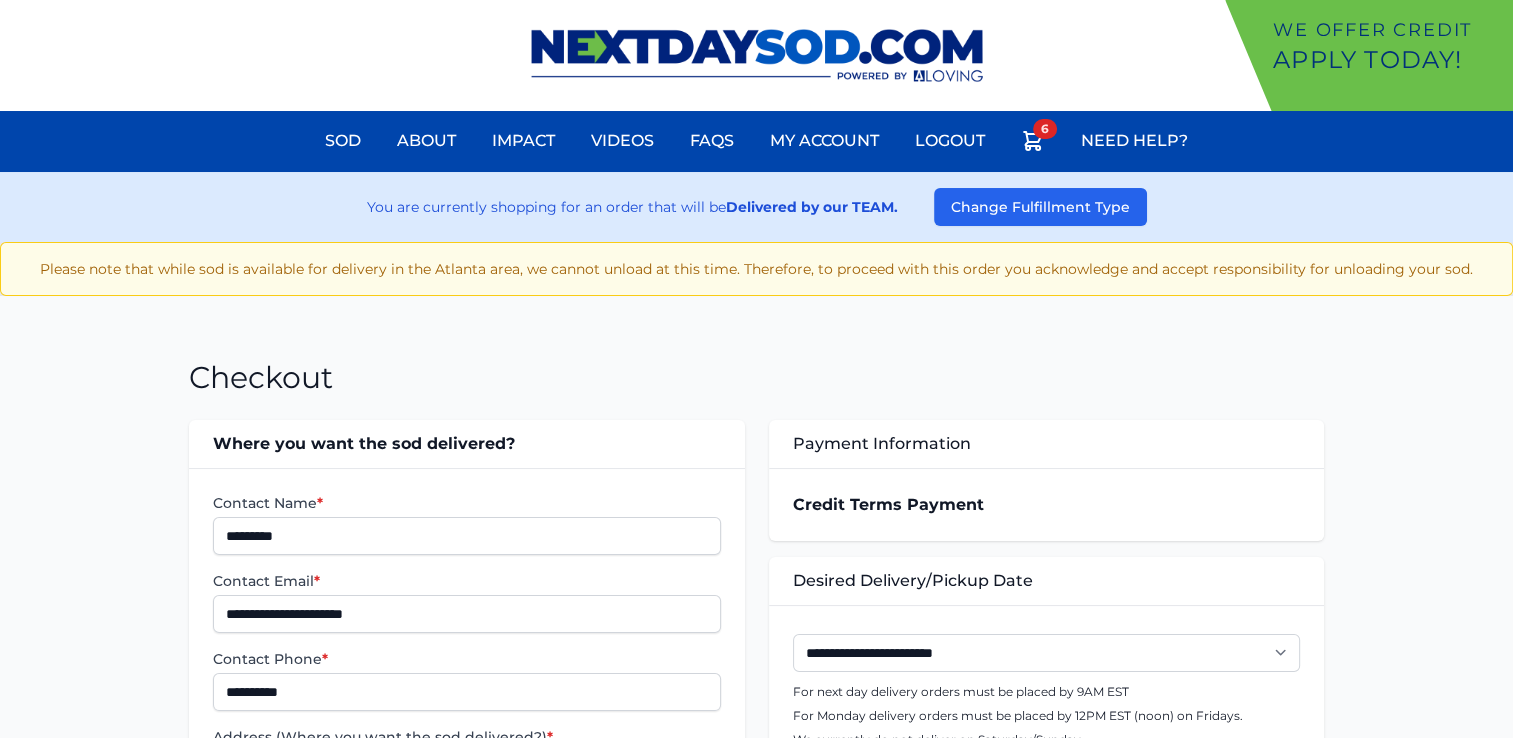 scroll, scrollTop: 100, scrollLeft: 0, axis: vertical 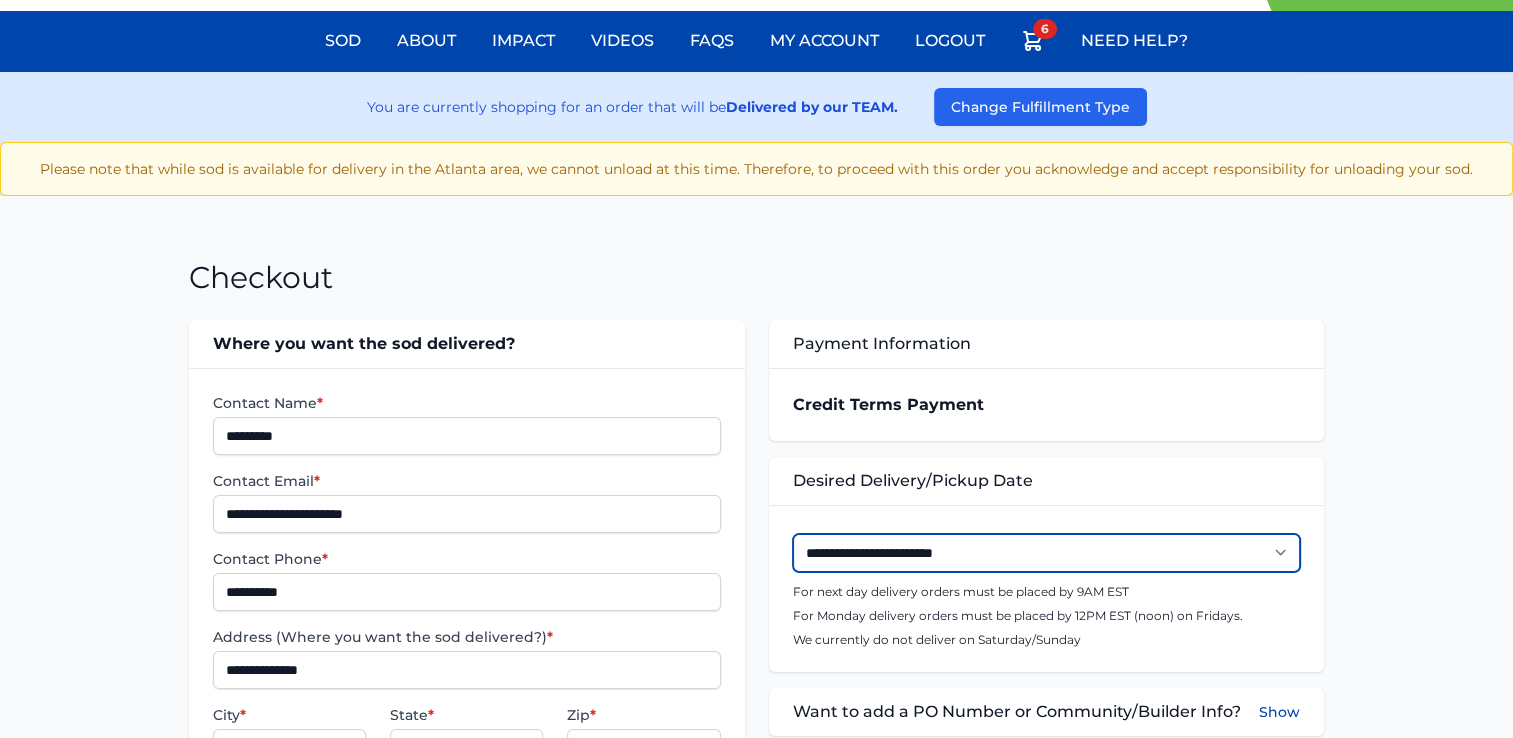 click on "**********" at bounding box center [1046, 553] 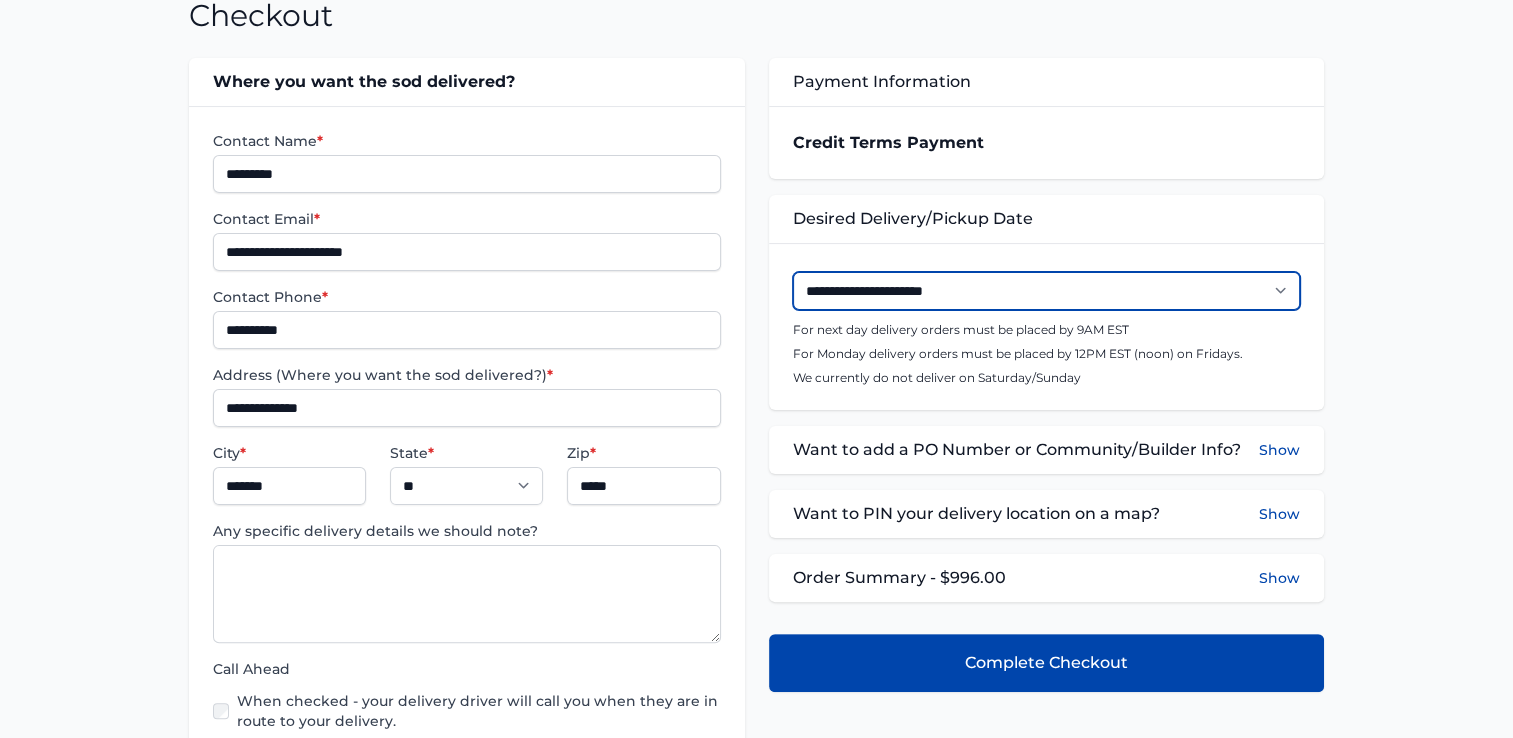 scroll, scrollTop: 400, scrollLeft: 0, axis: vertical 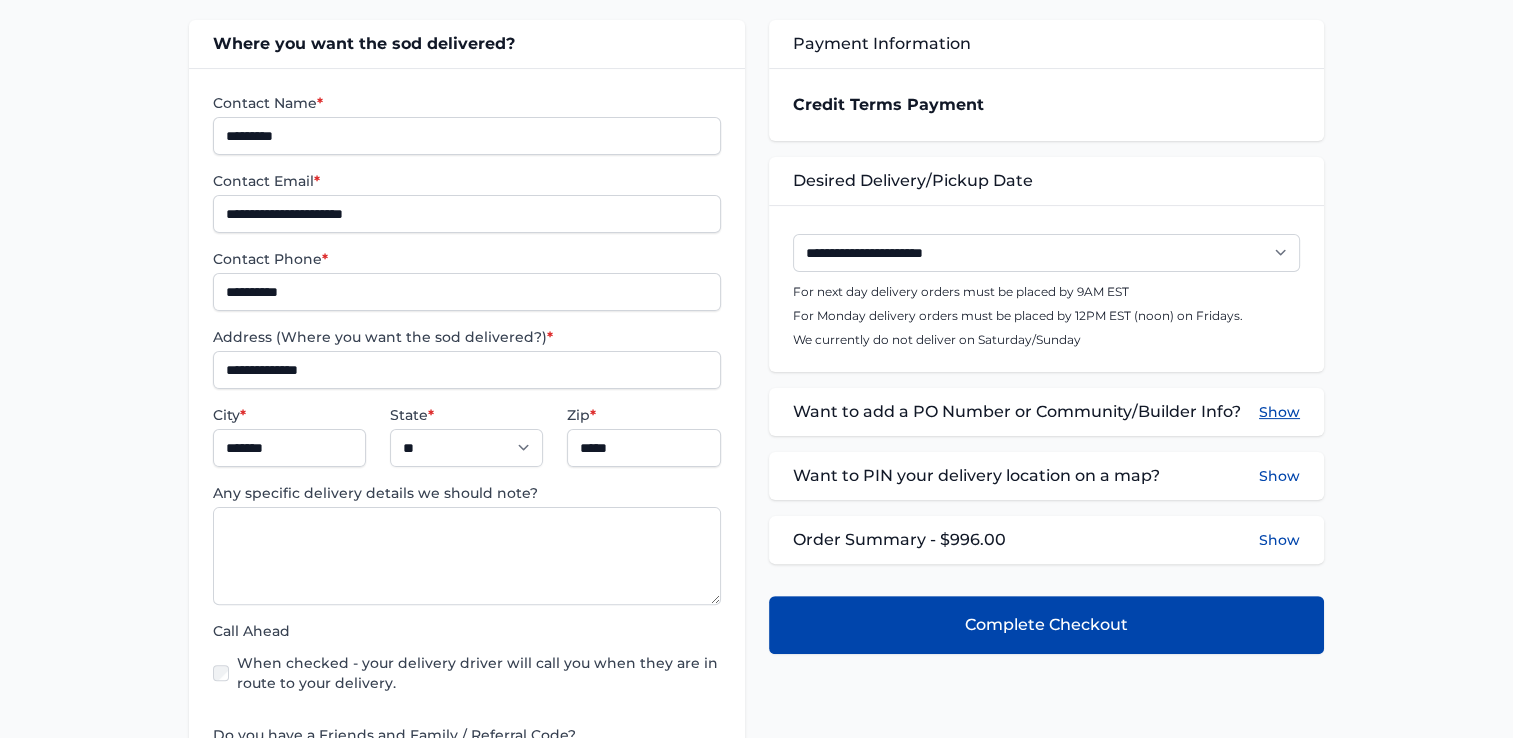click on "Show" at bounding box center [1279, 412] 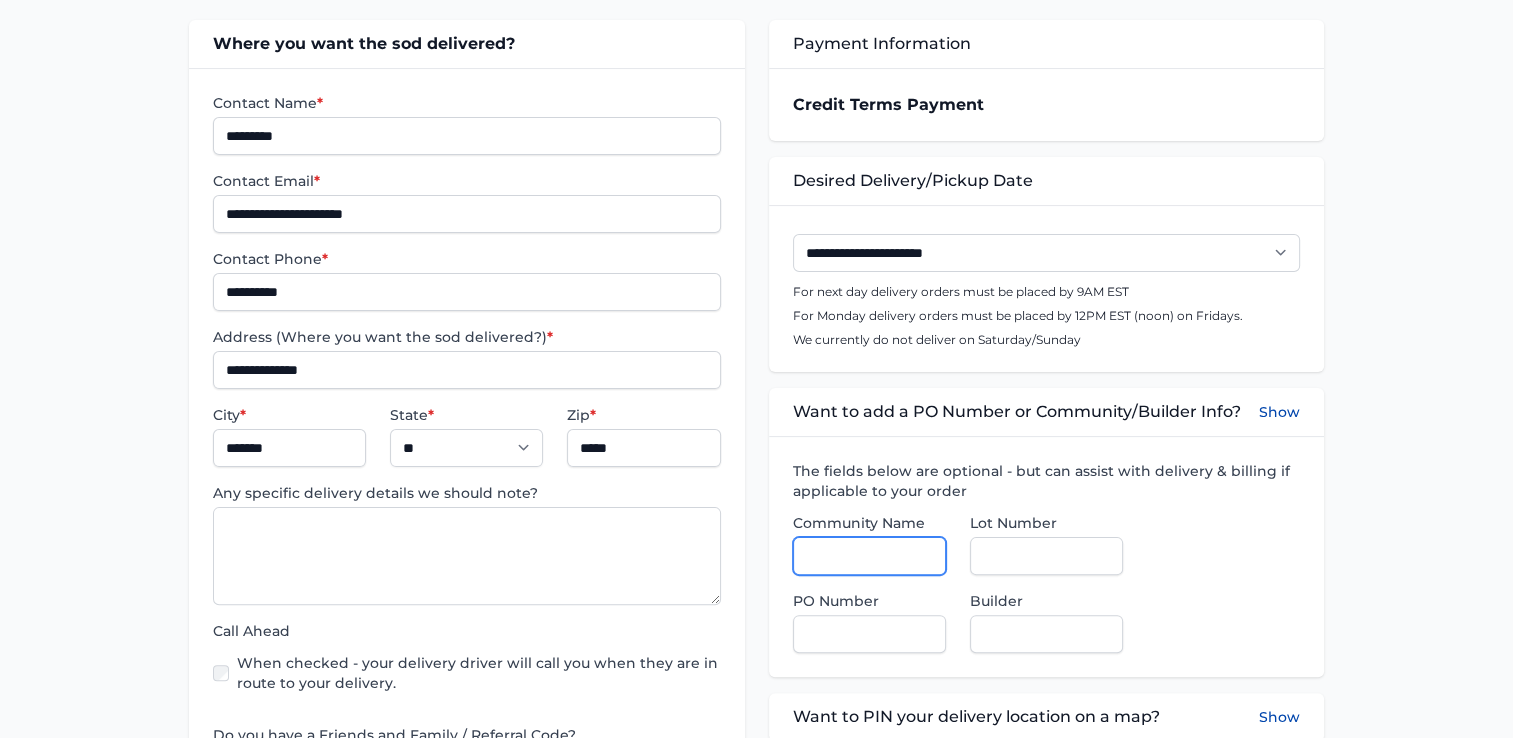 click on "Community Name" at bounding box center (869, 556) 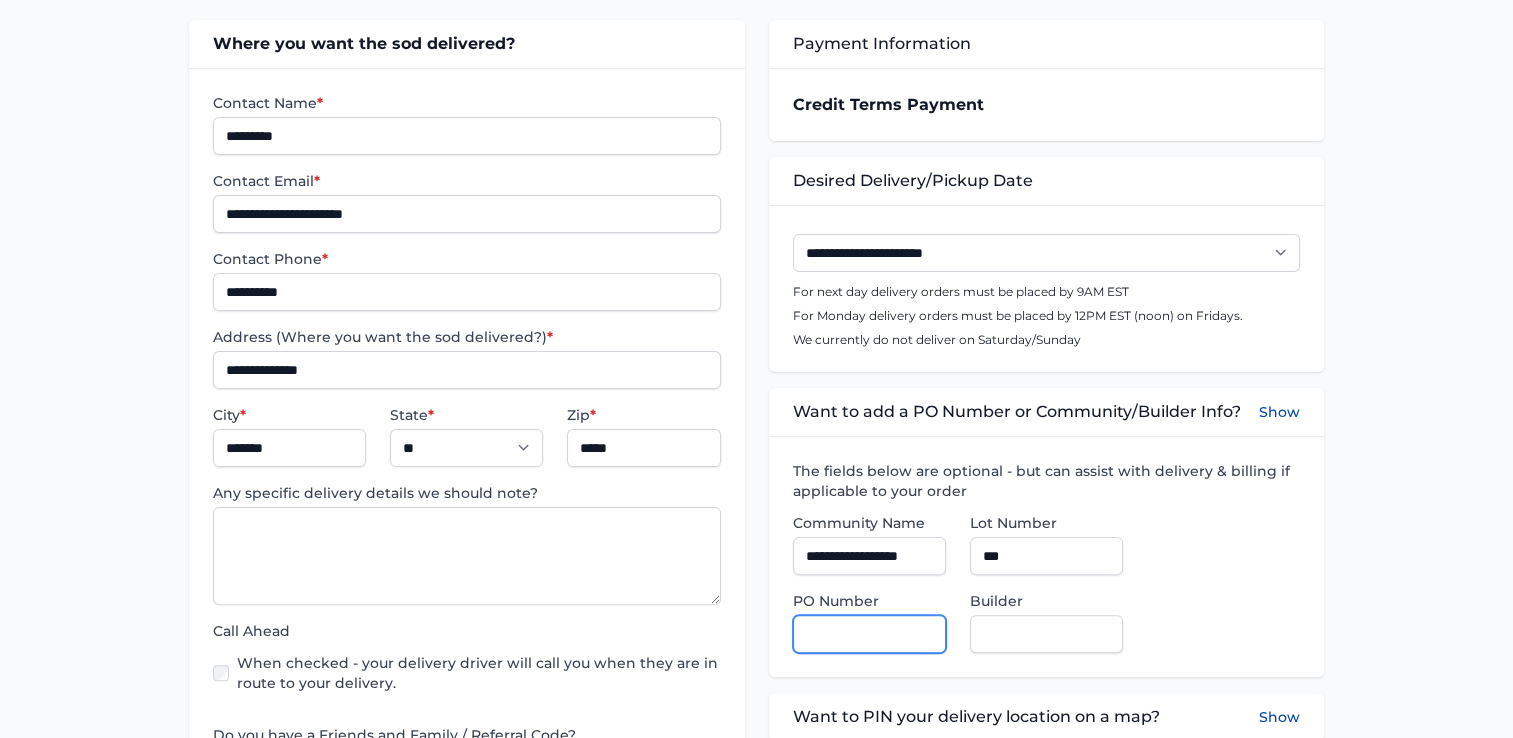 type on "******" 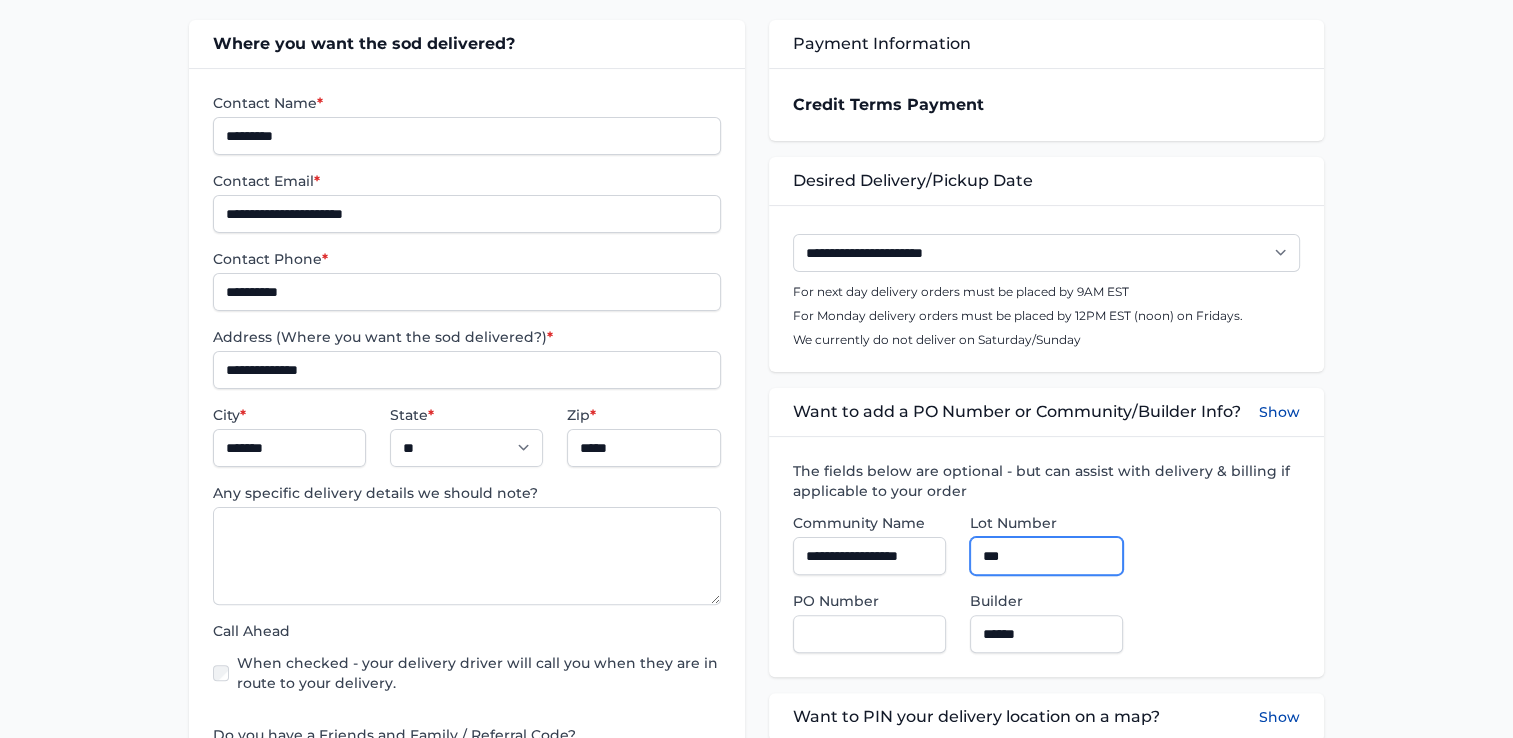 click on "***" at bounding box center [1046, 556] 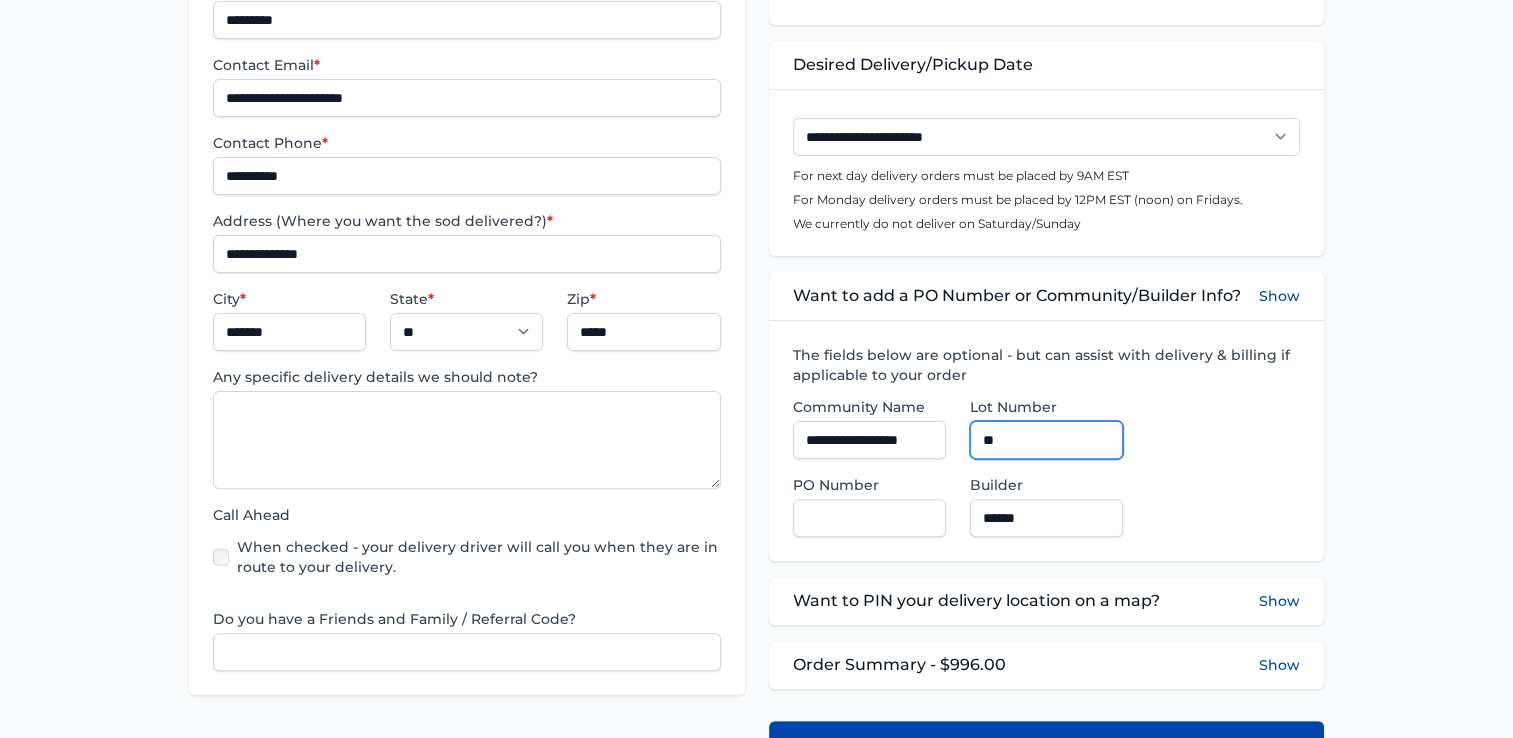 scroll, scrollTop: 700, scrollLeft: 0, axis: vertical 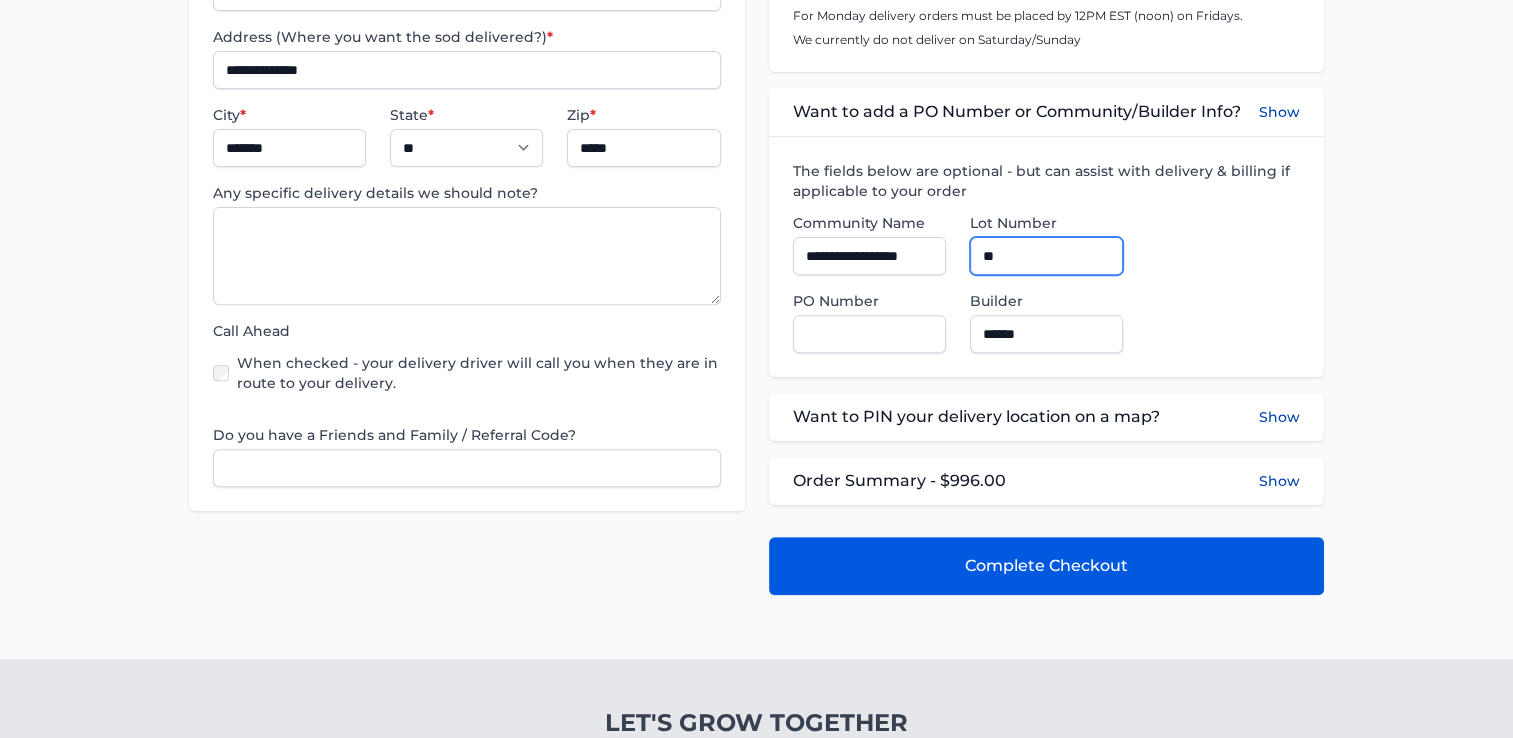 type on "**" 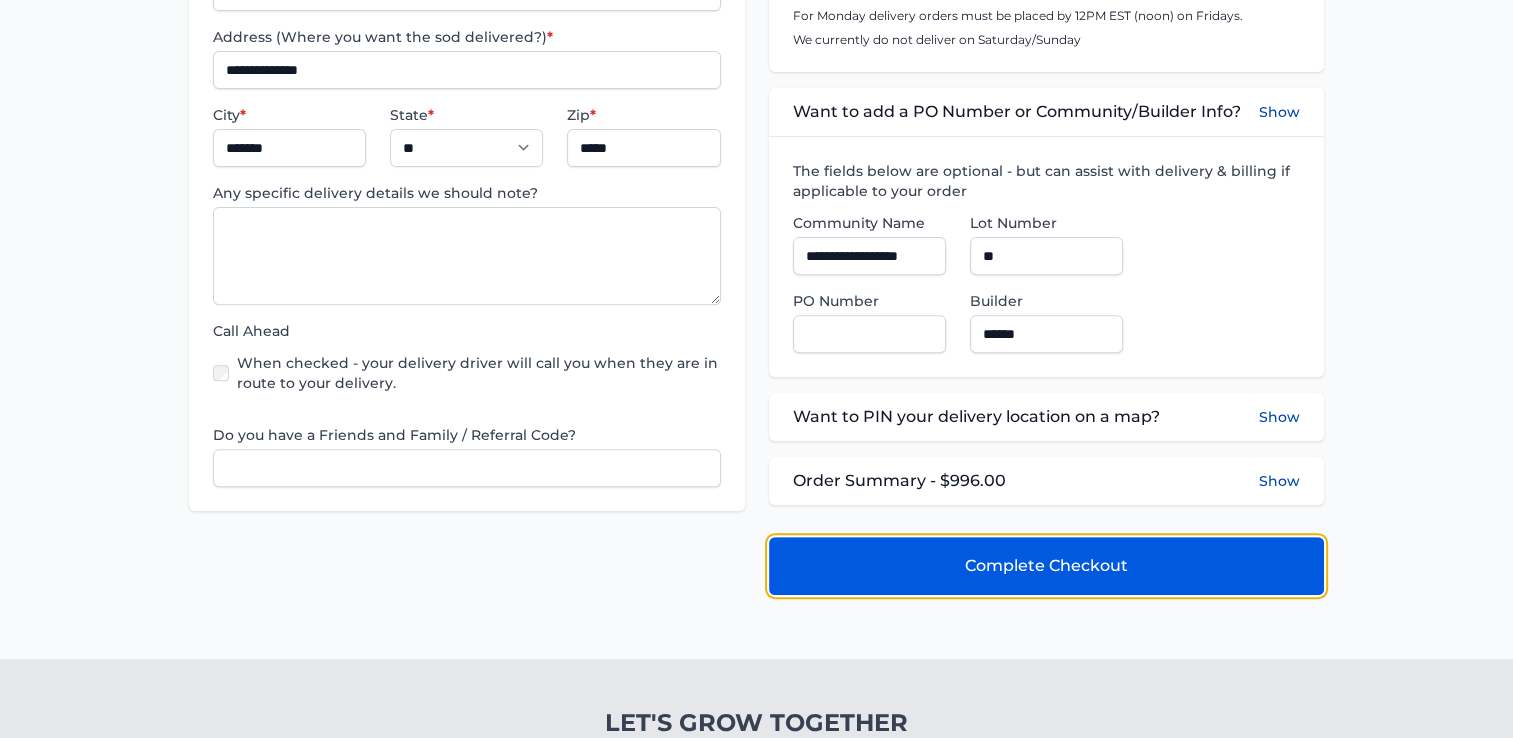 click on "Complete Checkout" at bounding box center (1046, 566) 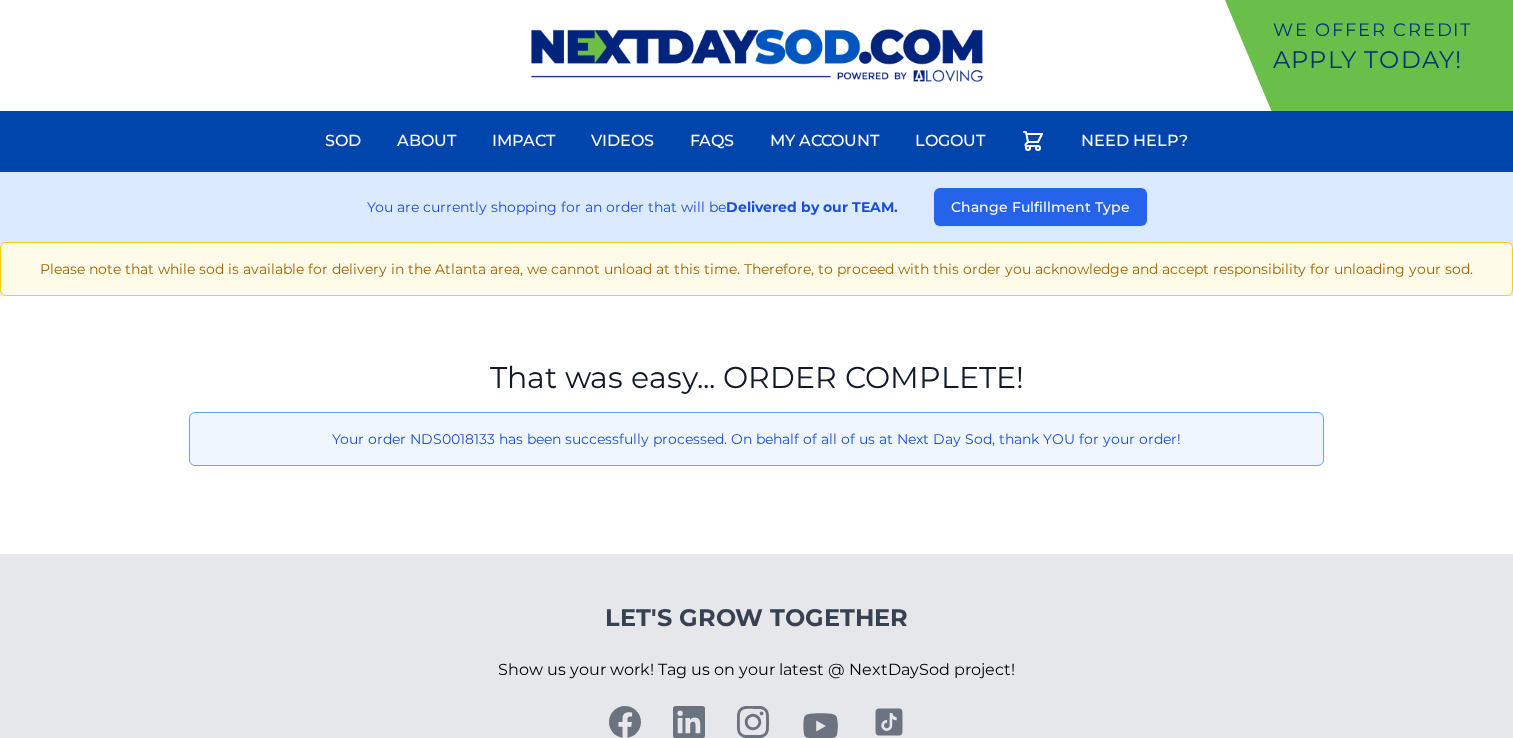 scroll, scrollTop: 0, scrollLeft: 0, axis: both 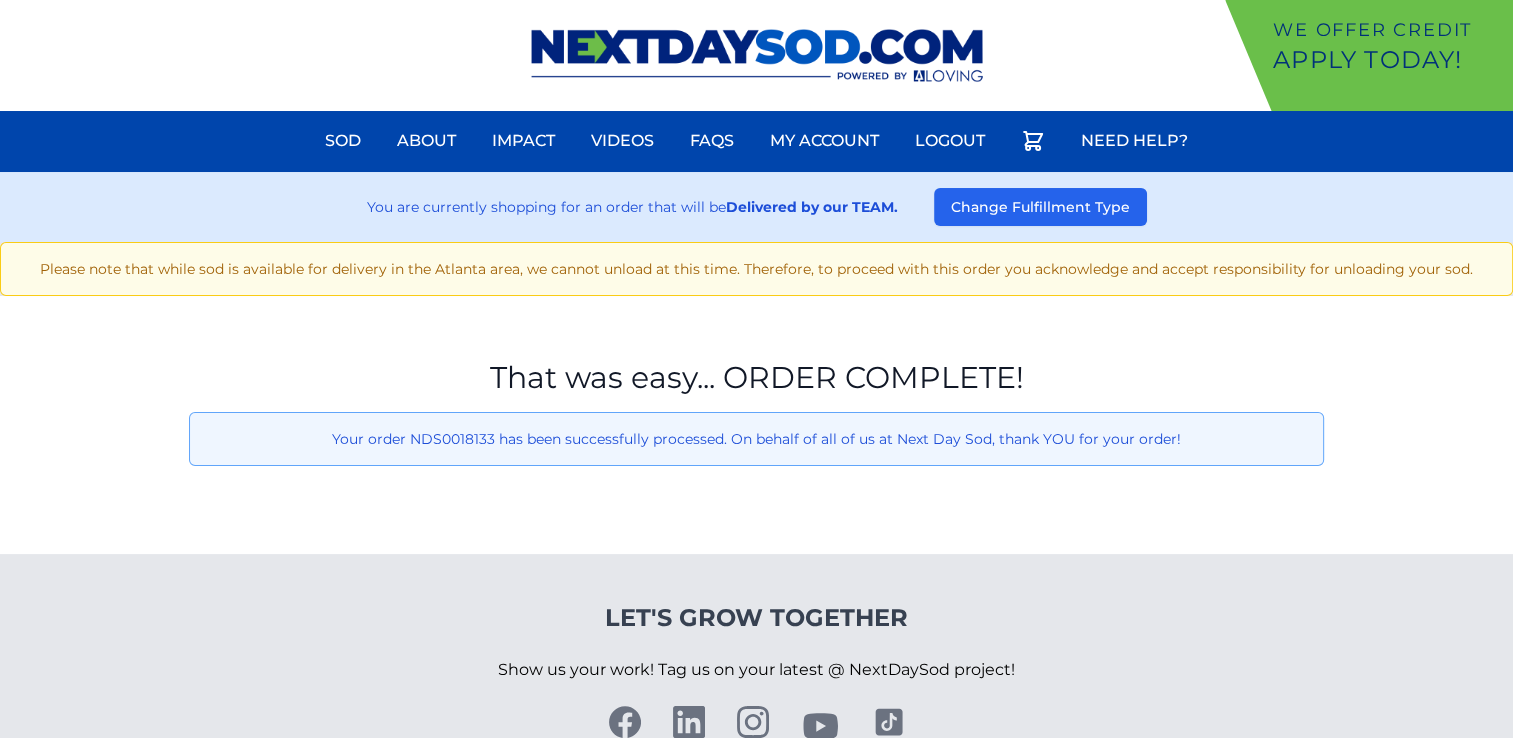 click at bounding box center [757, 55] 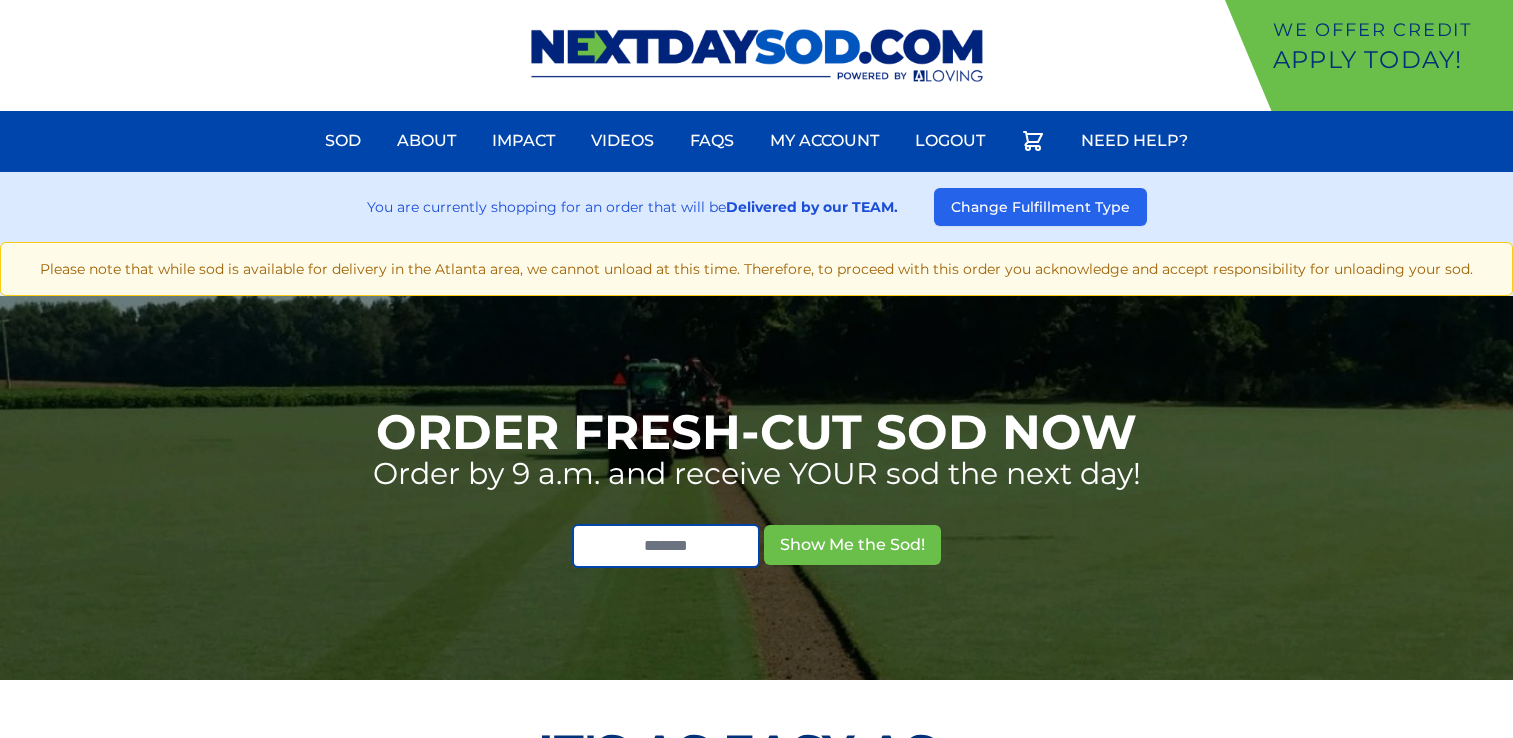 scroll, scrollTop: 0, scrollLeft: 0, axis: both 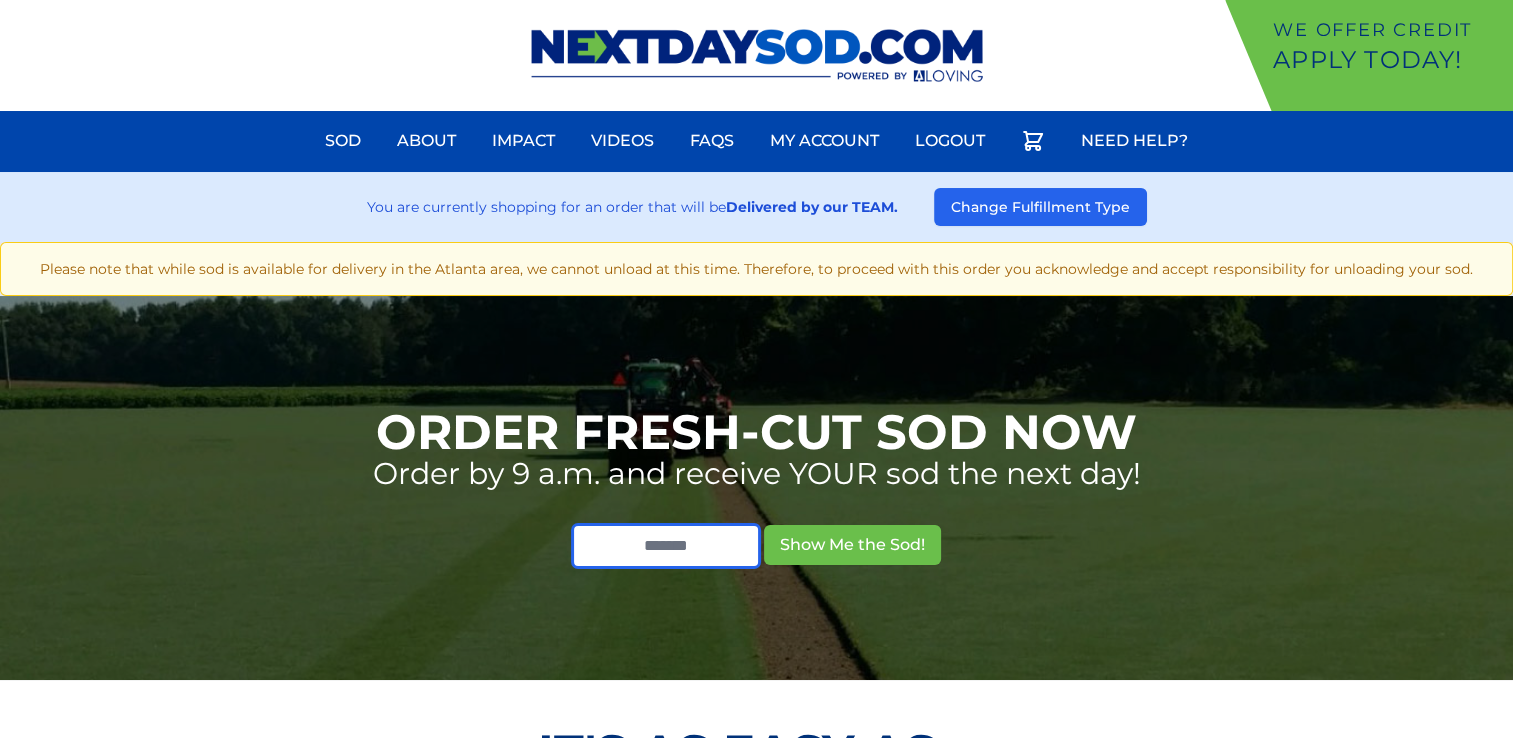 click at bounding box center (666, 546) 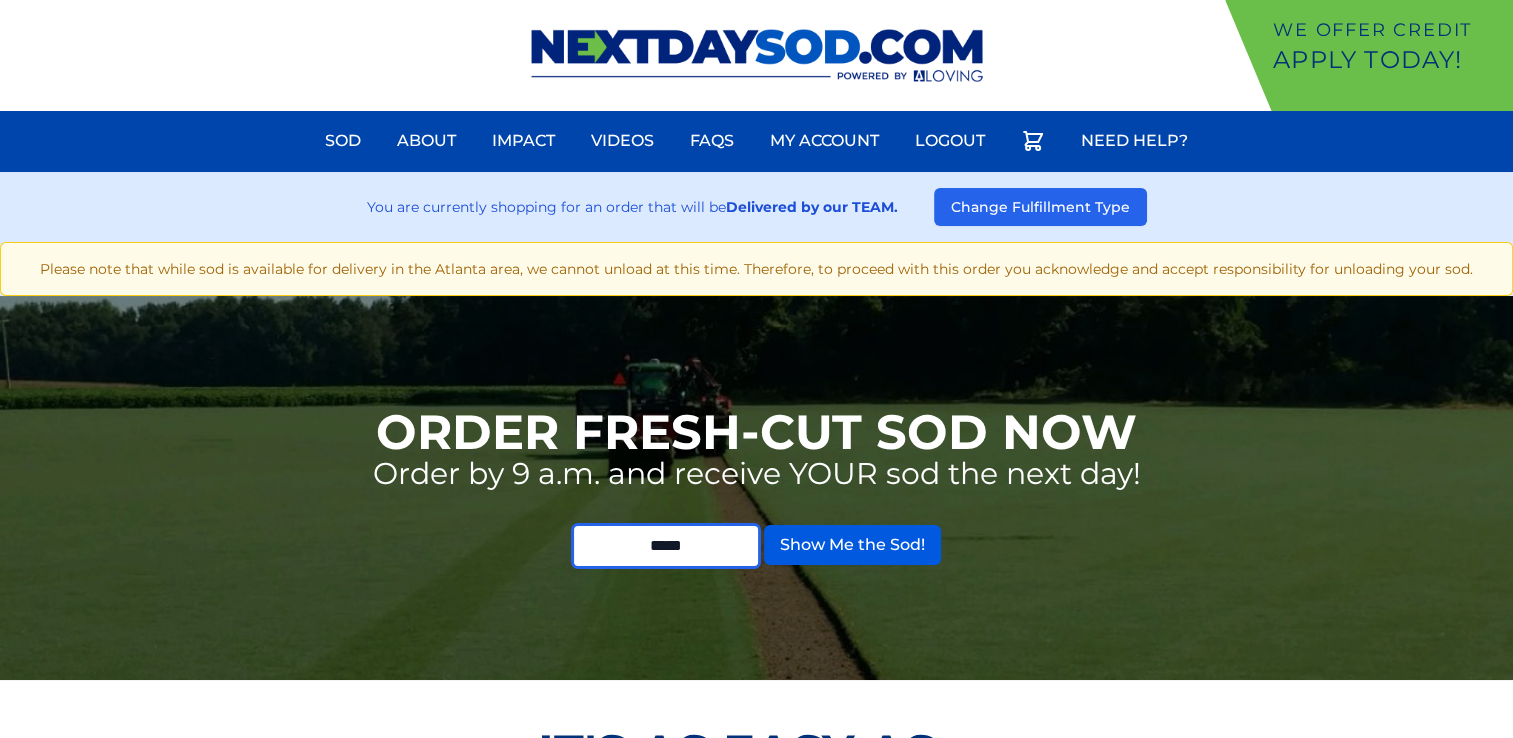 type on "*****" 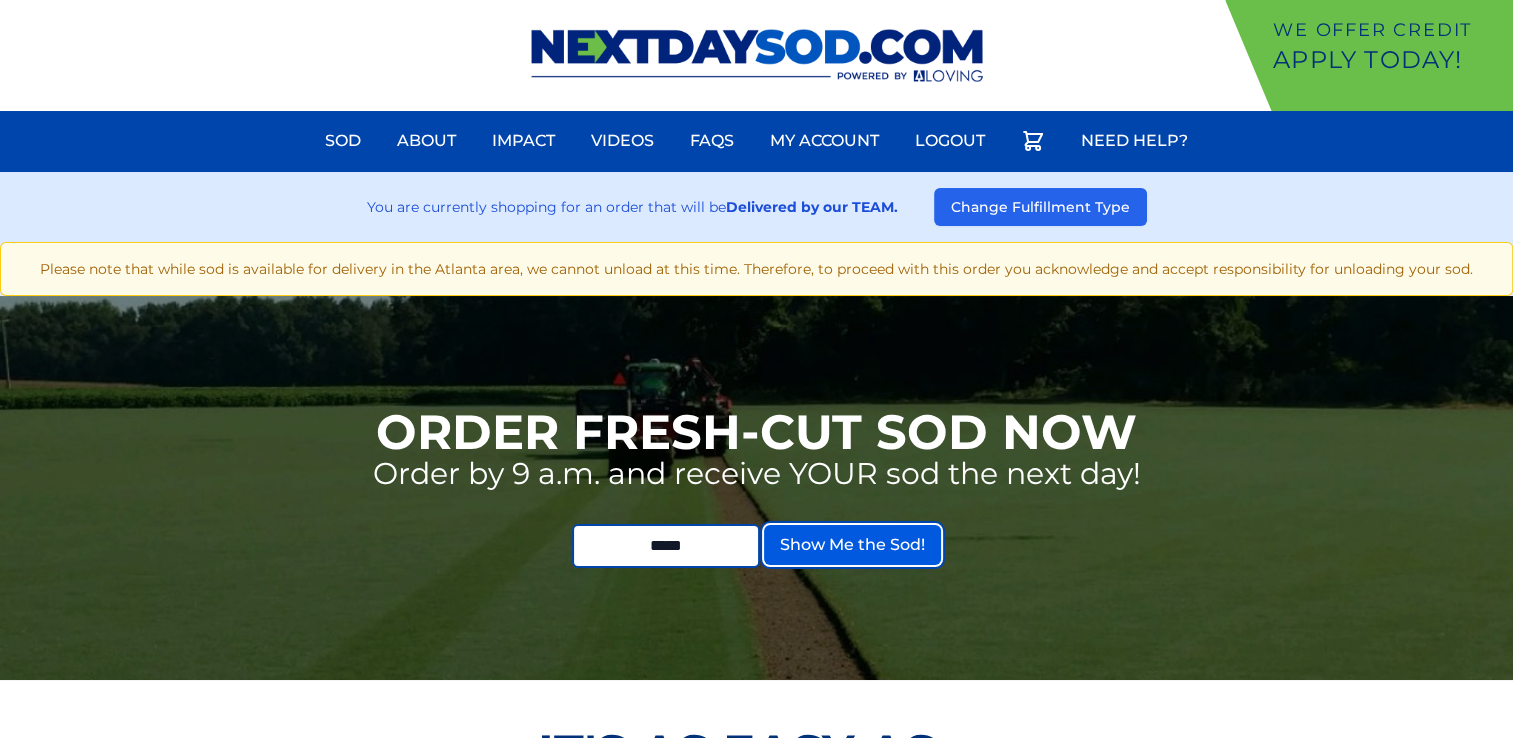 click on "Show Me the Sod!" at bounding box center [852, 545] 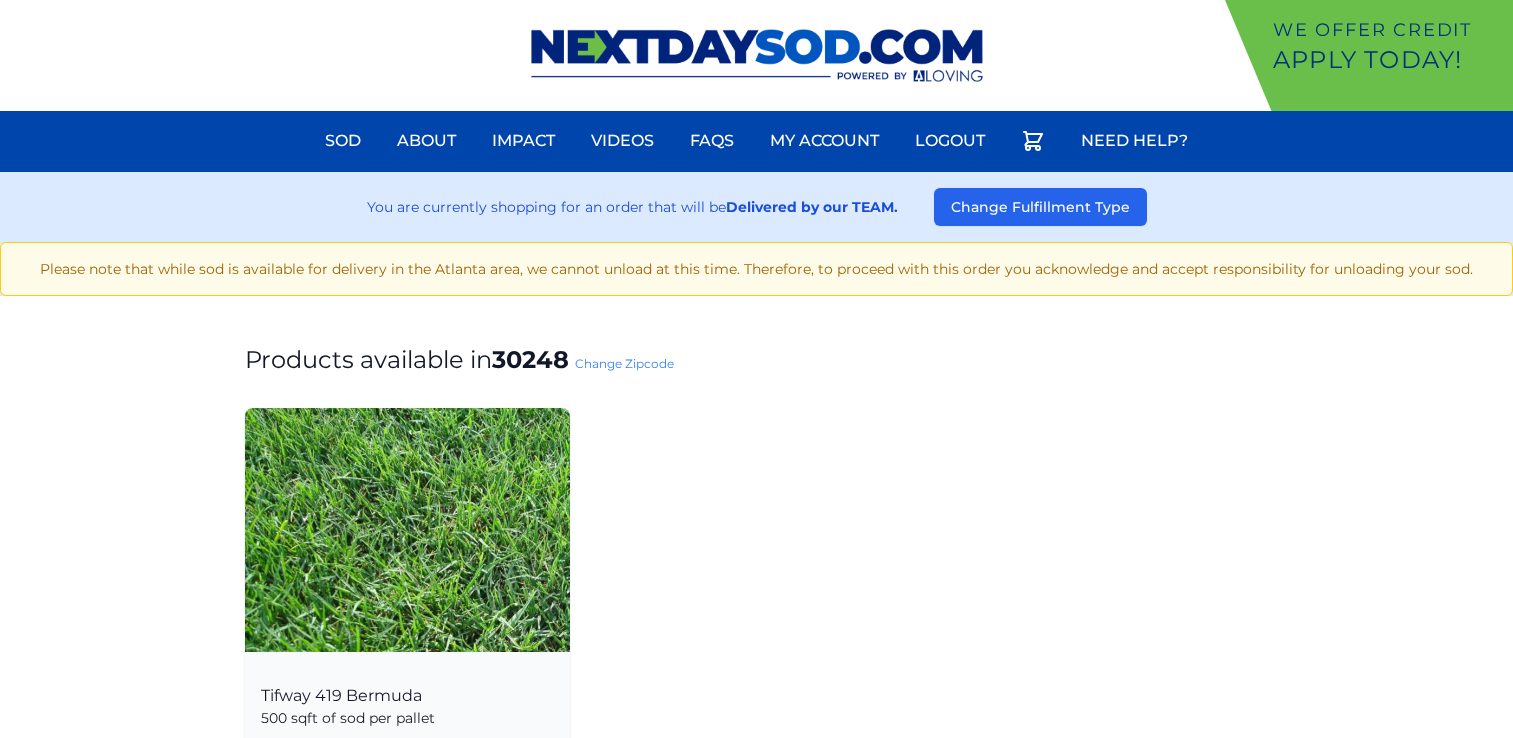 scroll, scrollTop: 0, scrollLeft: 0, axis: both 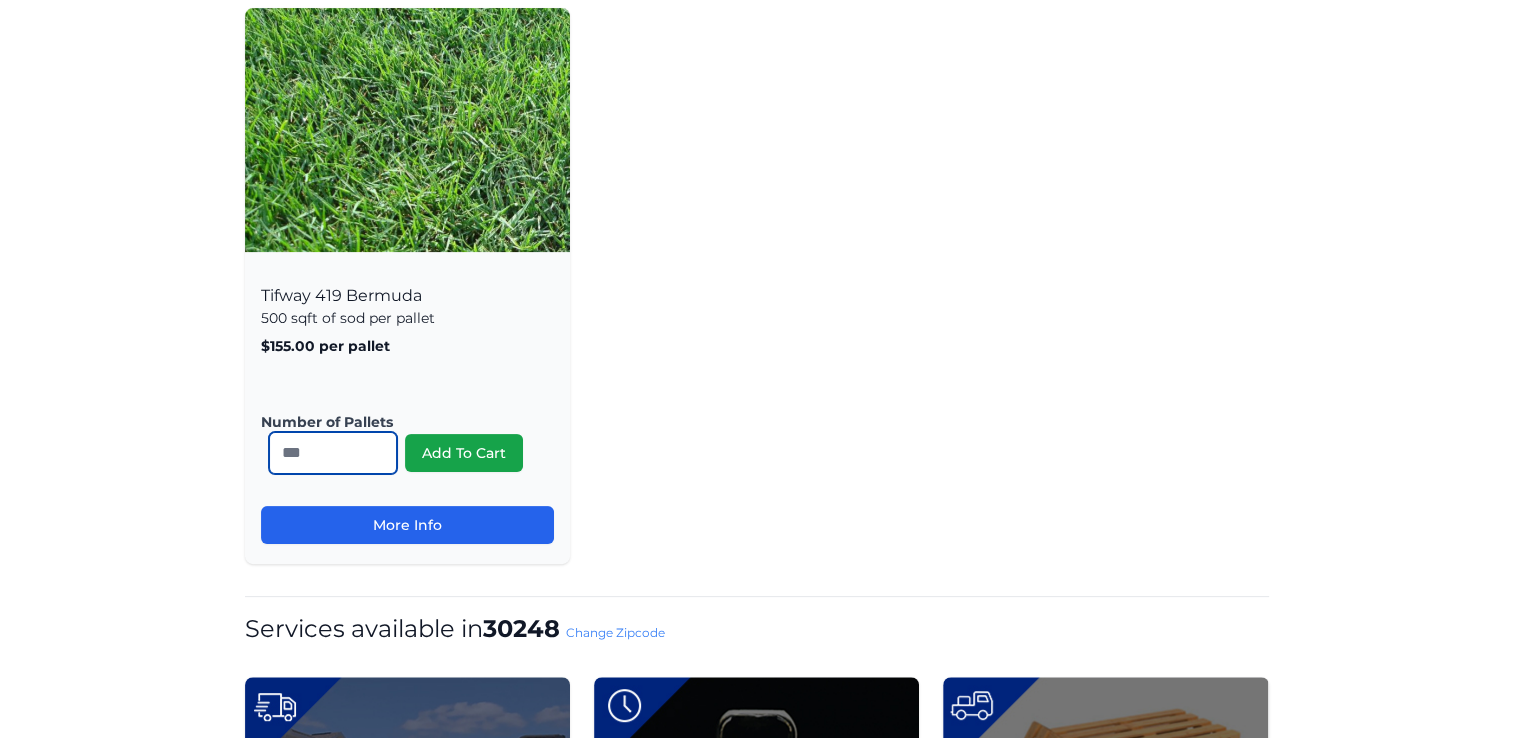 drag, startPoint x: 299, startPoint y: 450, endPoint x: 260, endPoint y: 450, distance: 39 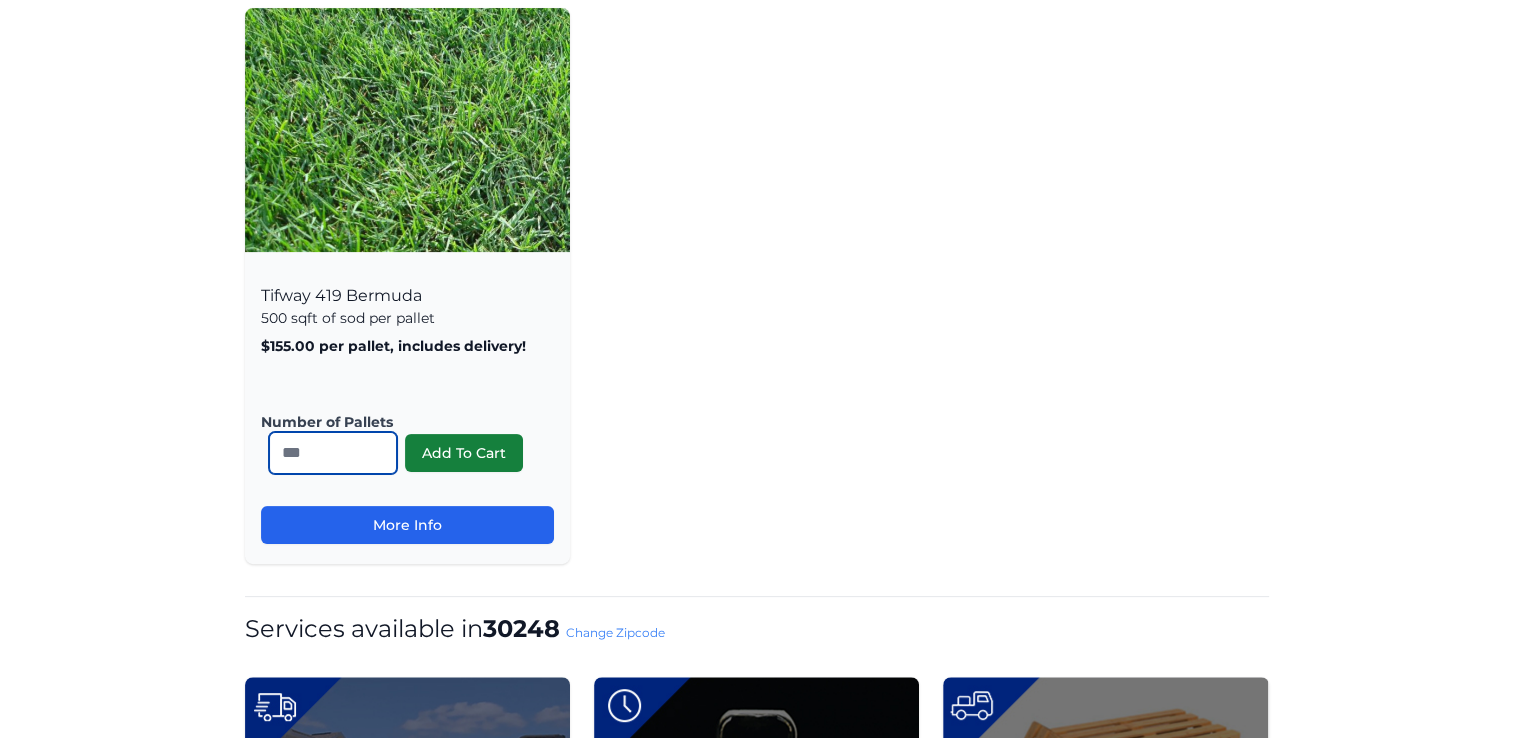 type on "**" 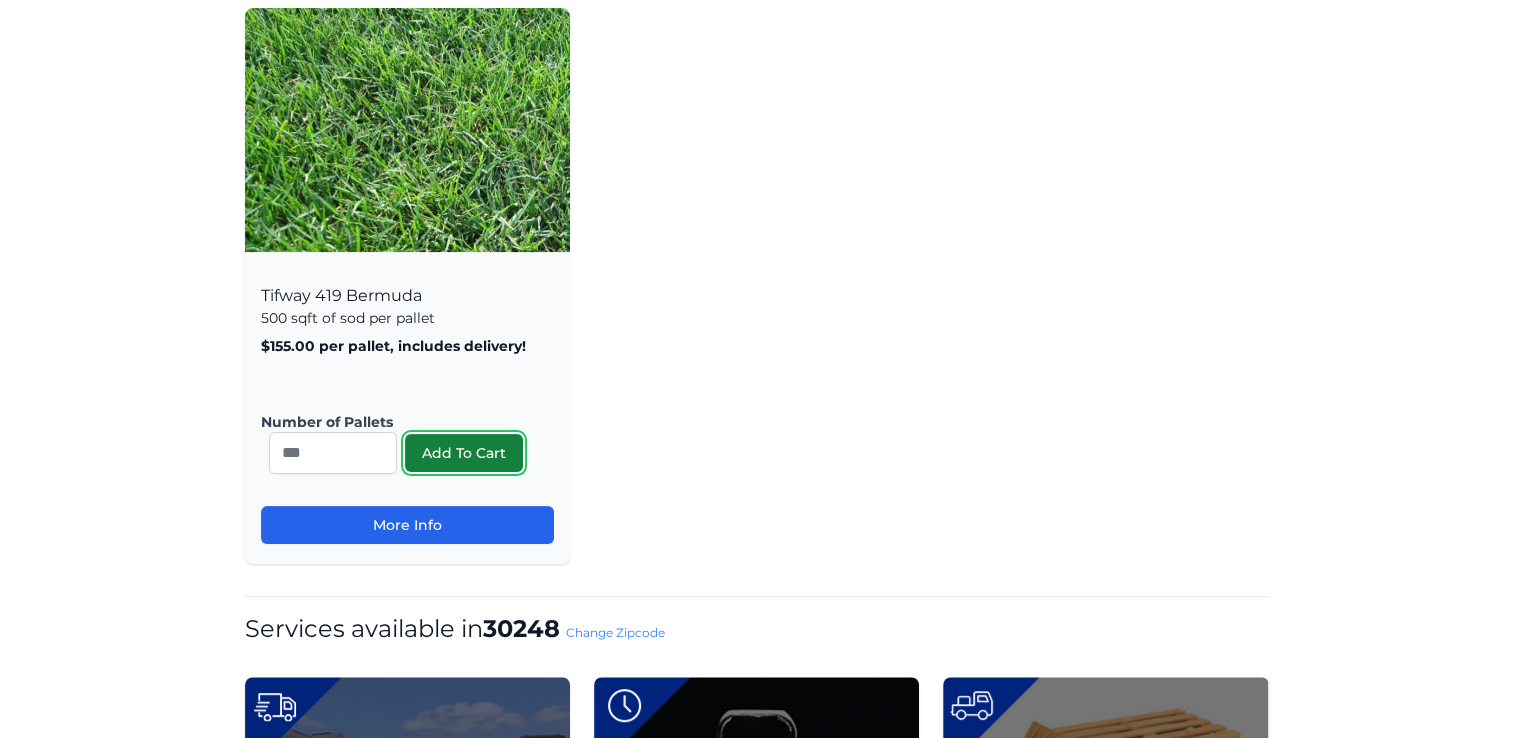 click on "Add To Cart" at bounding box center (464, 453) 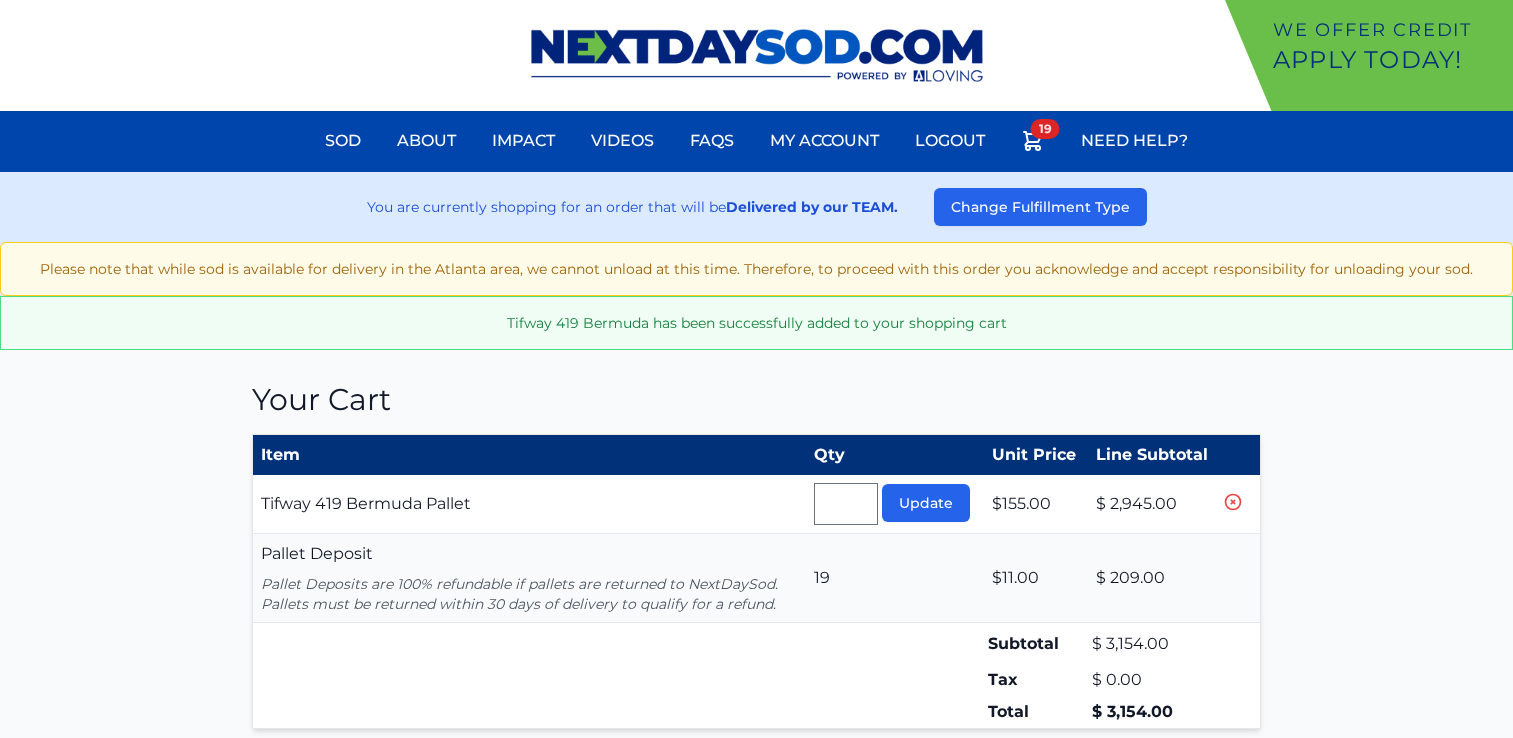 scroll, scrollTop: 0, scrollLeft: 0, axis: both 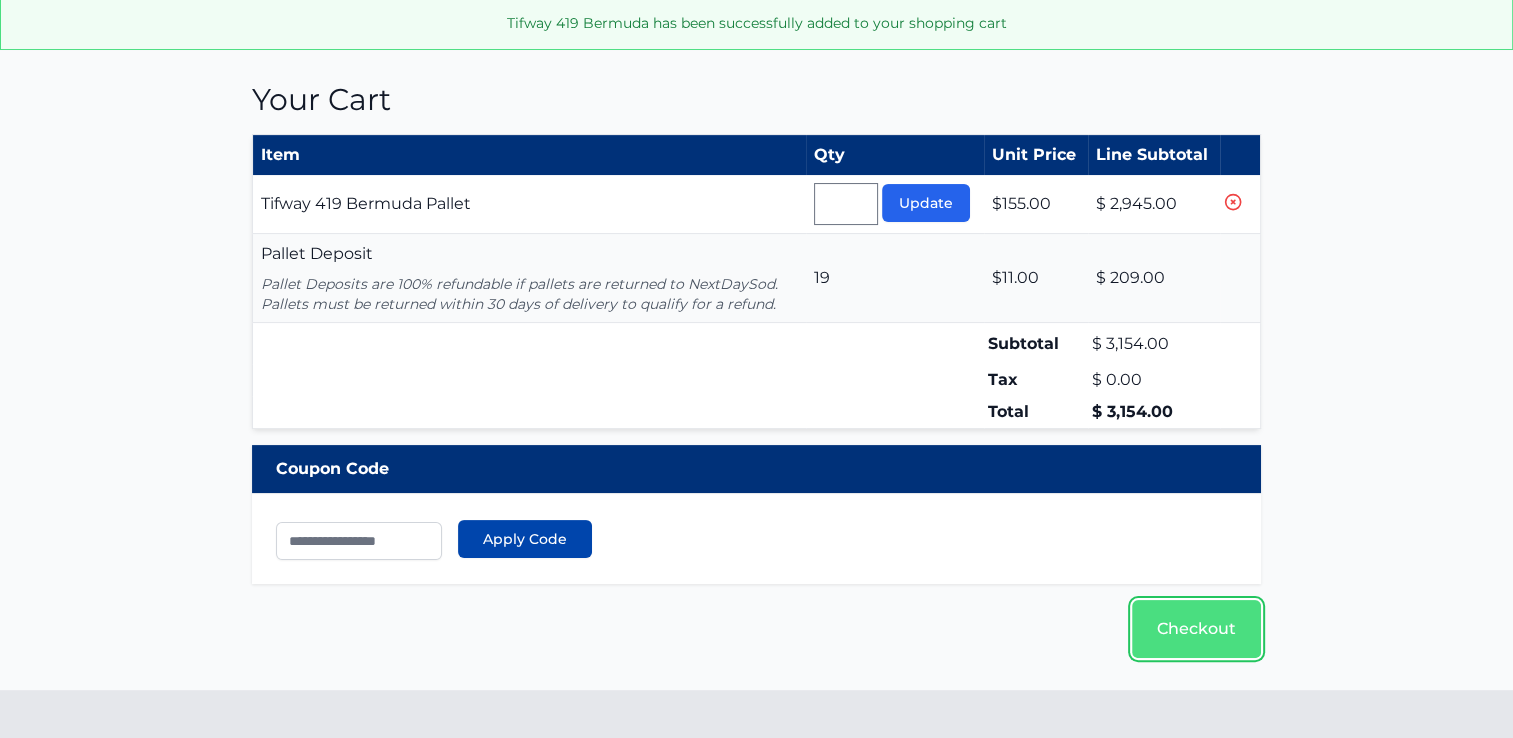 click on "Checkout" at bounding box center [1196, 629] 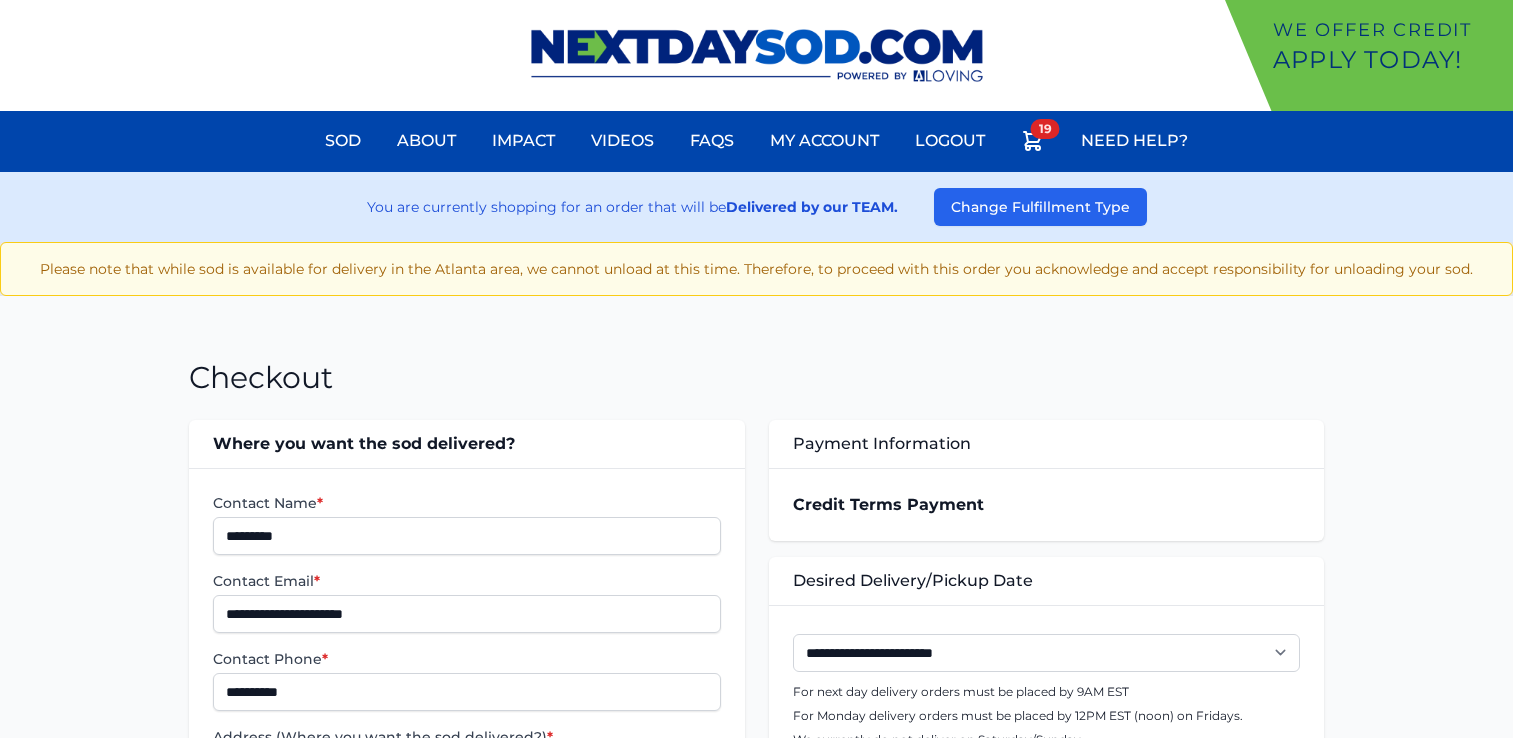 scroll, scrollTop: 0, scrollLeft: 0, axis: both 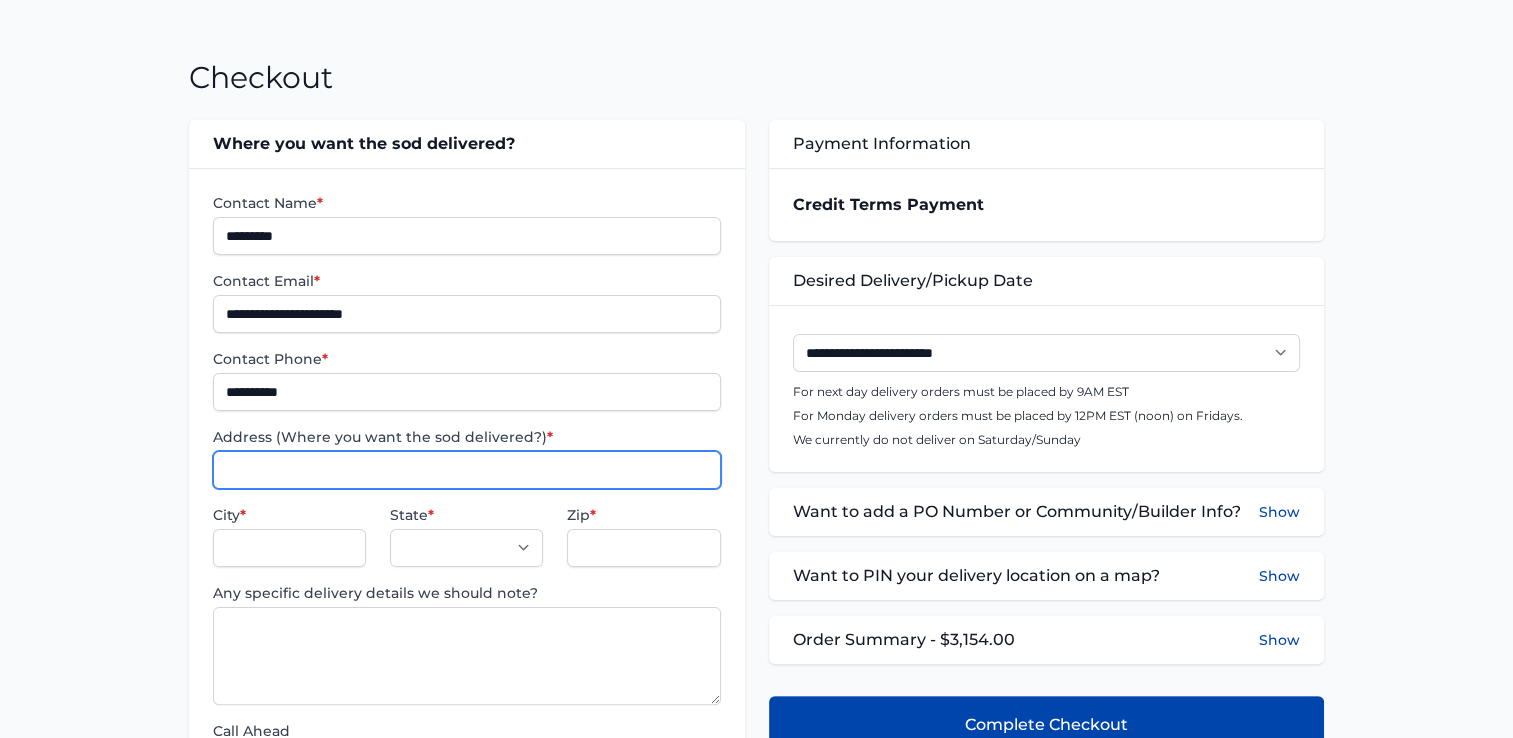 click on "Address (Where you want the sod delivered?)
*" at bounding box center [466, 470] 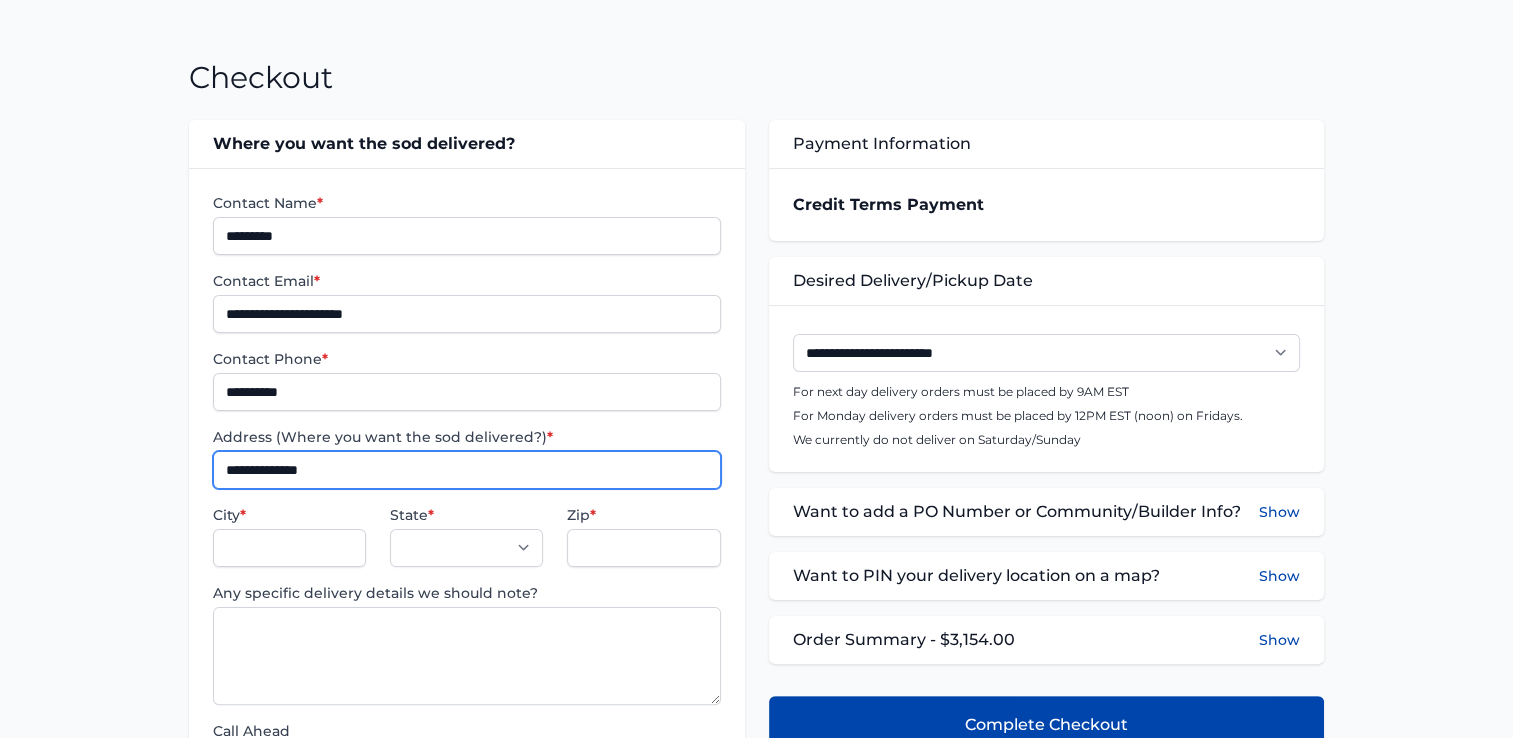 type on "**********" 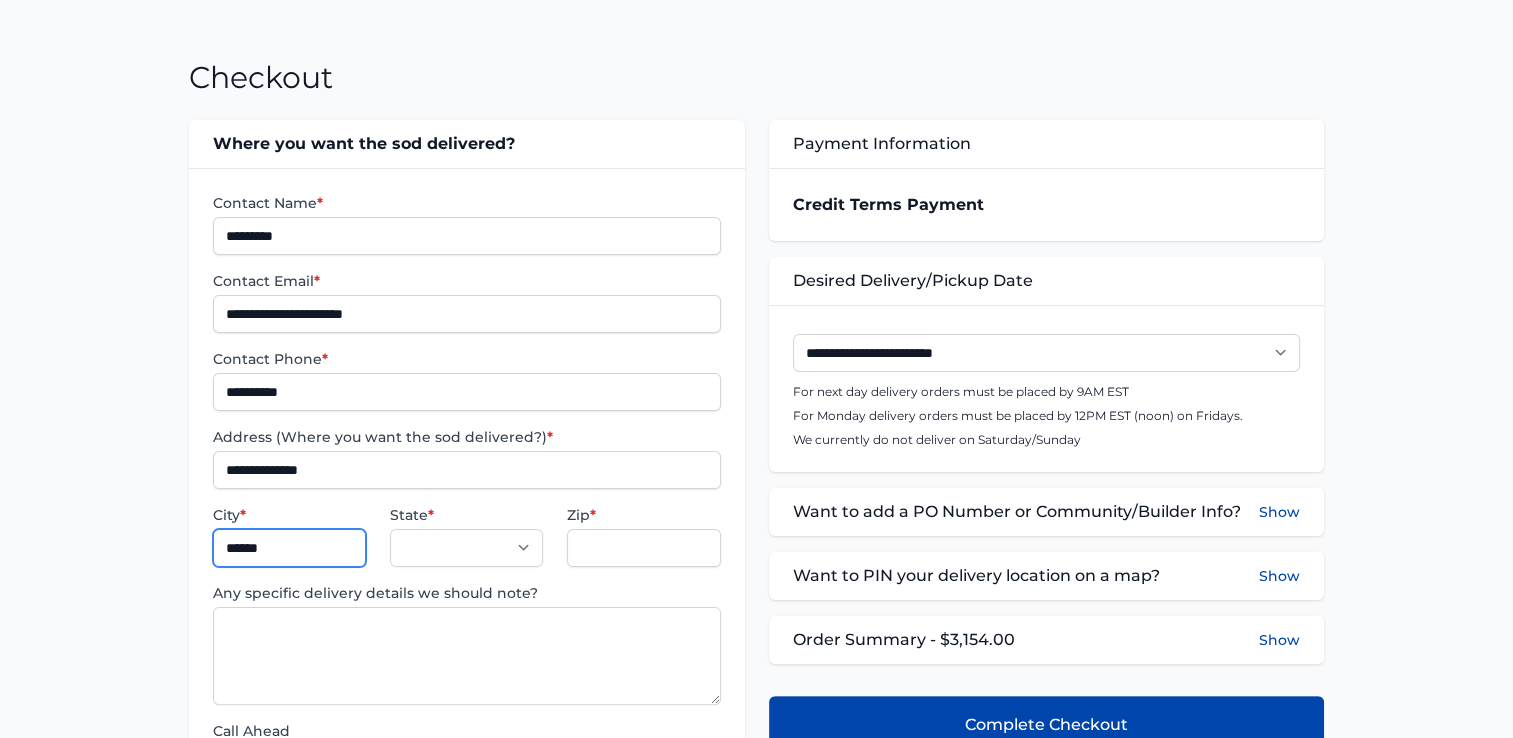 type on "**********" 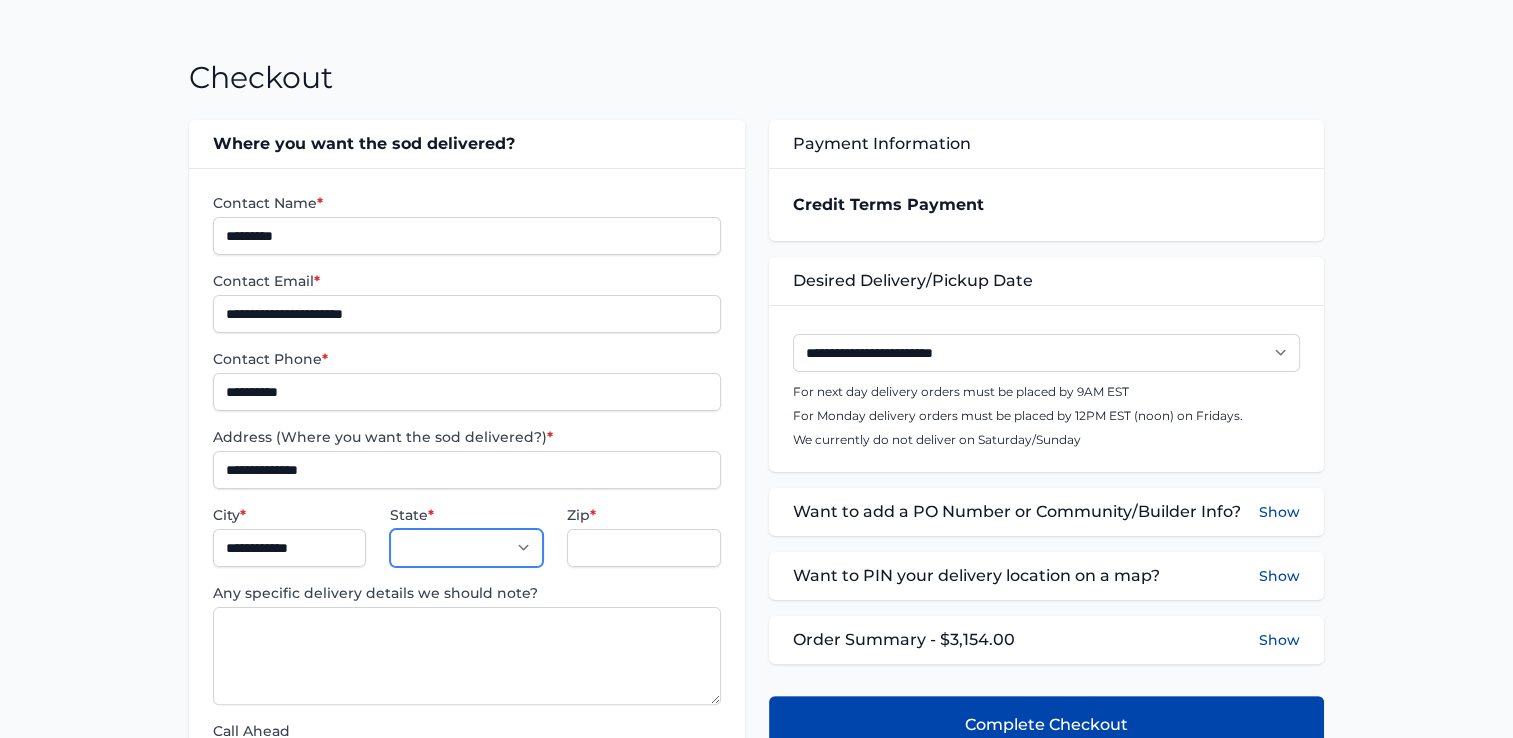 select on "**" 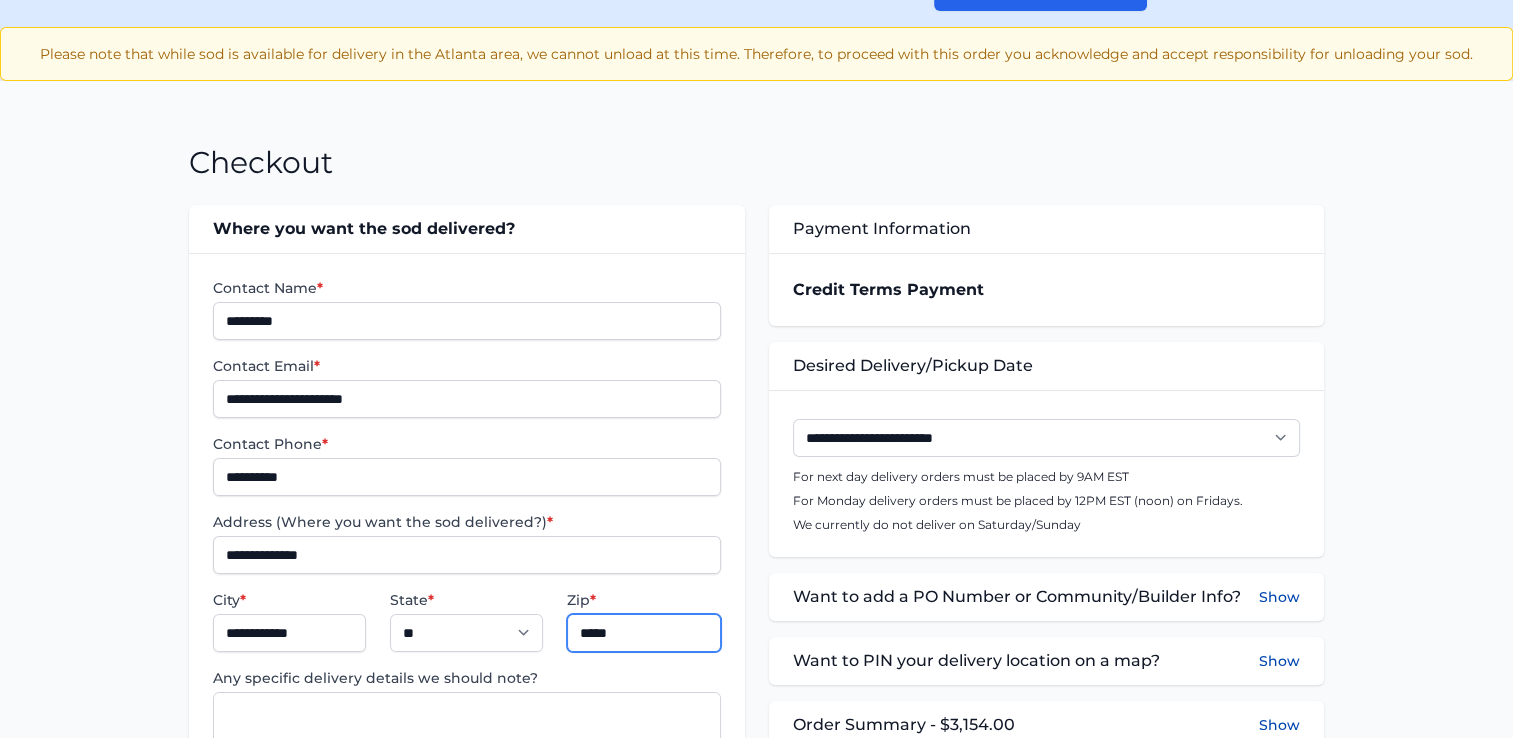 scroll, scrollTop: 0, scrollLeft: 0, axis: both 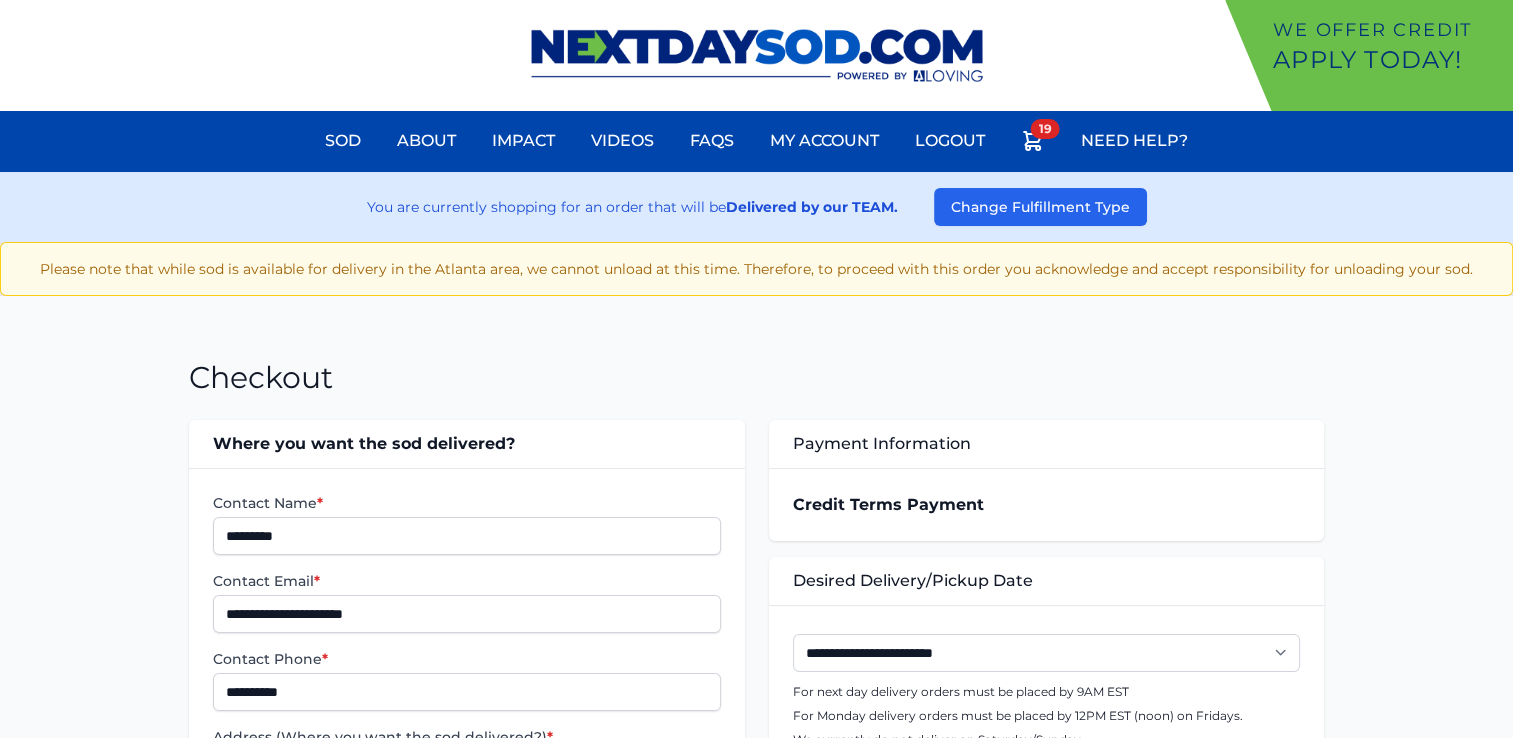 type on "*****" 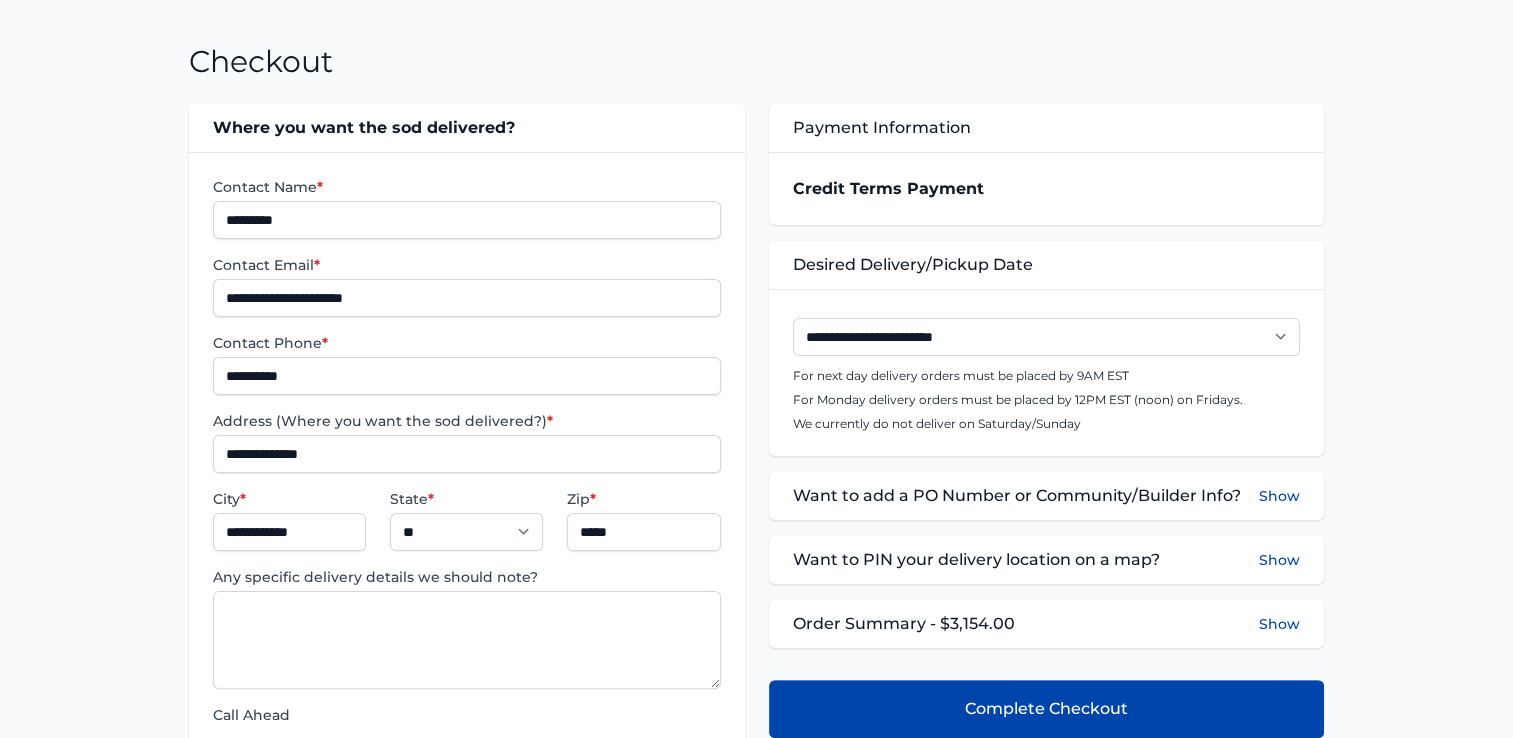 scroll, scrollTop: 300, scrollLeft: 0, axis: vertical 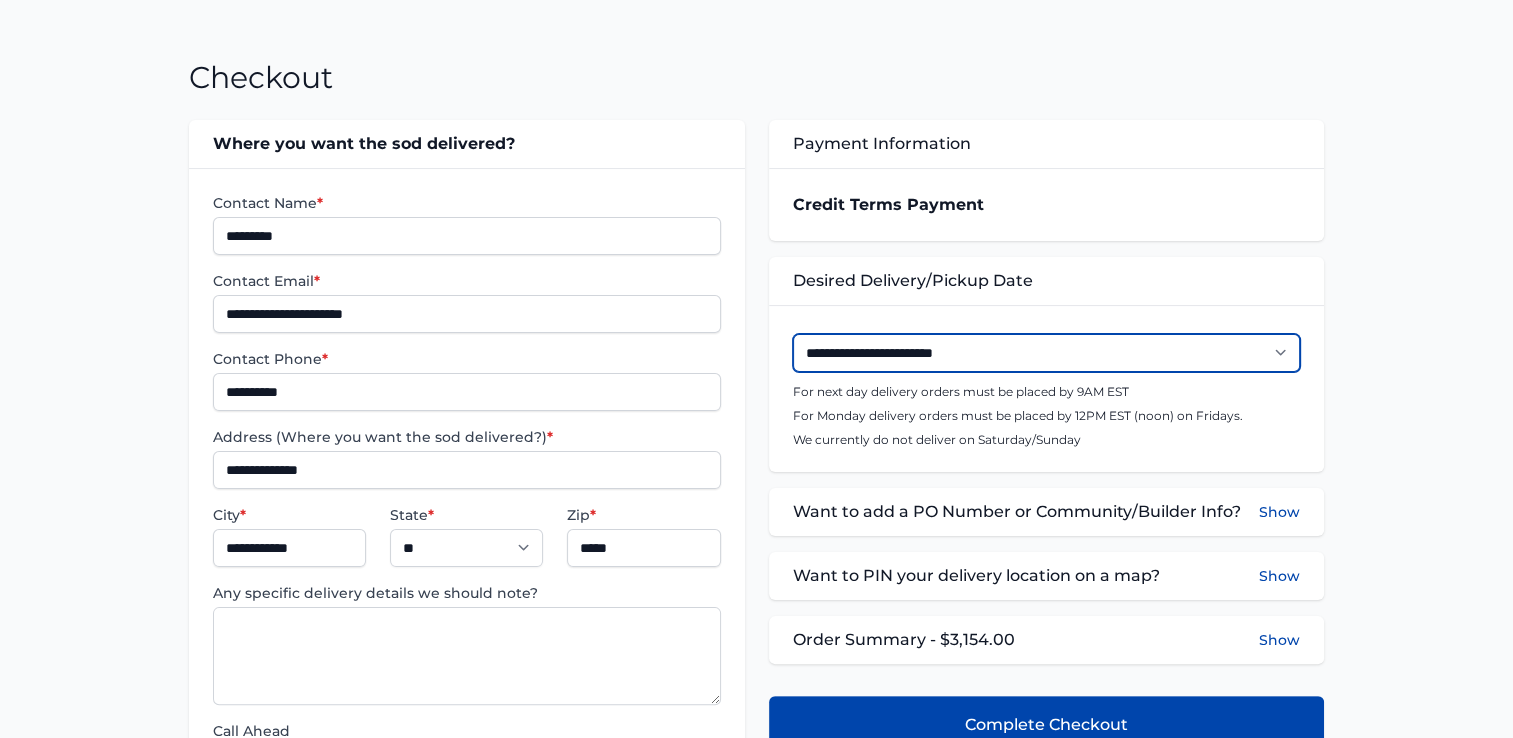 click on "**********" at bounding box center (1046, 353) 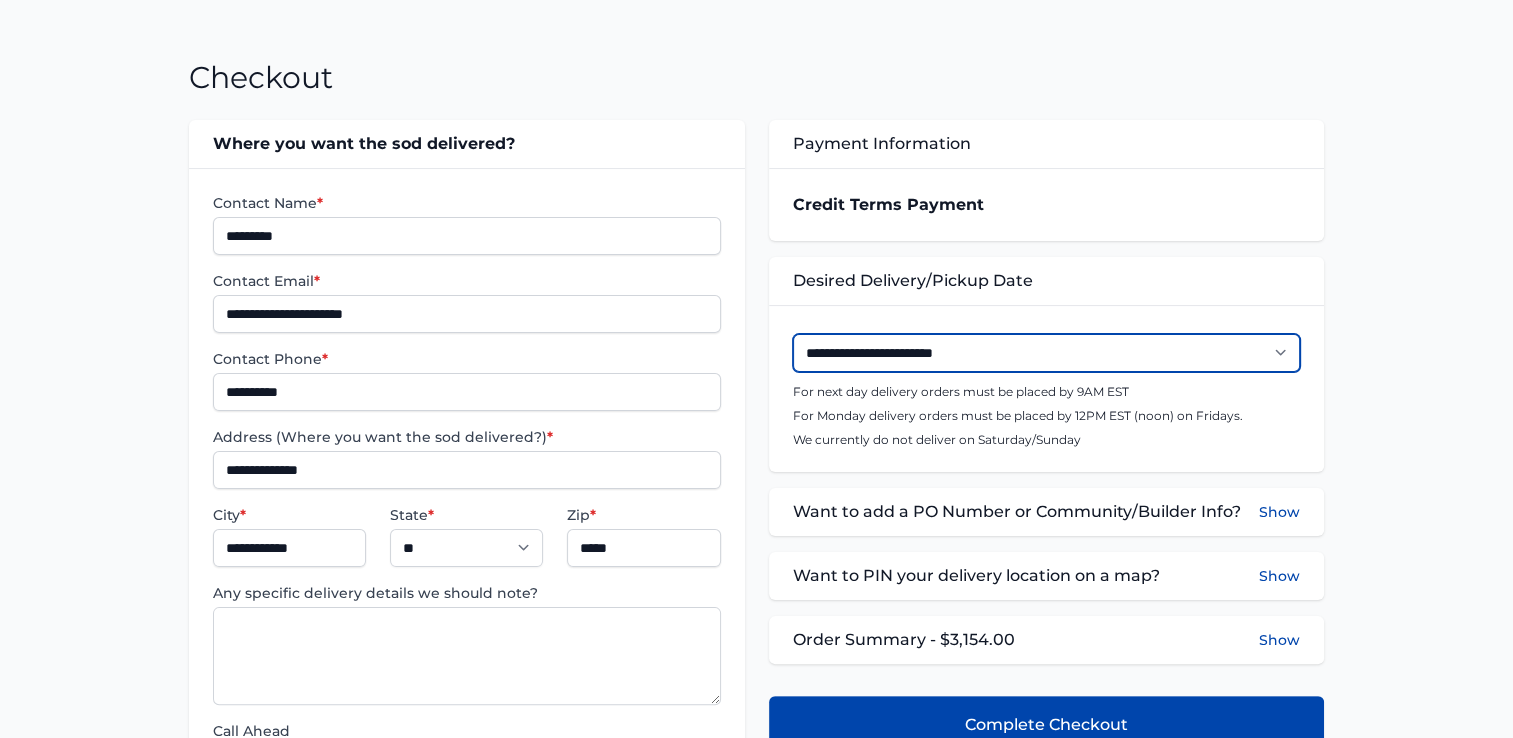 select on "**********" 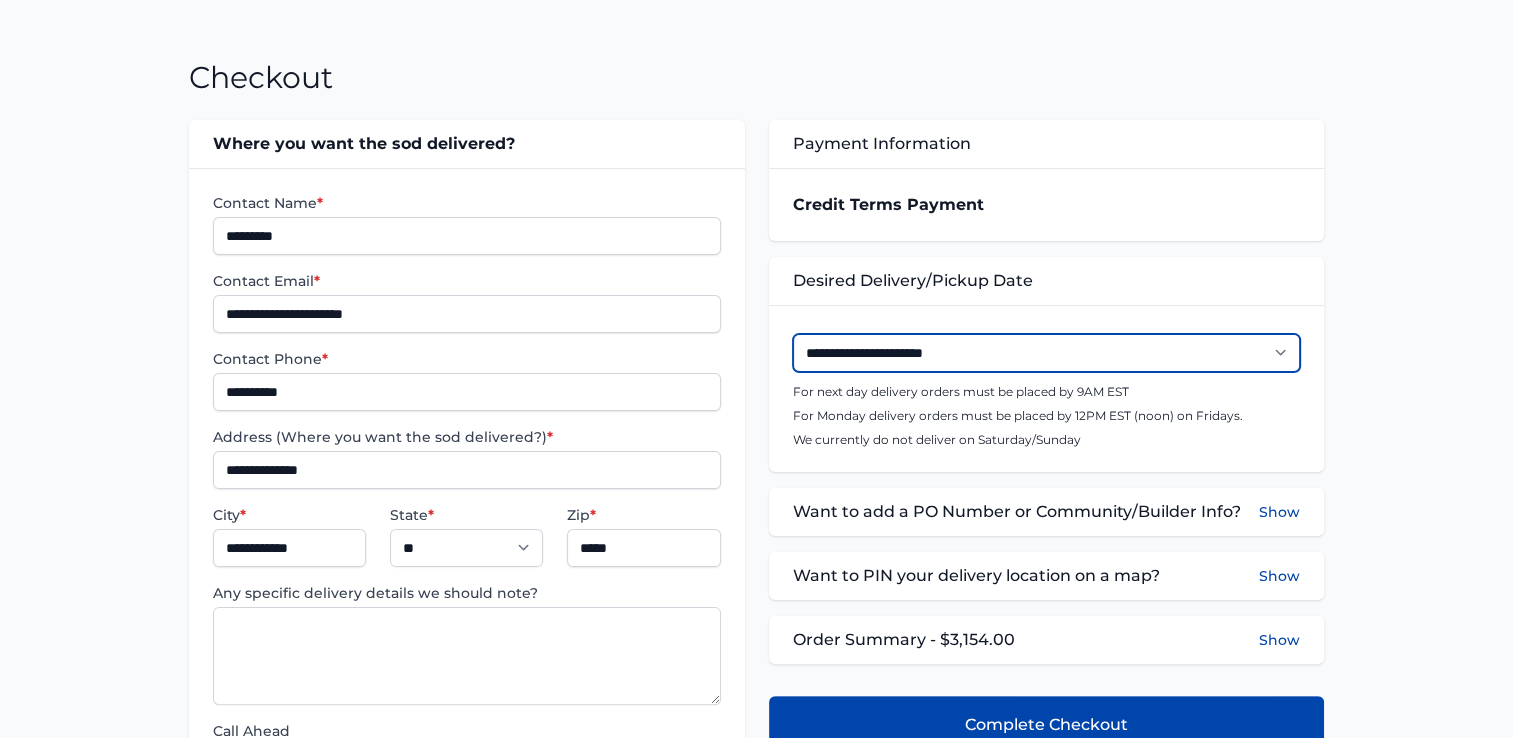 click on "**********" at bounding box center (1046, 353) 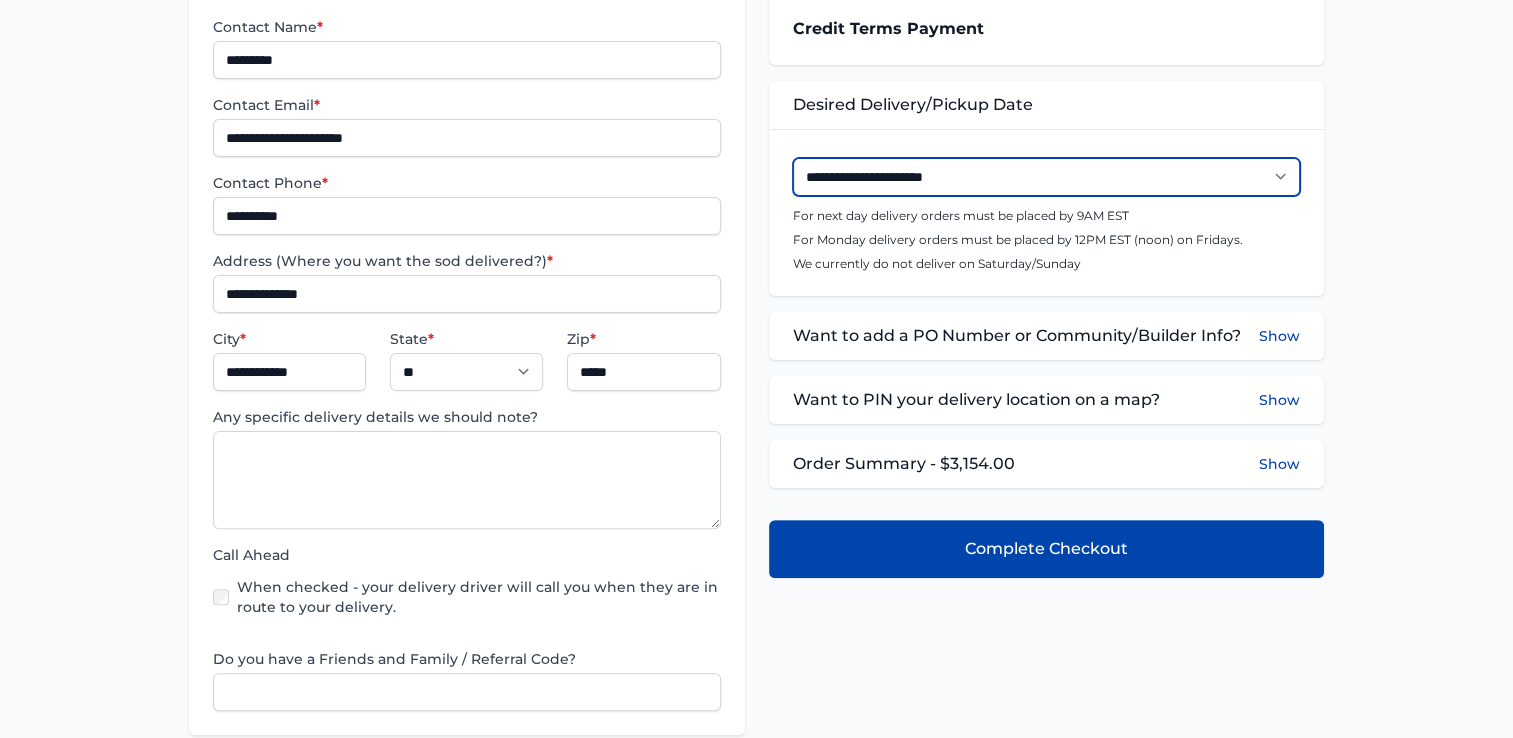 scroll, scrollTop: 500, scrollLeft: 0, axis: vertical 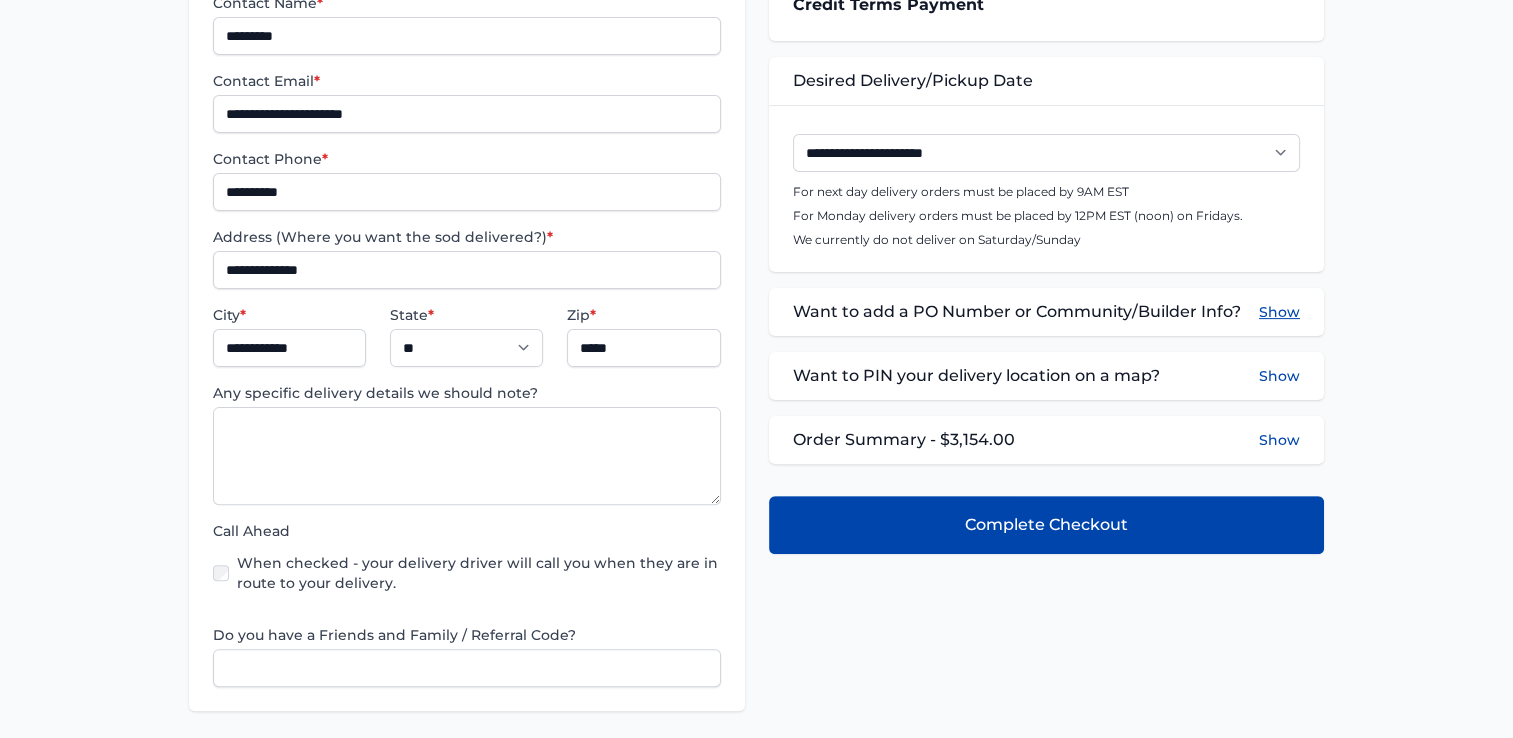 click on "Show" at bounding box center (1279, 312) 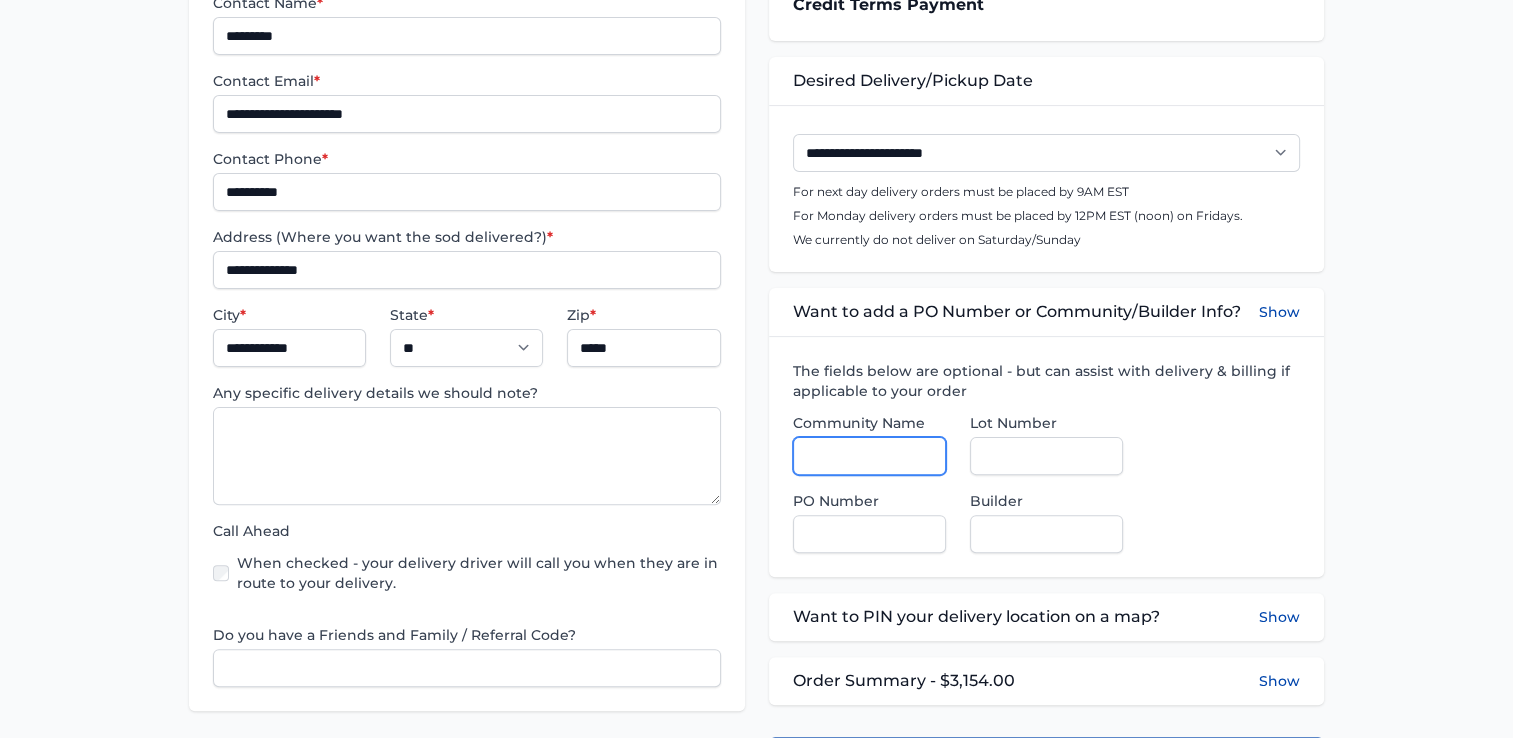 click on "Community Name" at bounding box center [869, 456] 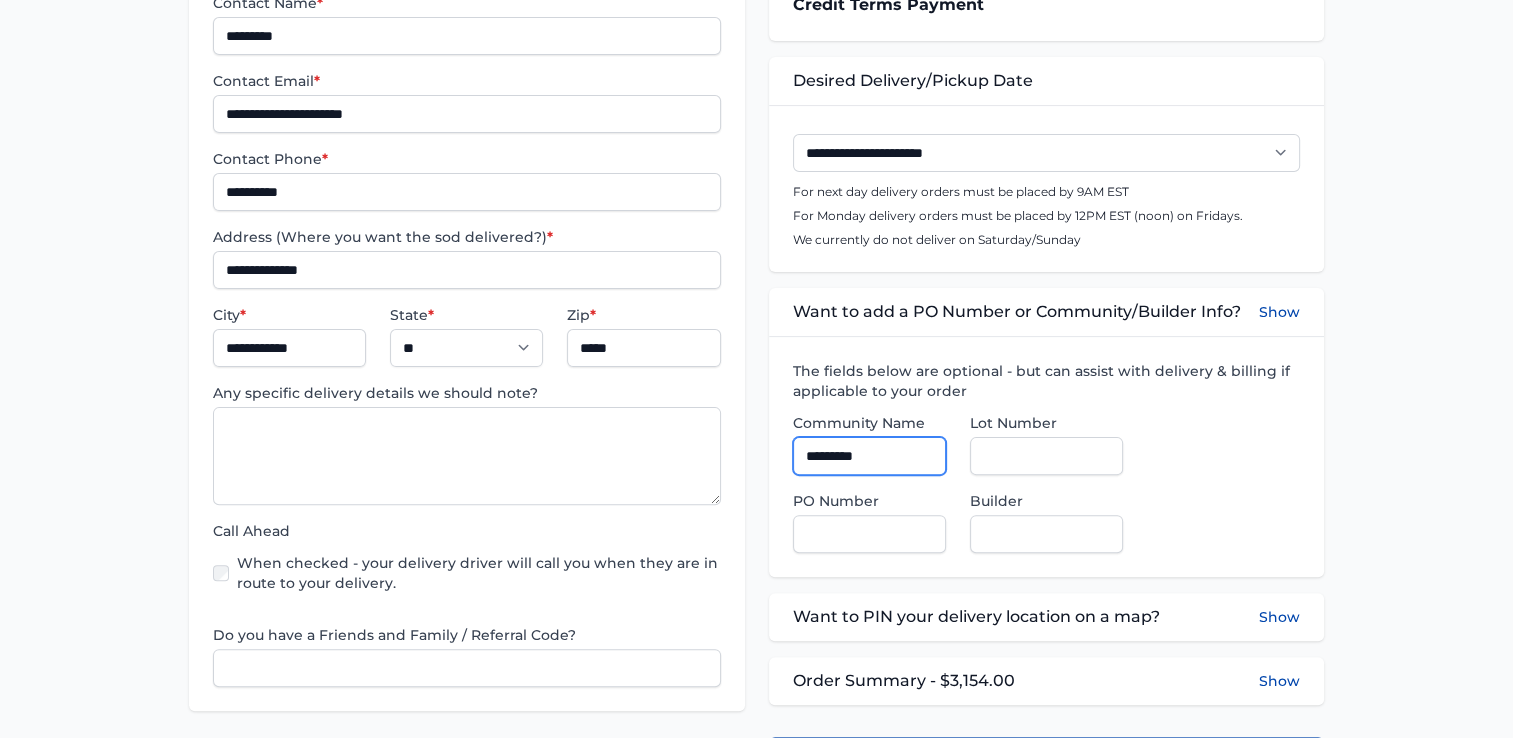 type on "*********" 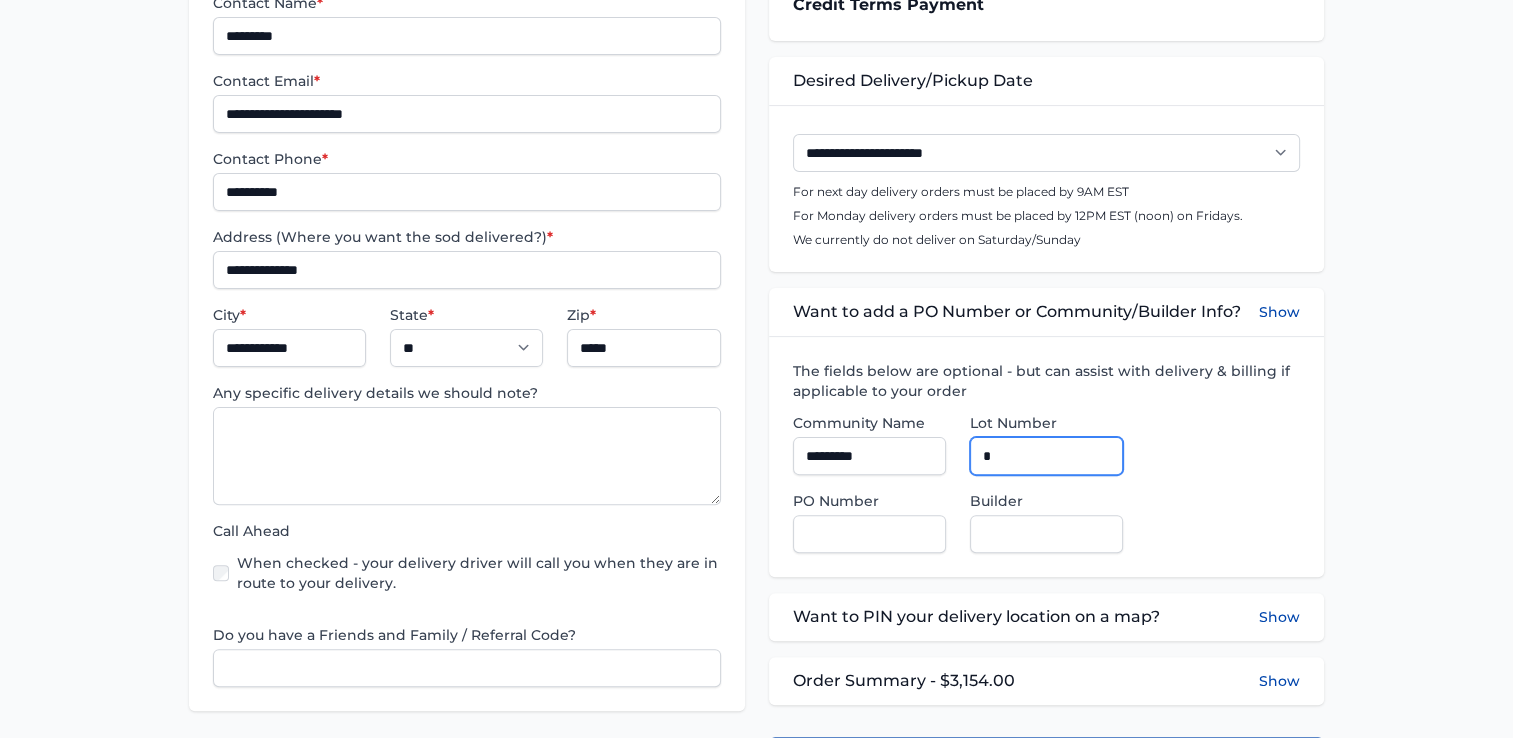 type on "*" 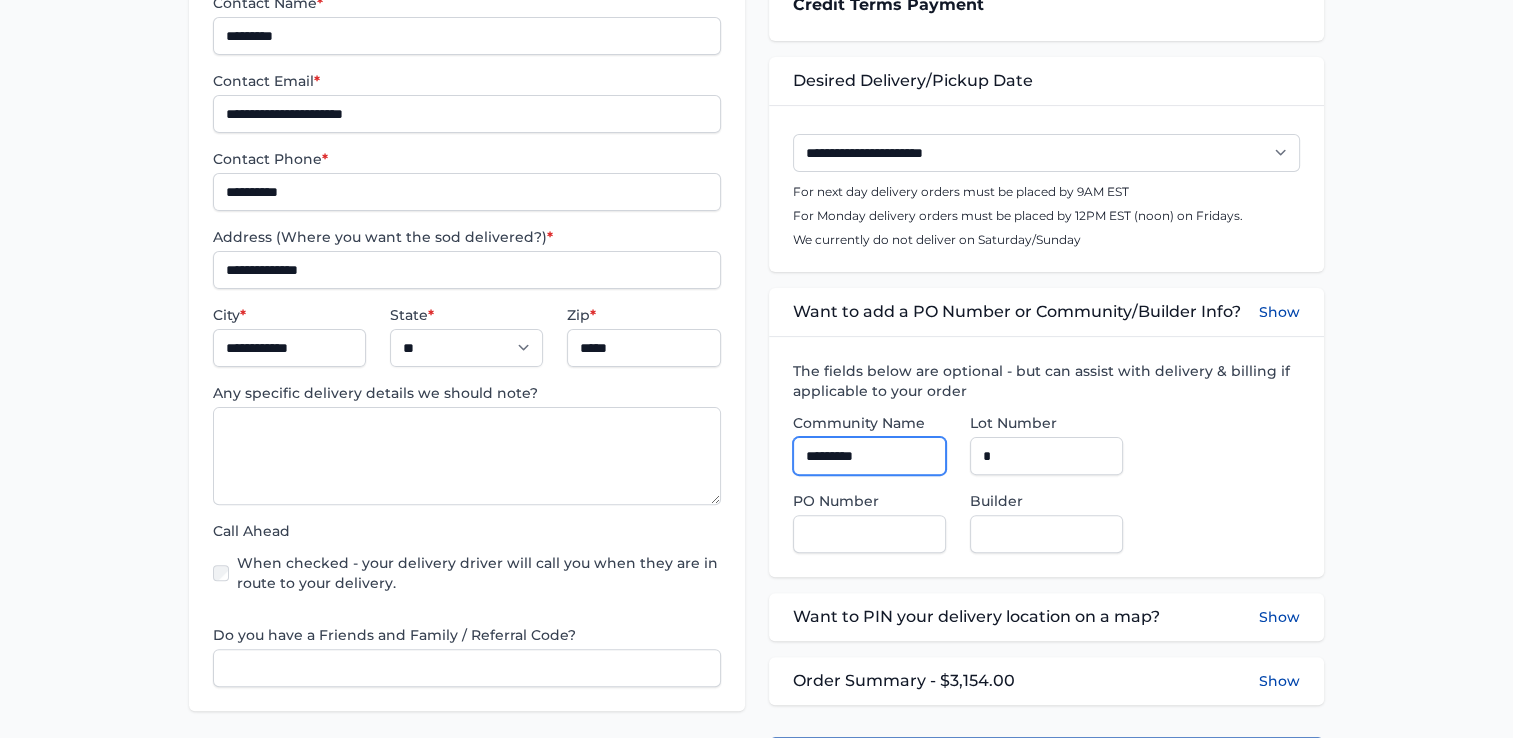 click on "*********" at bounding box center [869, 456] 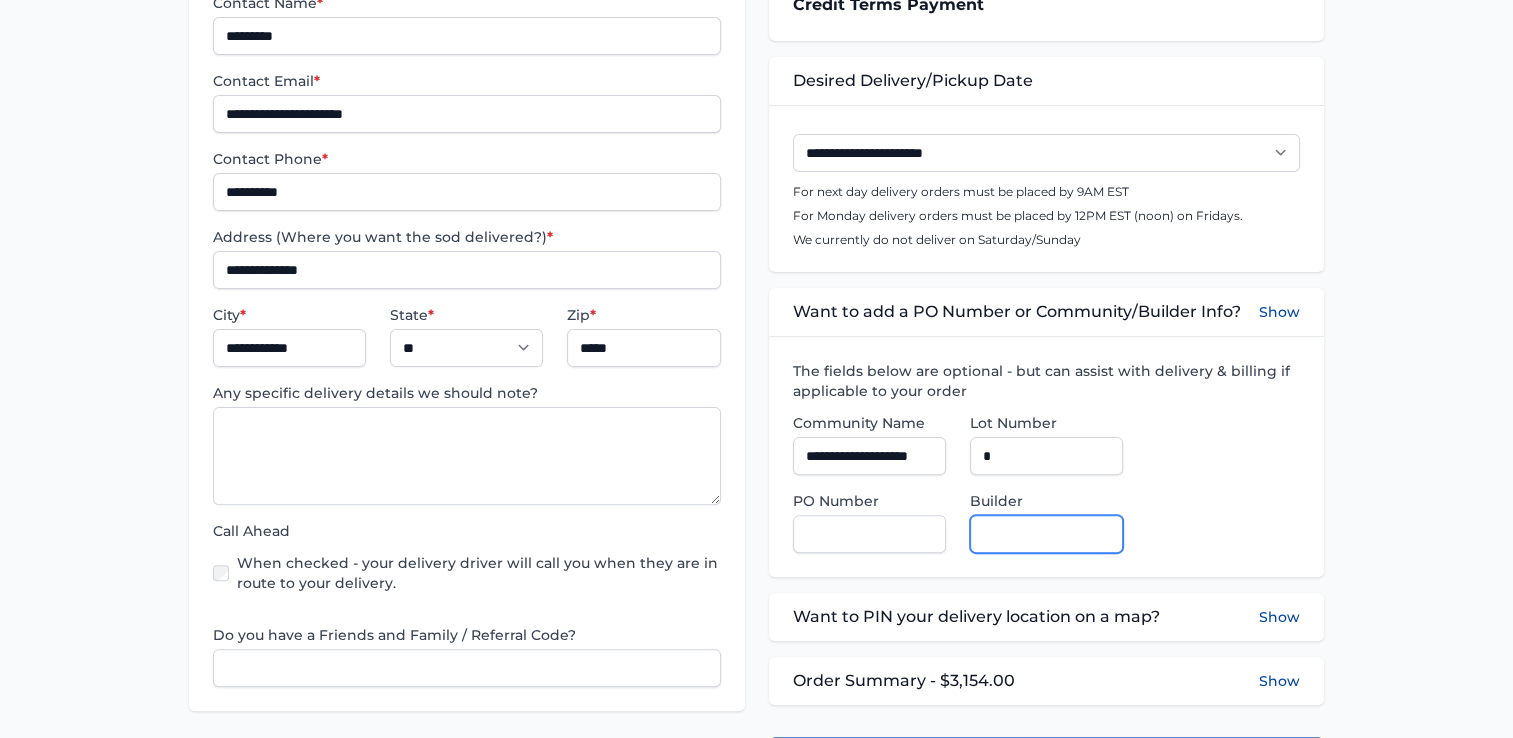 click on "Builder" at bounding box center [1046, 534] 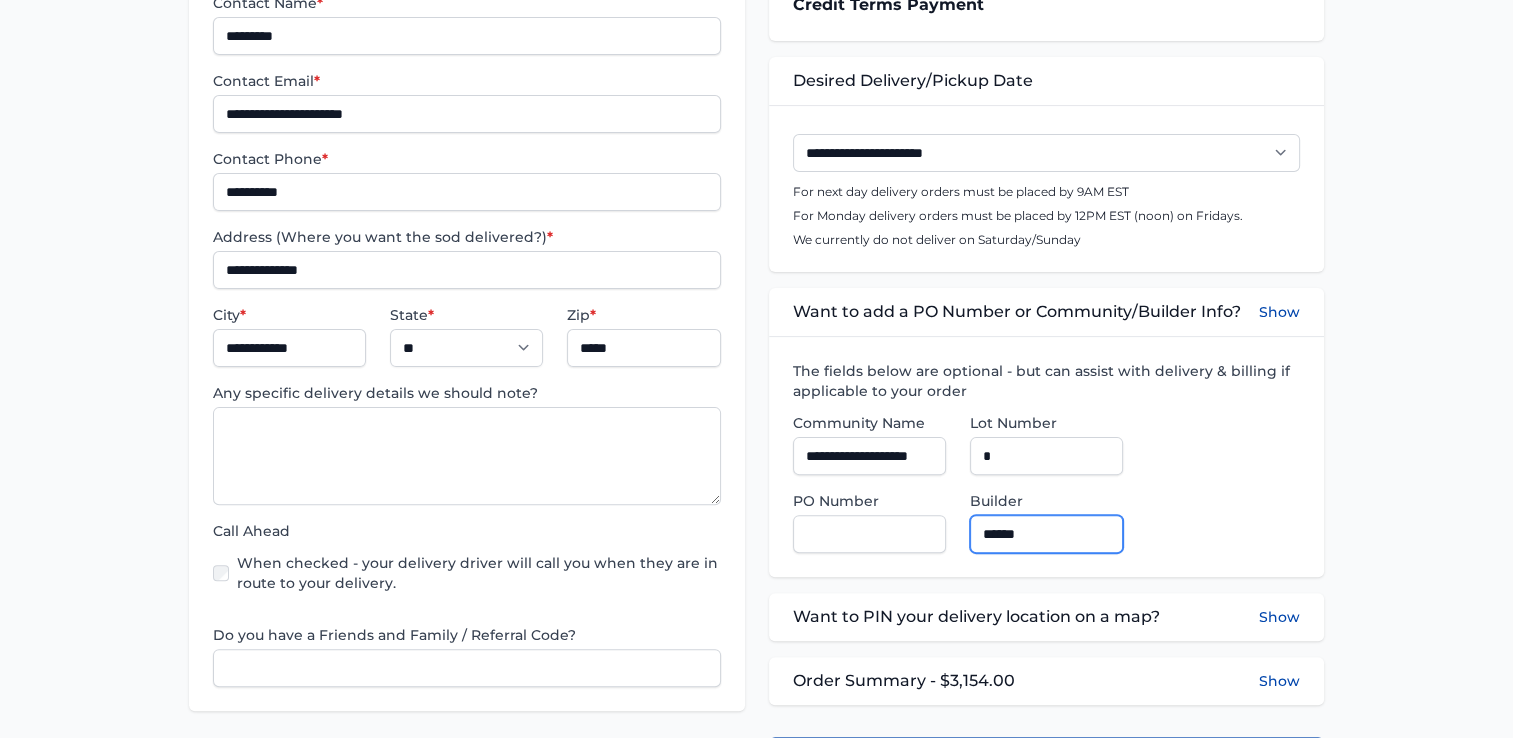 type on "**********" 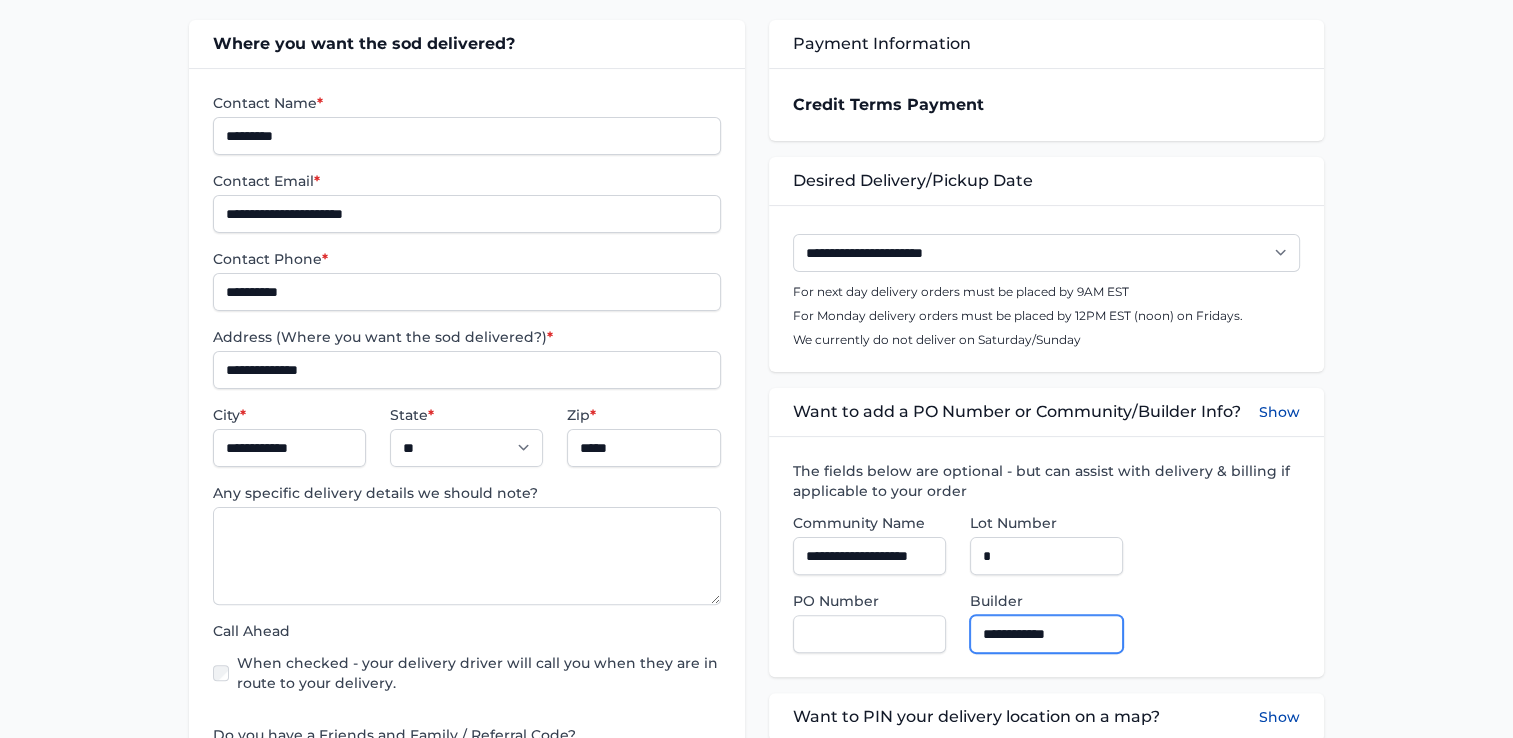 scroll, scrollTop: 600, scrollLeft: 0, axis: vertical 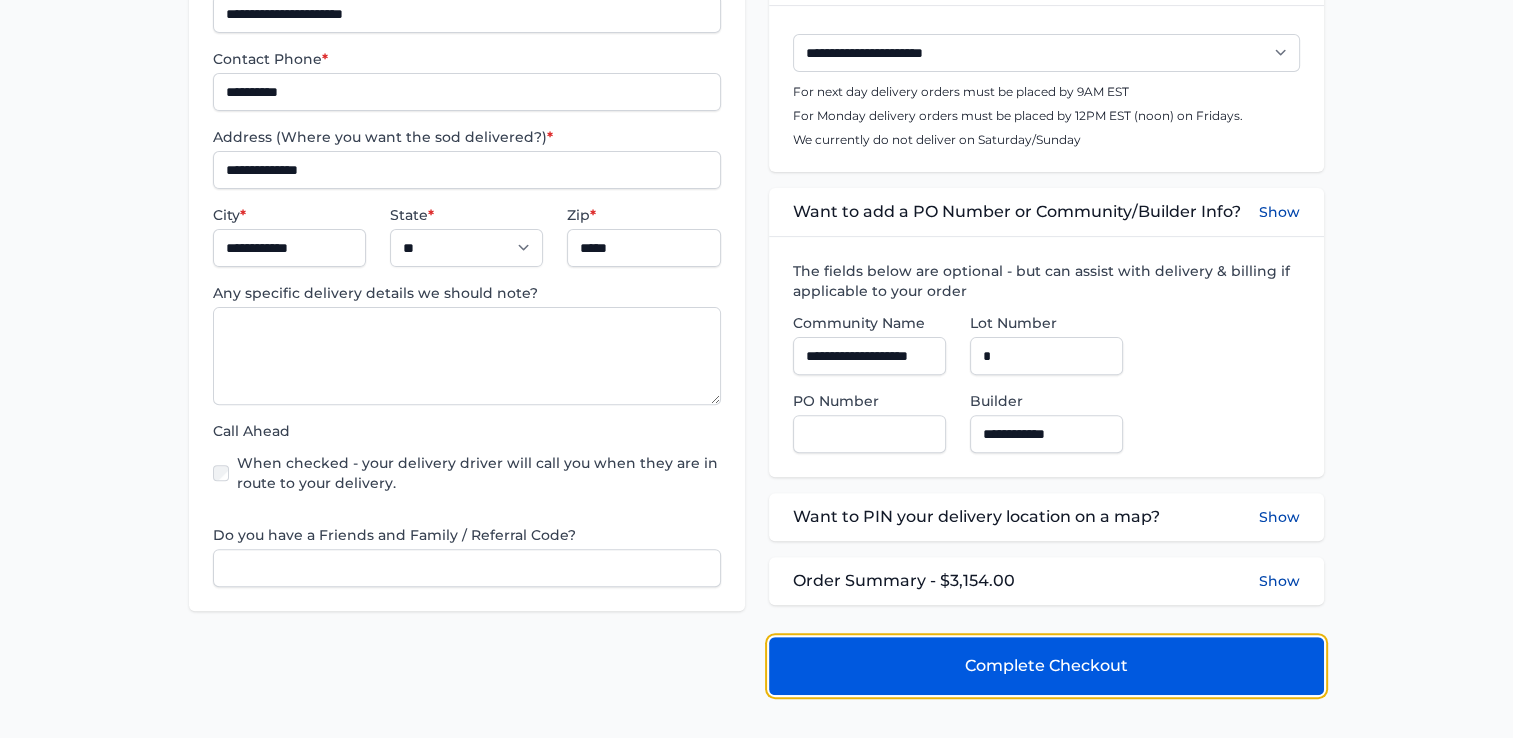 click on "Complete Checkout" at bounding box center (1046, 666) 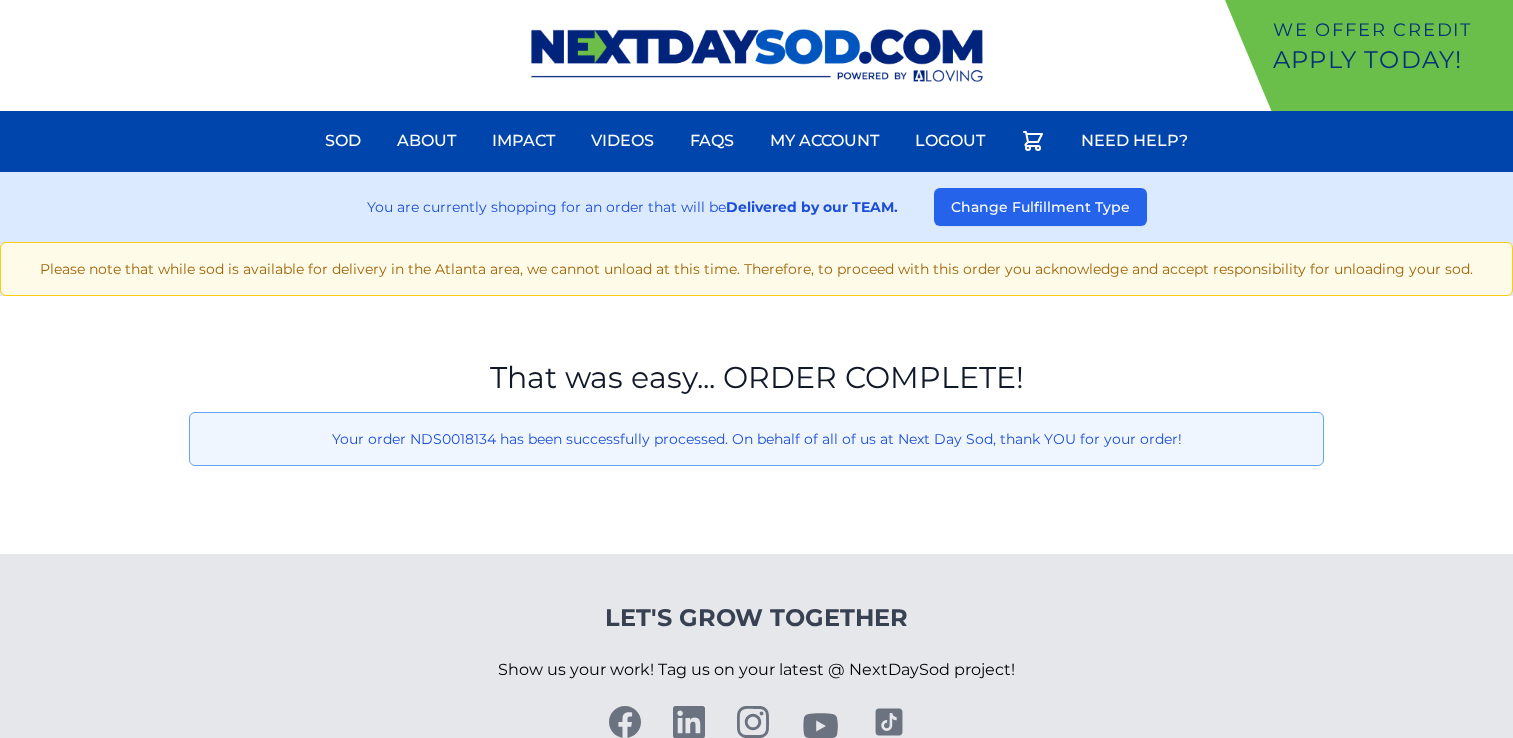scroll, scrollTop: 0, scrollLeft: 0, axis: both 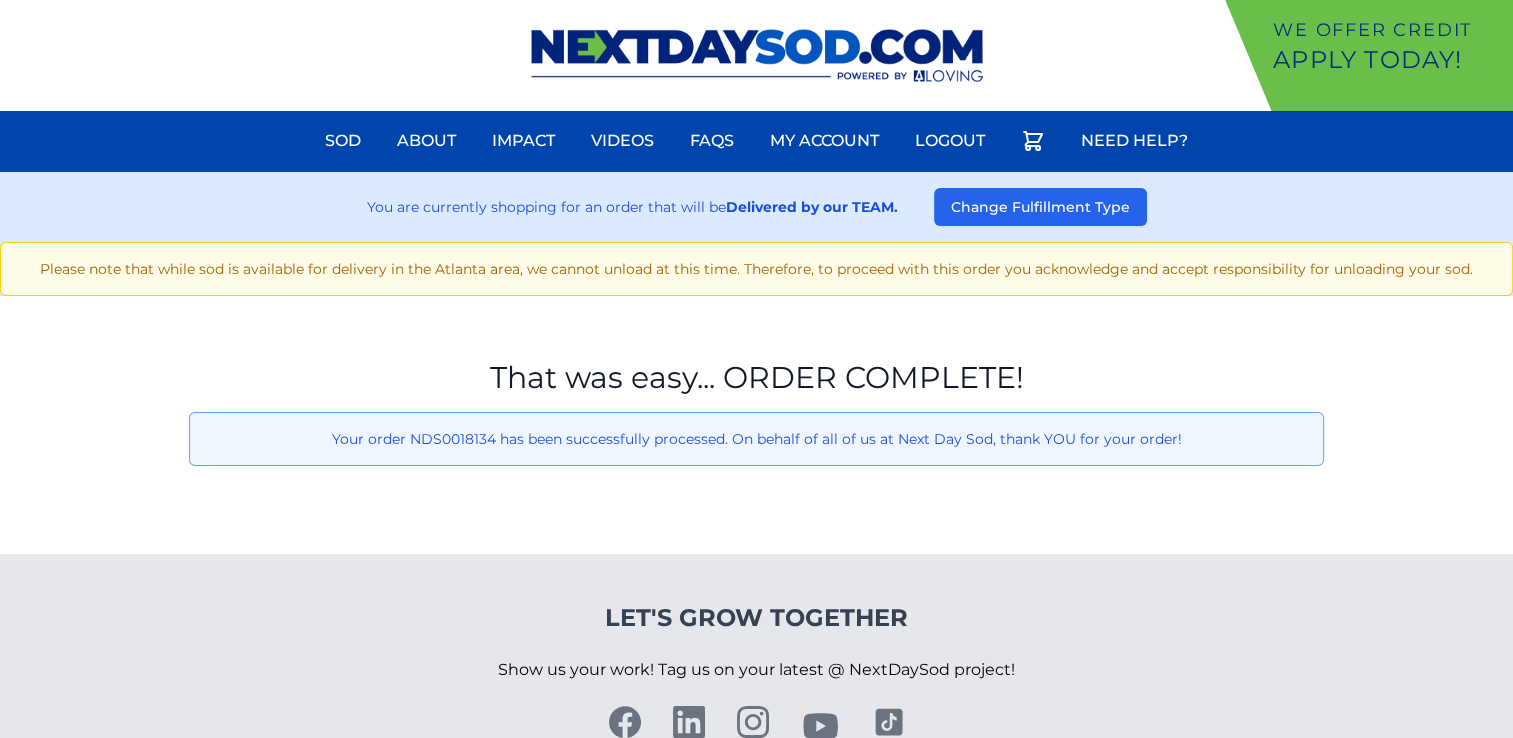 click at bounding box center [757, 55] 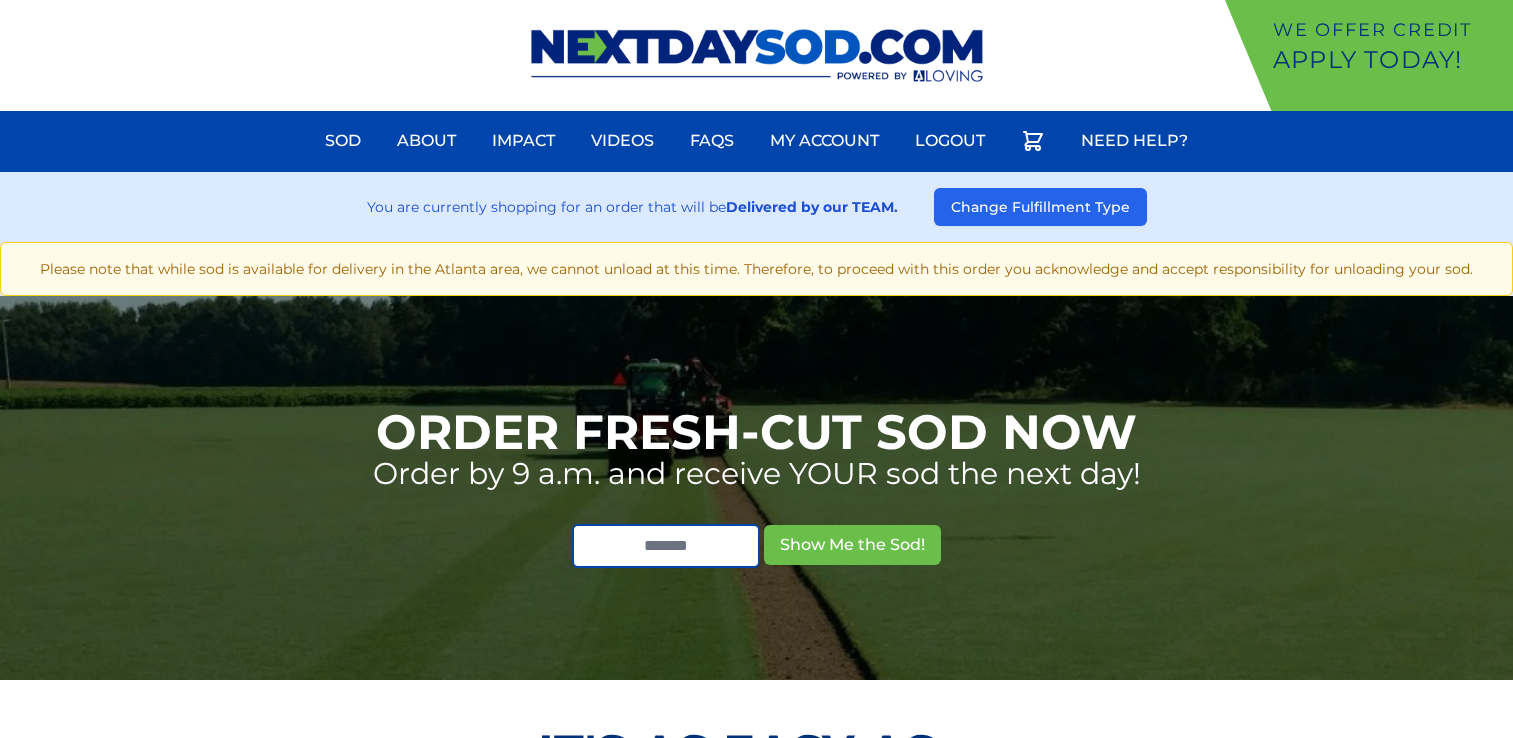 scroll, scrollTop: 0, scrollLeft: 0, axis: both 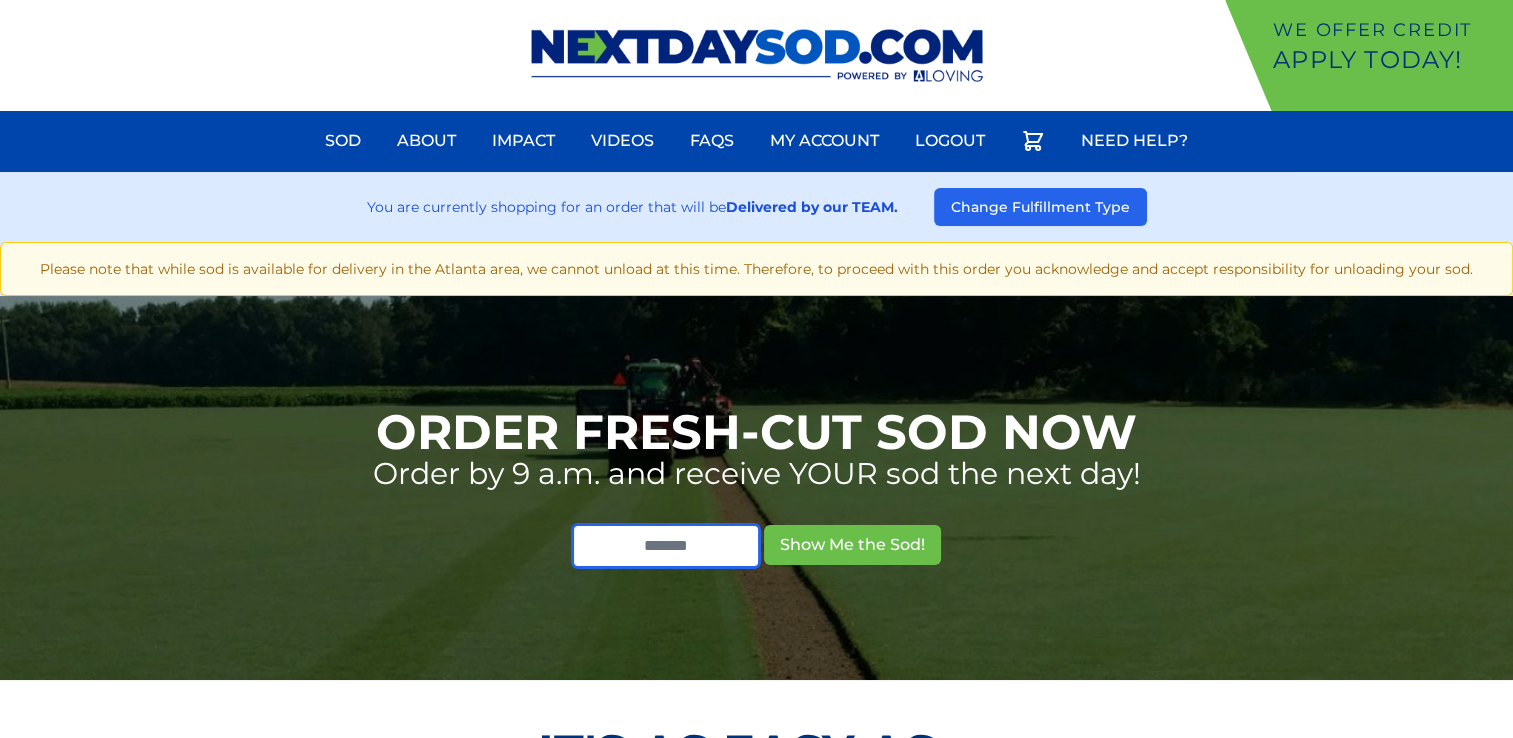 click at bounding box center [666, 546] 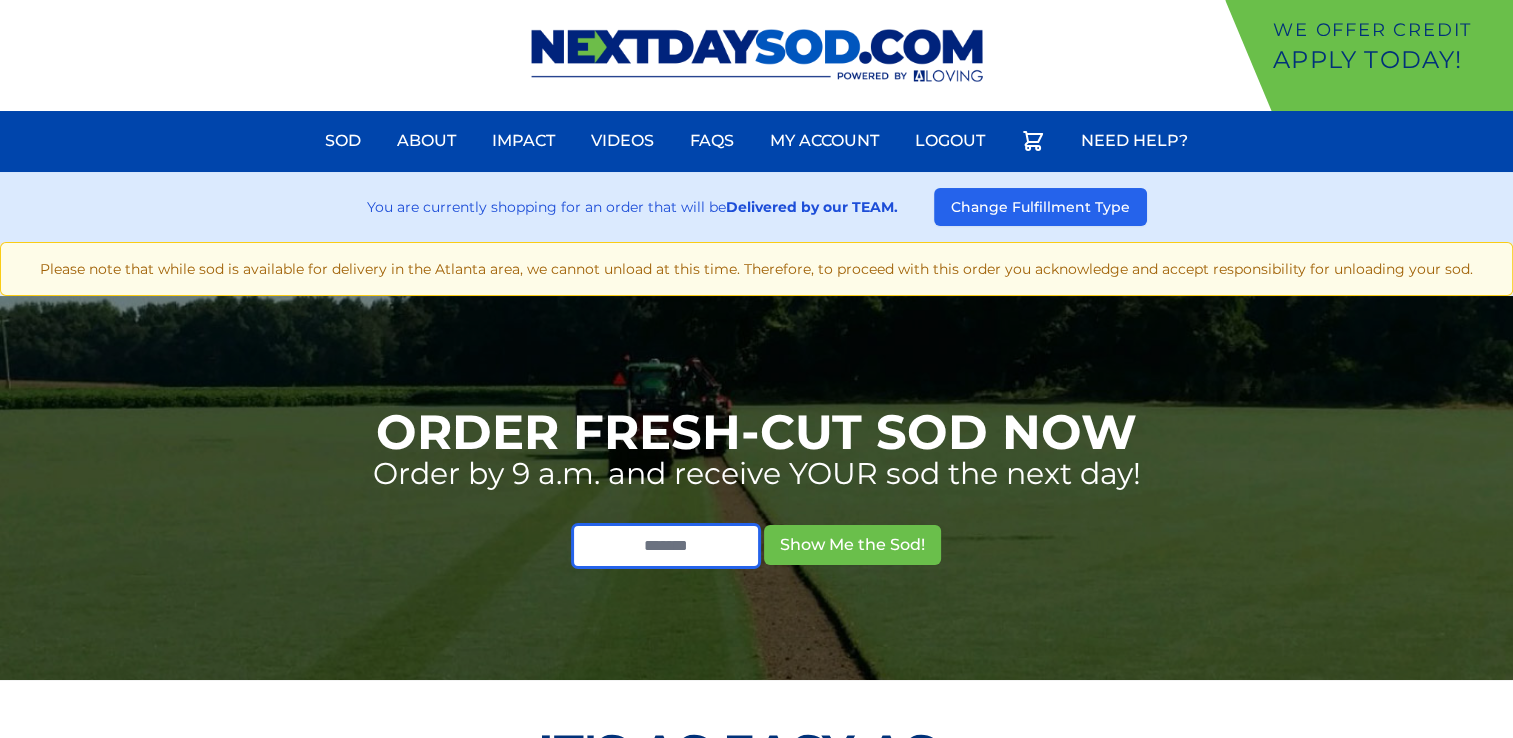 paste on "*****" 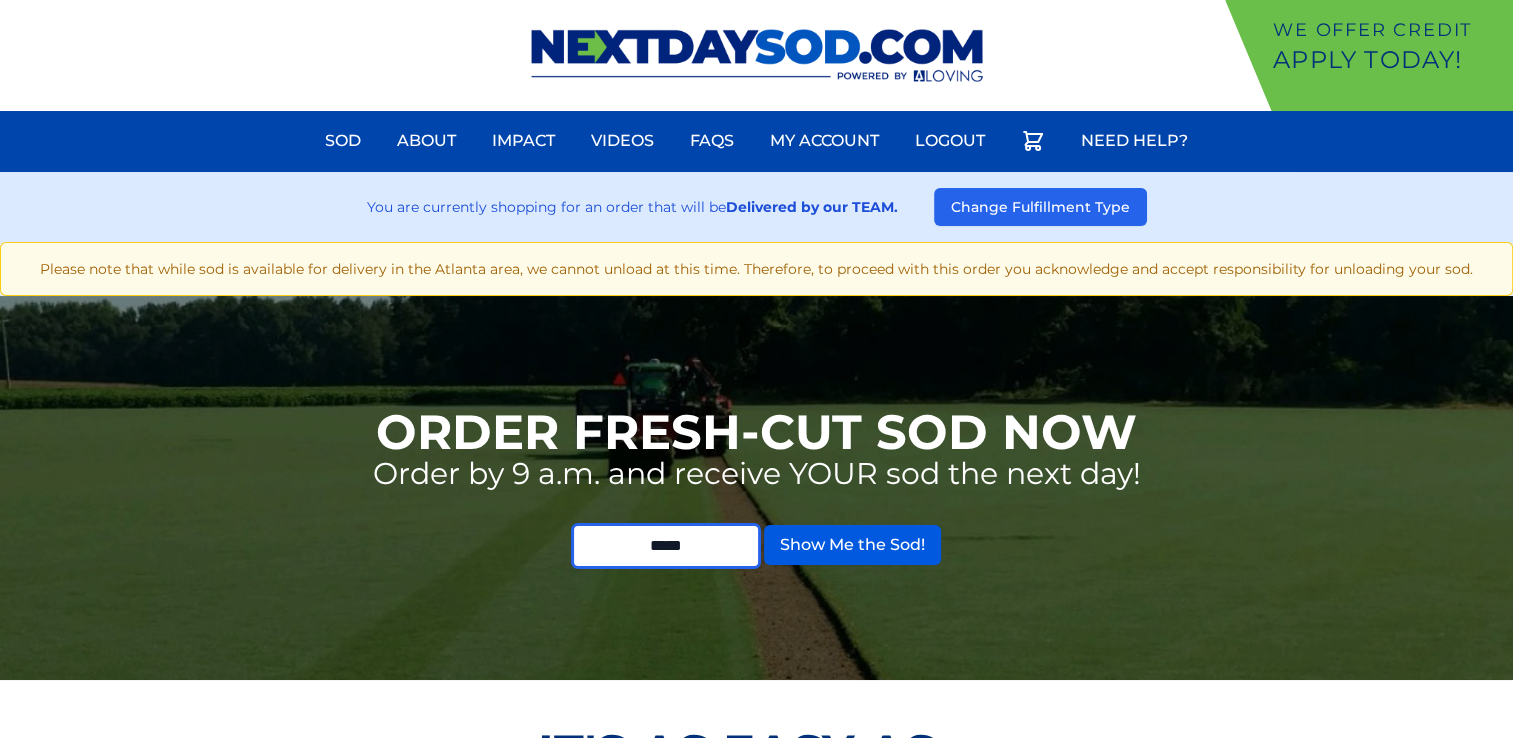 type on "*****" 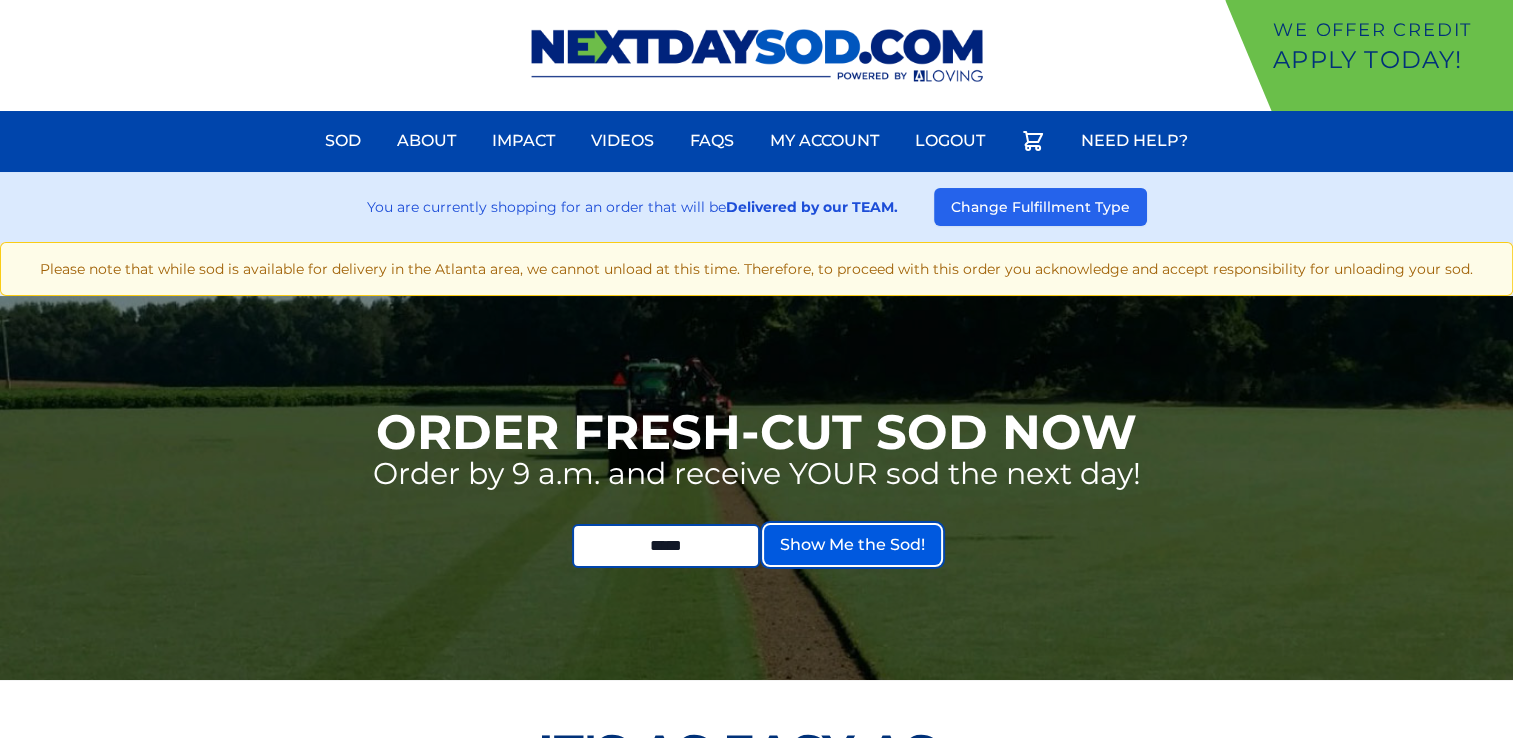 click on "Show Me the Sod!" at bounding box center (852, 545) 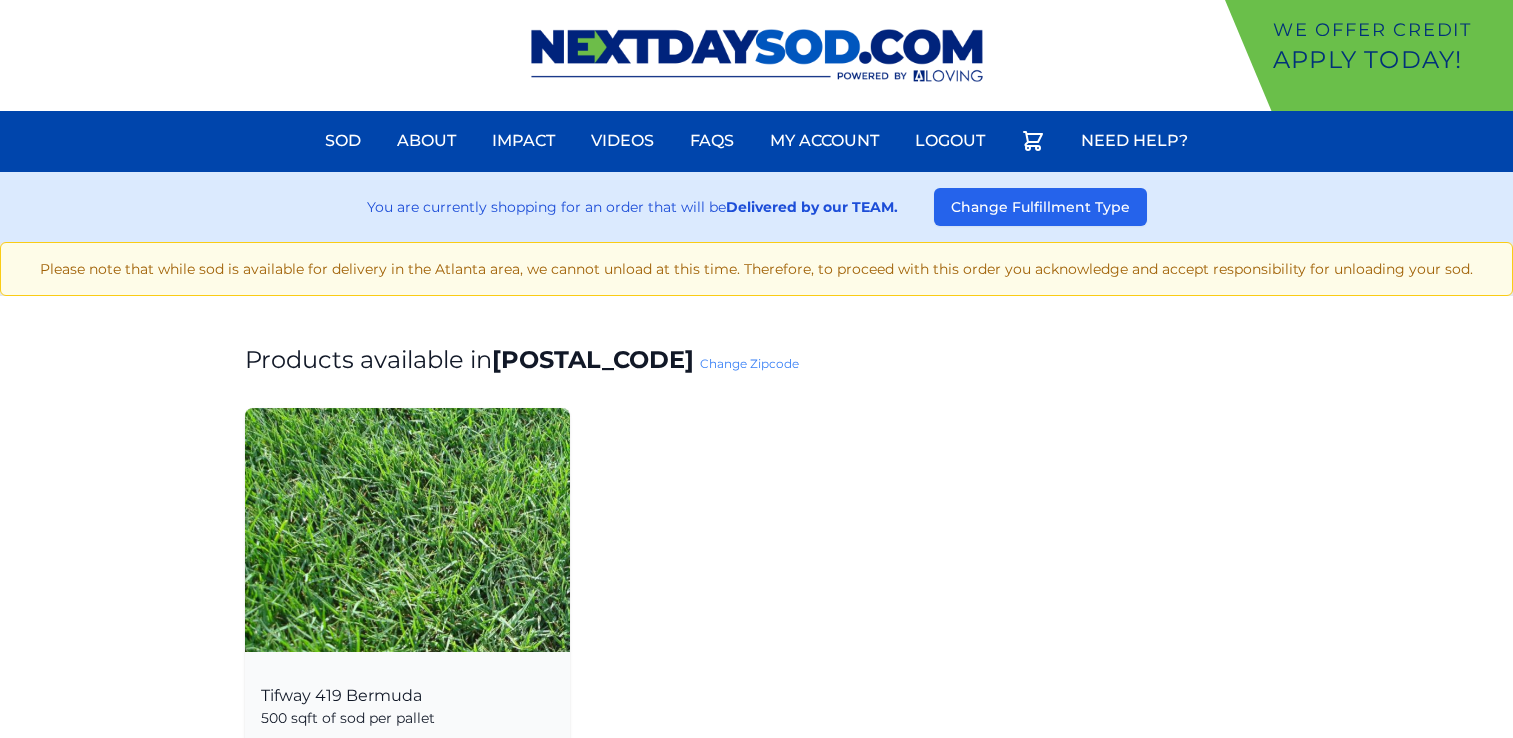 scroll, scrollTop: 0, scrollLeft: 0, axis: both 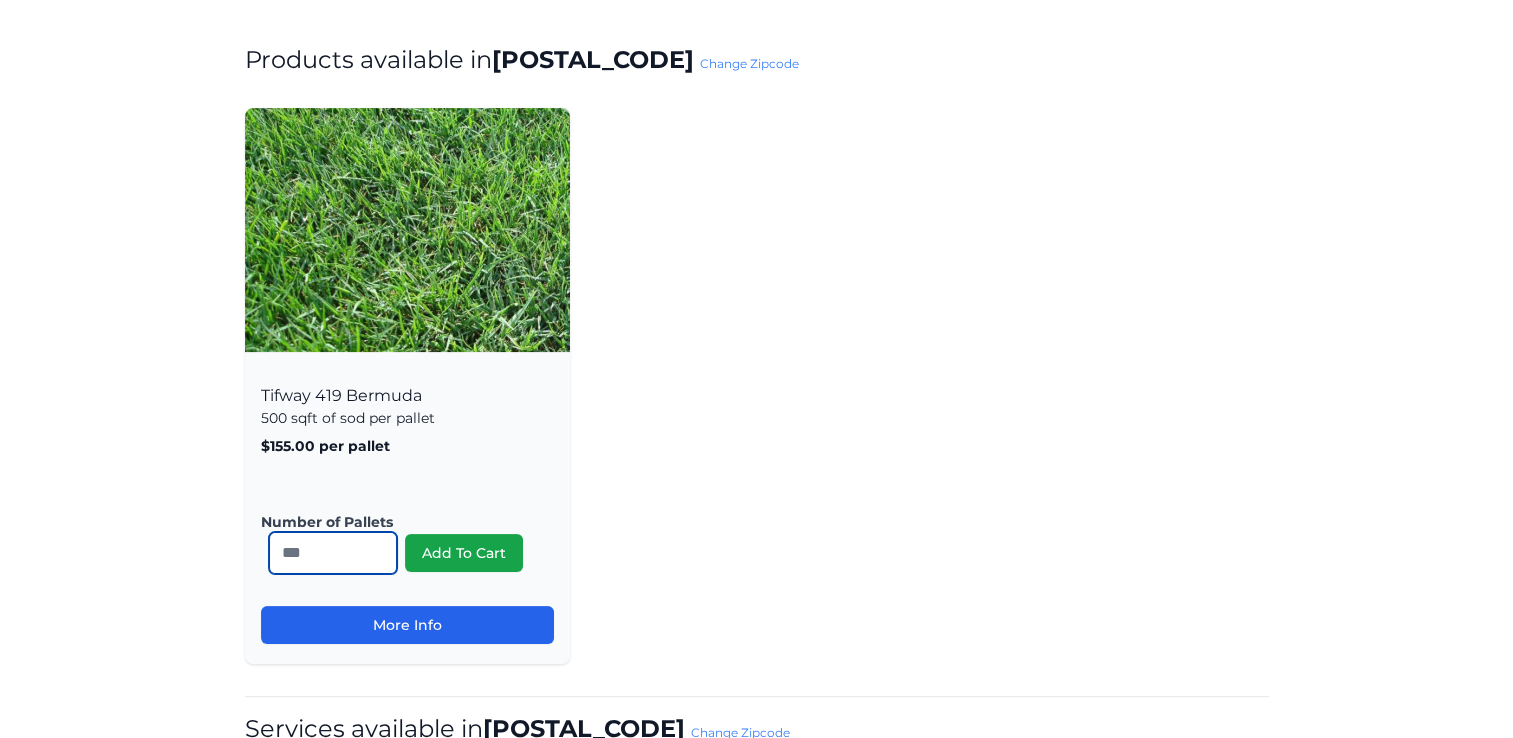drag, startPoint x: 292, startPoint y: 555, endPoint x: 251, endPoint y: 555, distance: 41 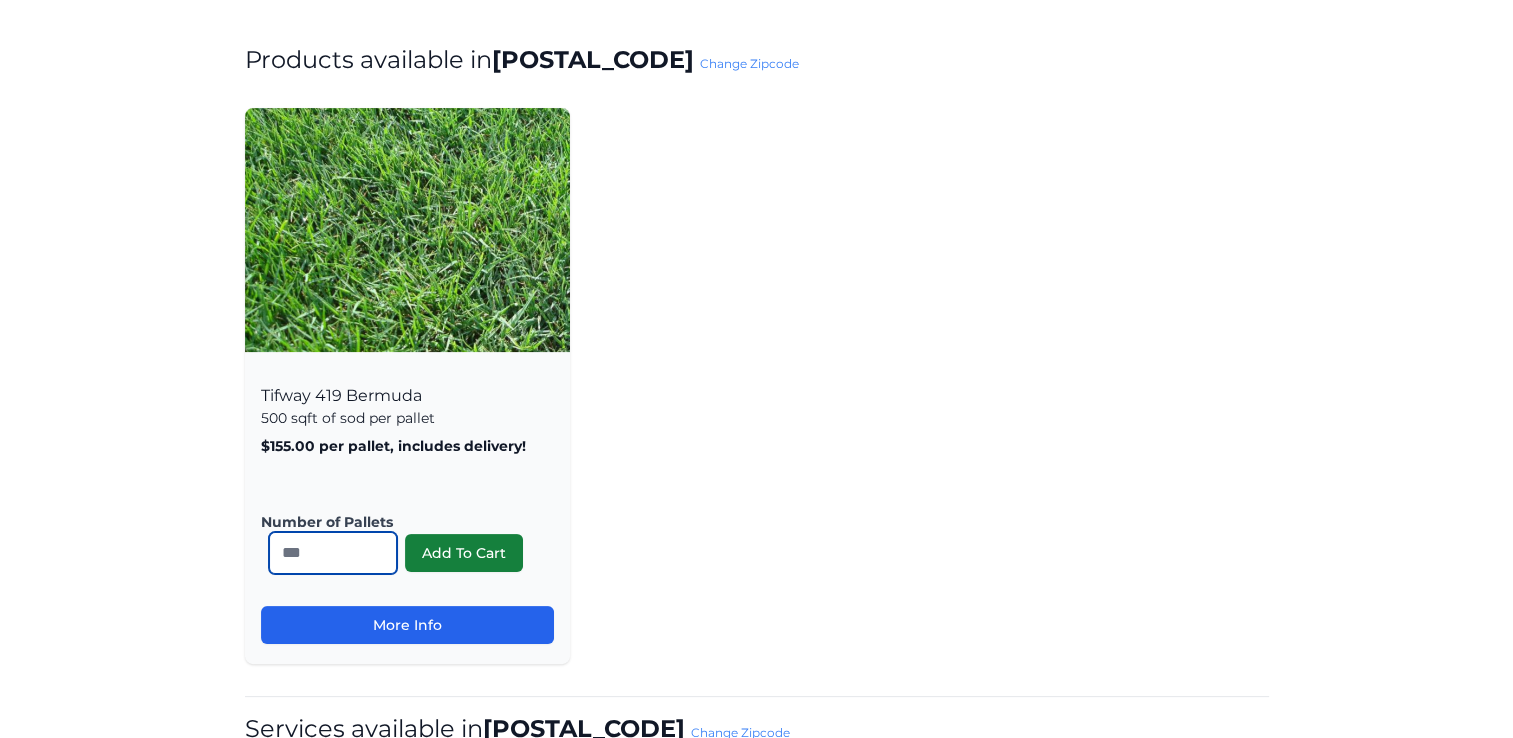 type on "**" 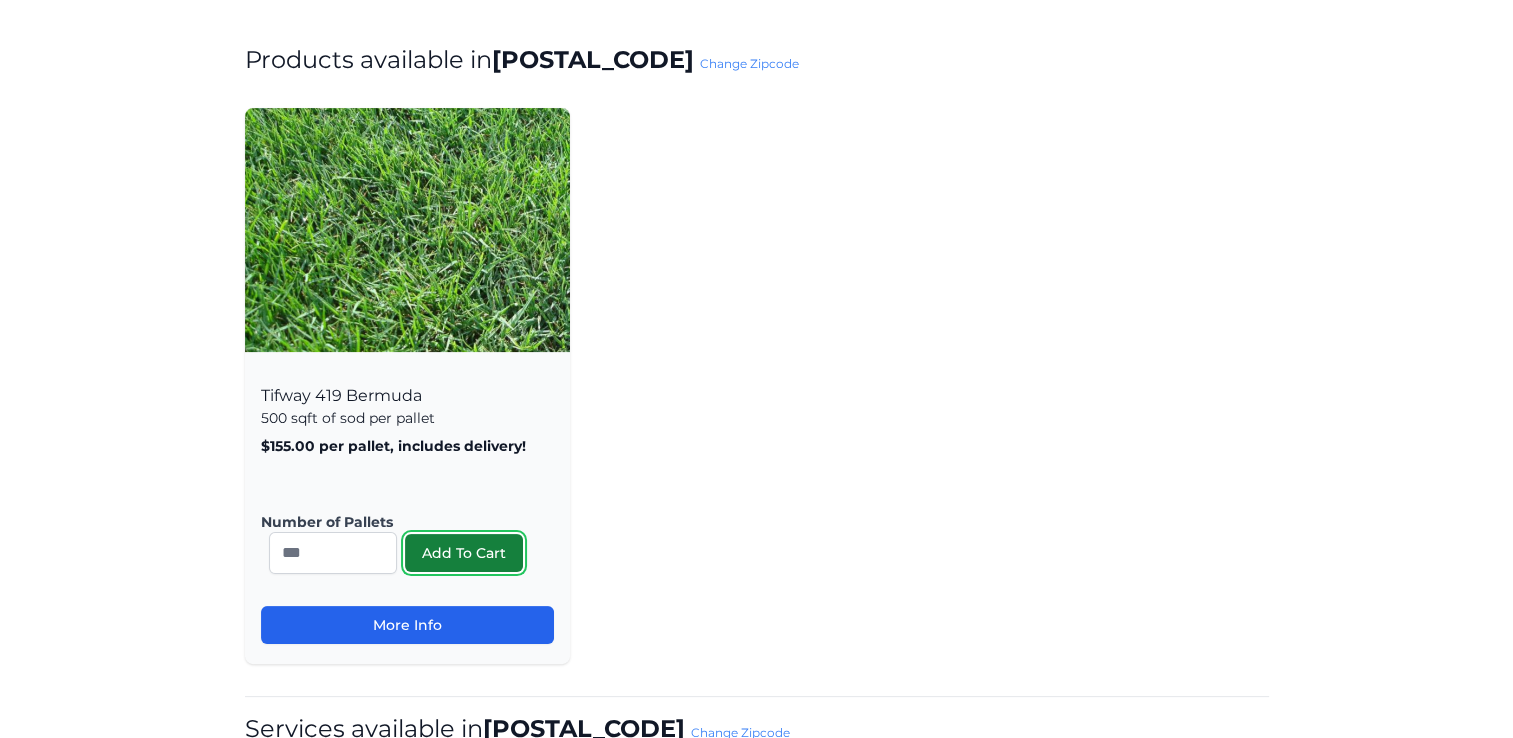 click on "Add To Cart" at bounding box center [464, 553] 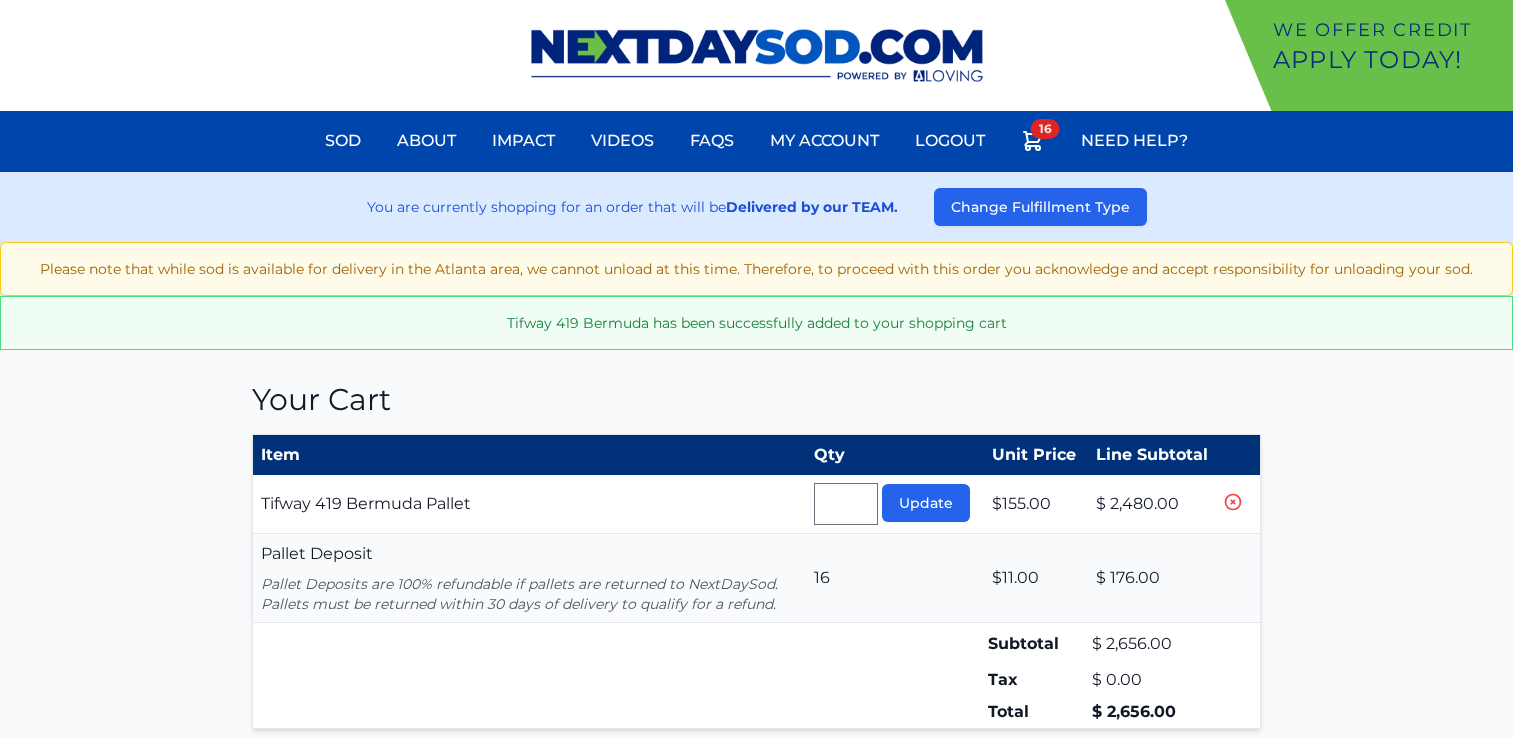 type 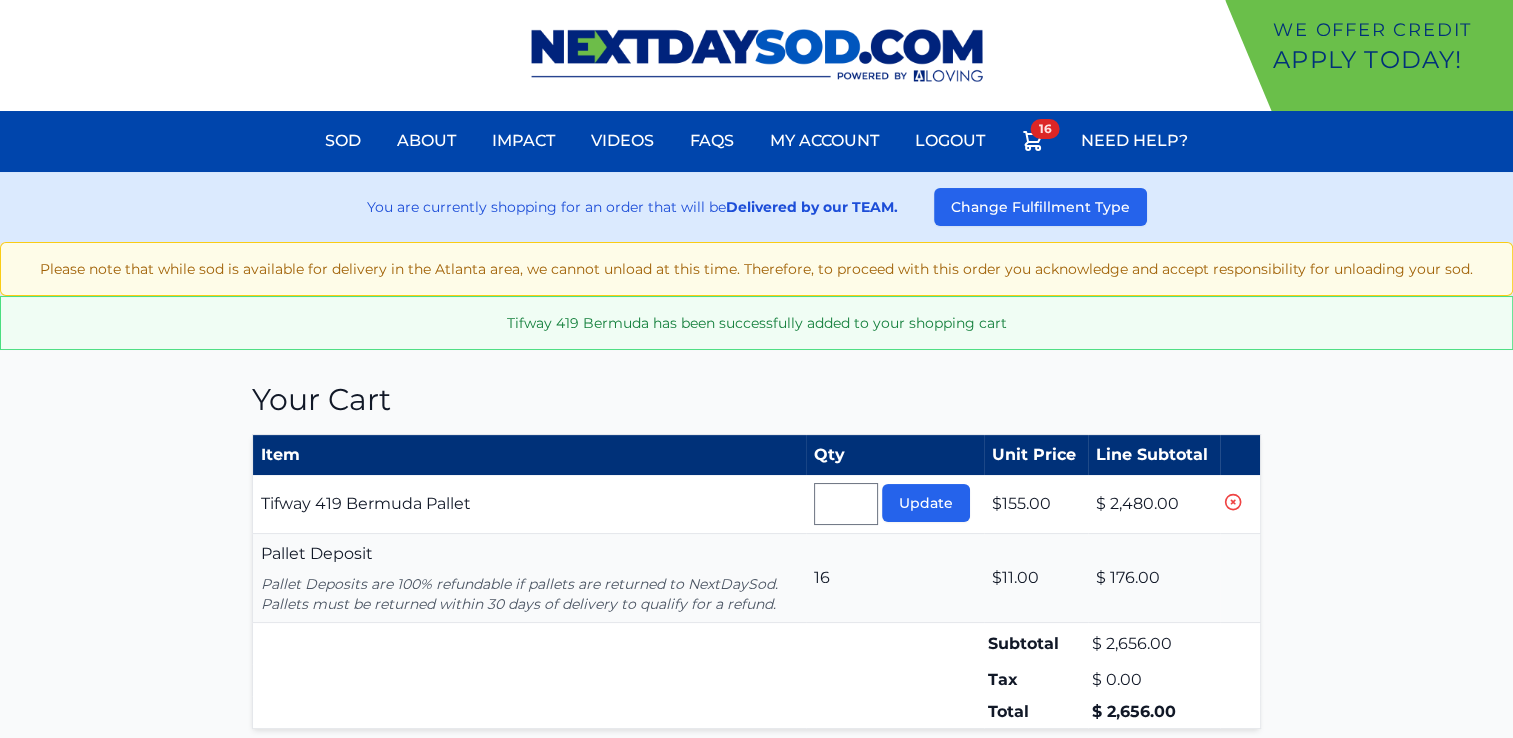 scroll, scrollTop: 0, scrollLeft: 0, axis: both 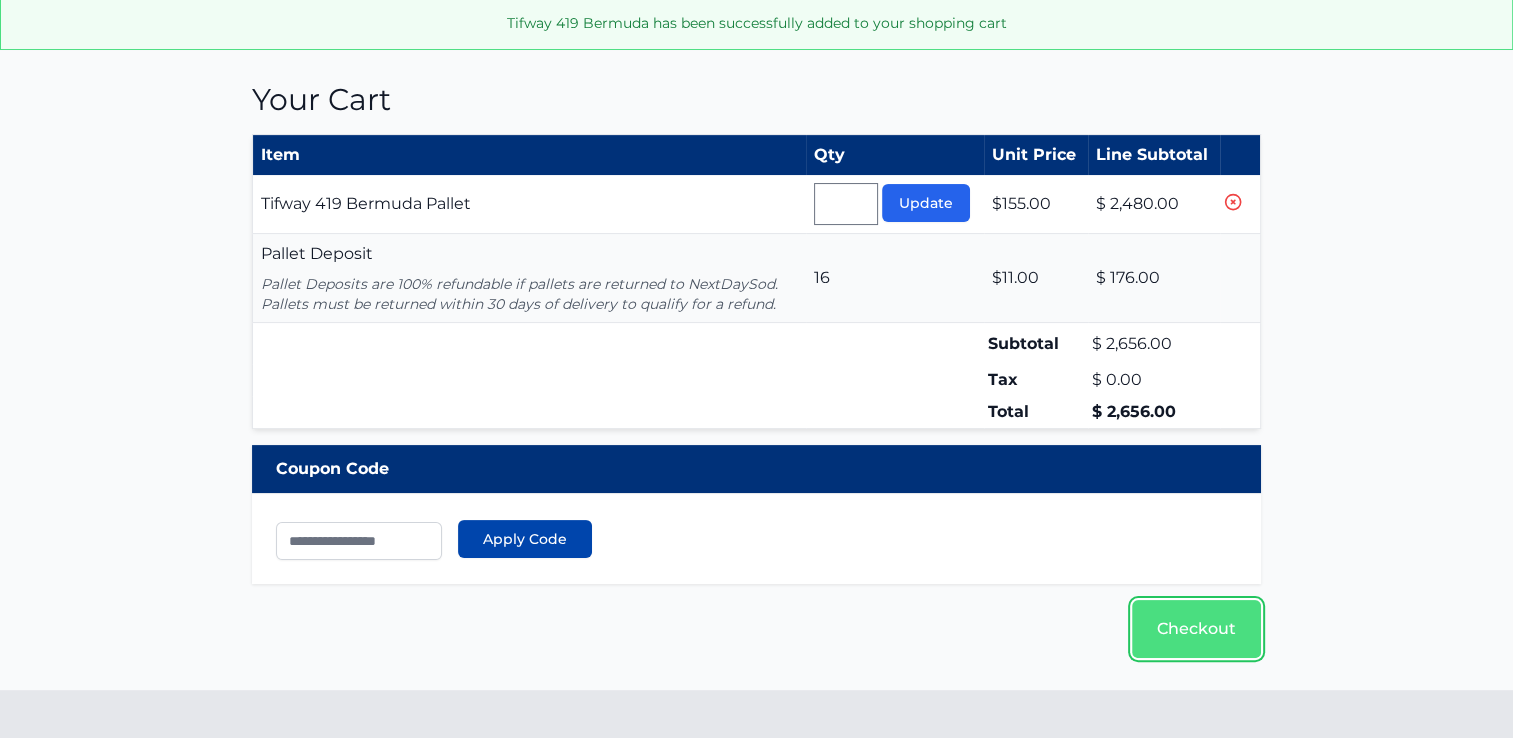 click on "Checkout" at bounding box center [1196, 629] 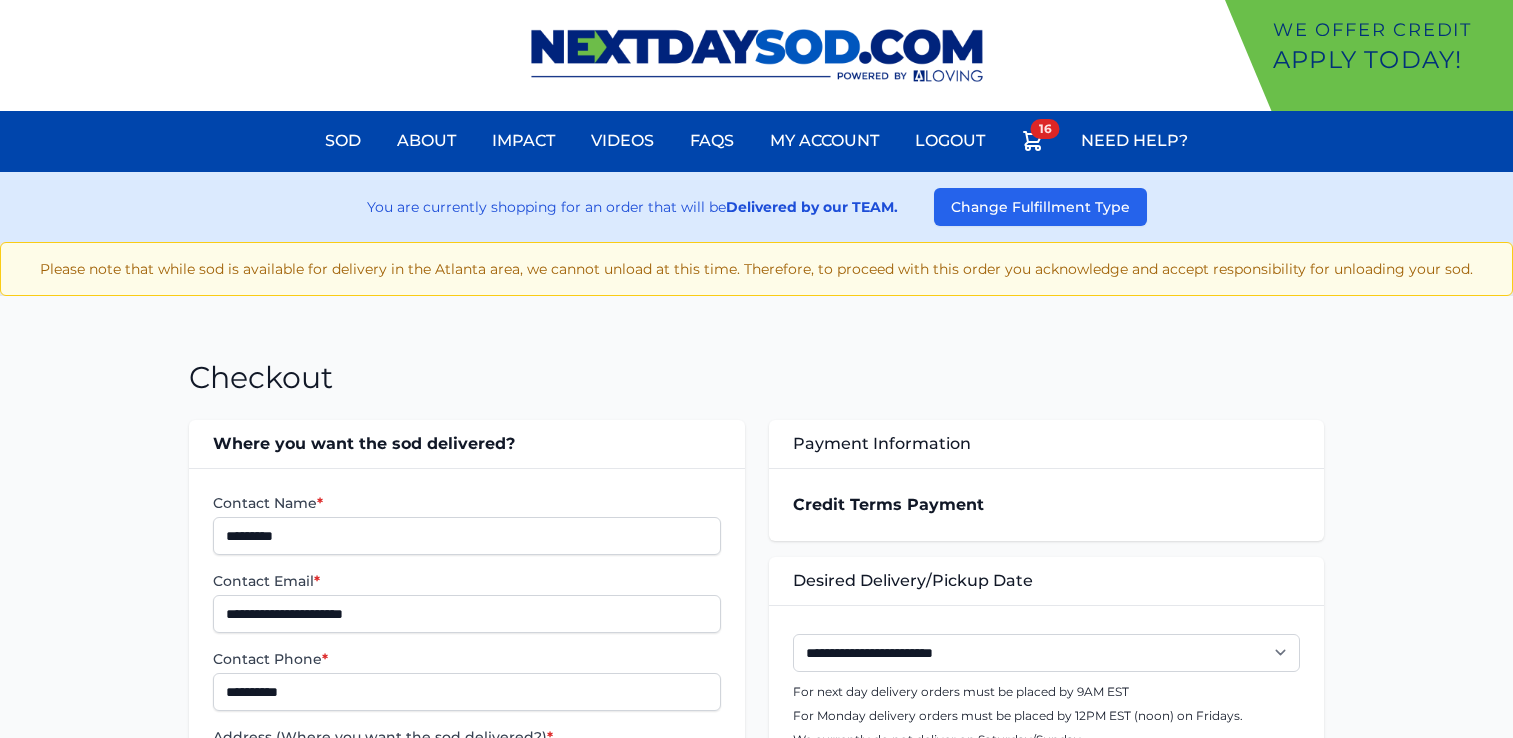 scroll, scrollTop: 0, scrollLeft: 0, axis: both 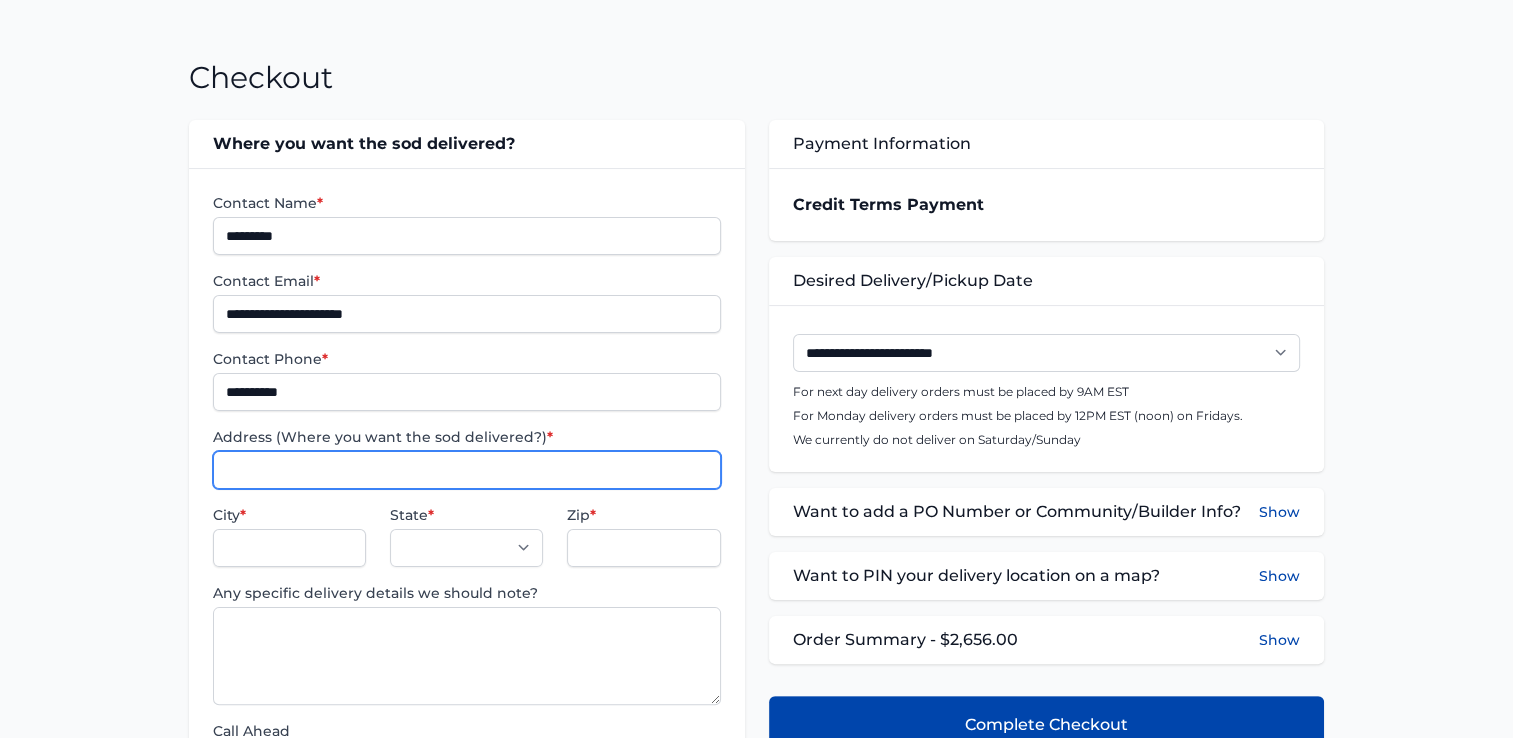 click on "Address (Where you want the sod delivered?)
*" at bounding box center [466, 470] 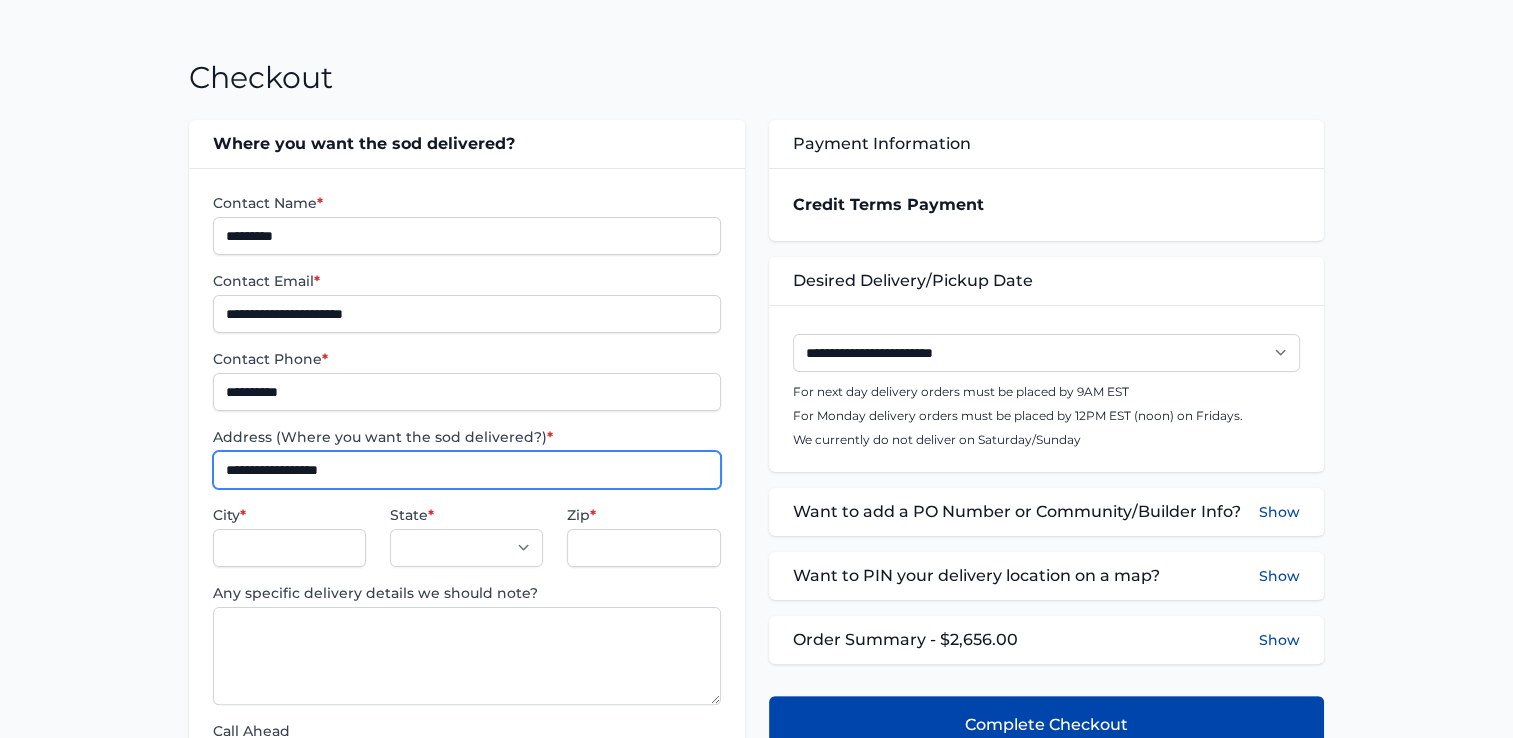 type on "**********" 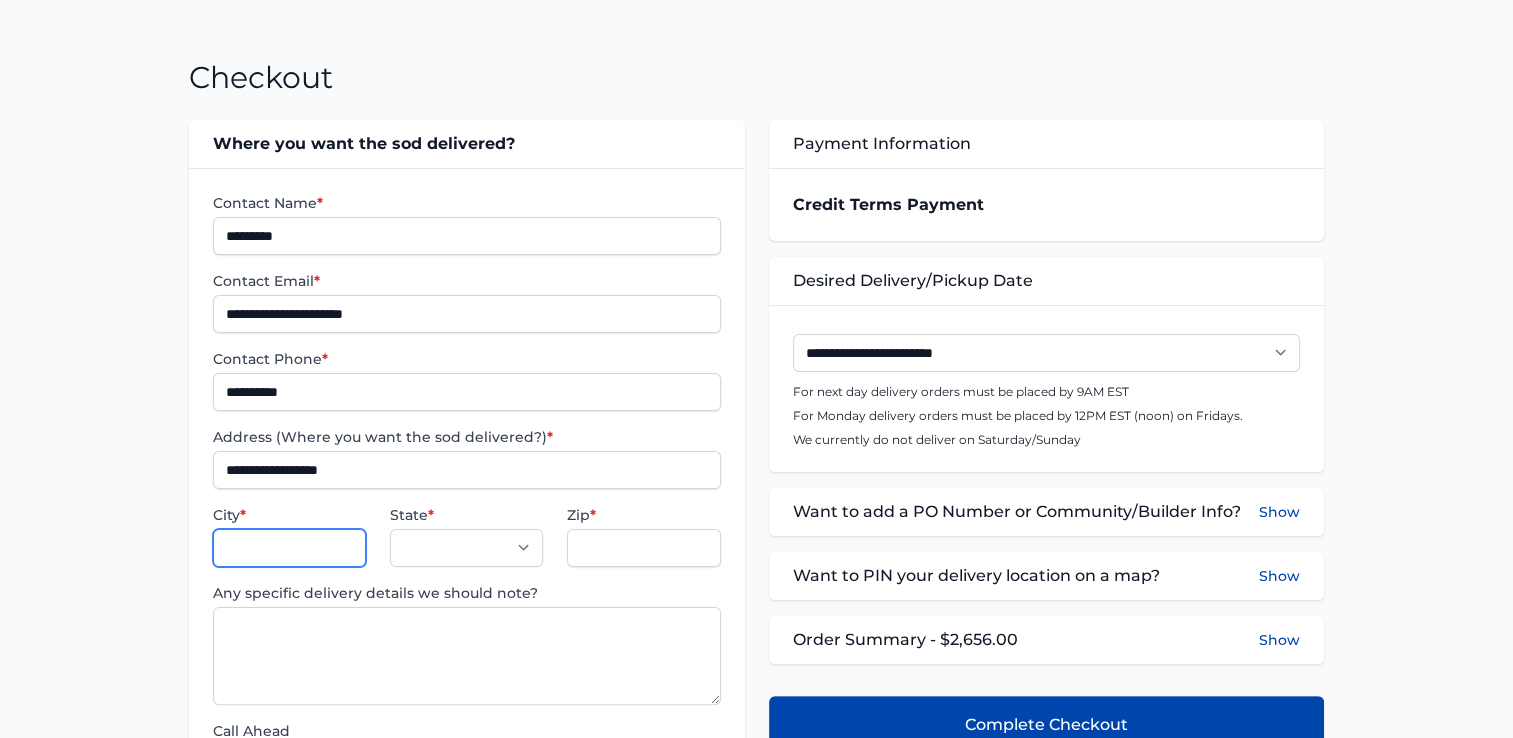 type on "*" 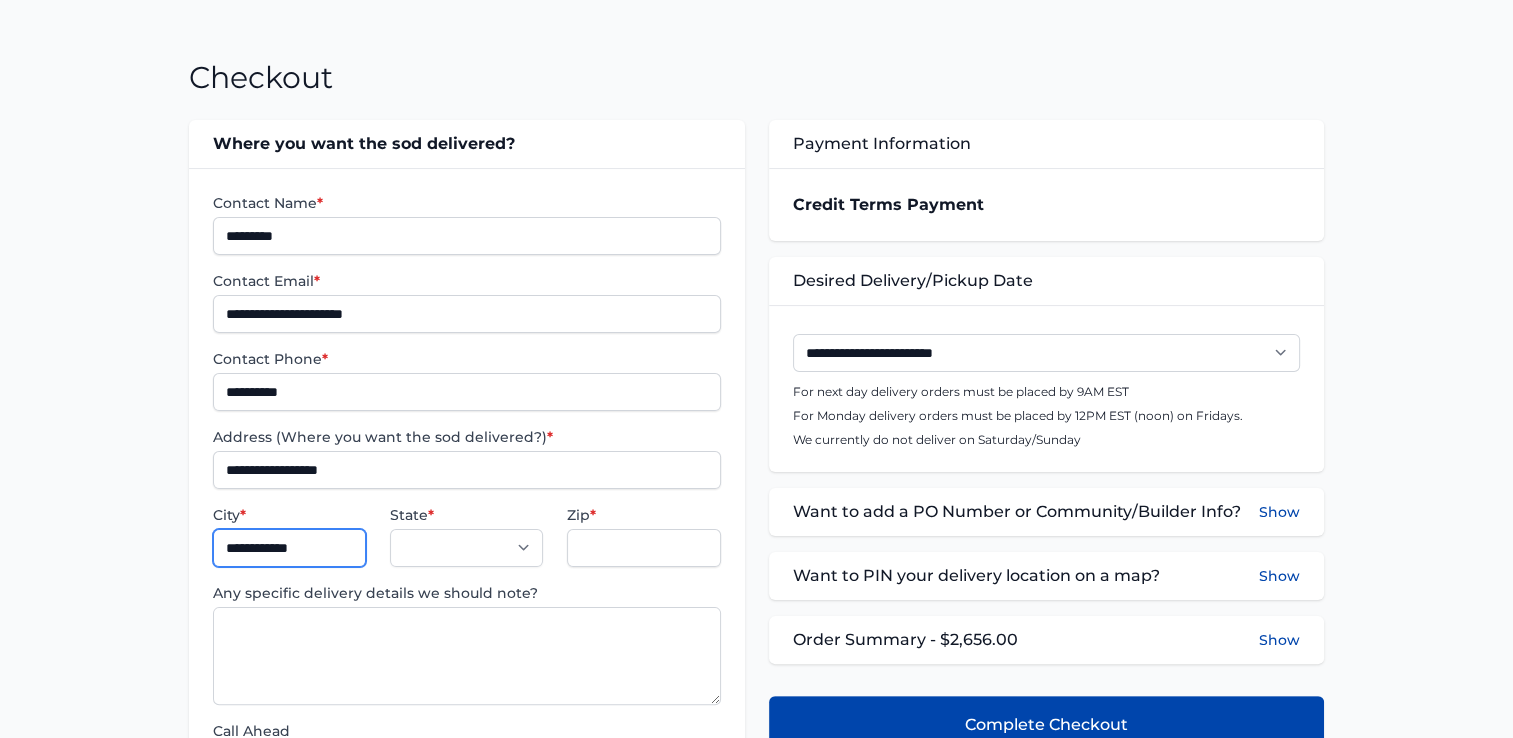 type on "**********" 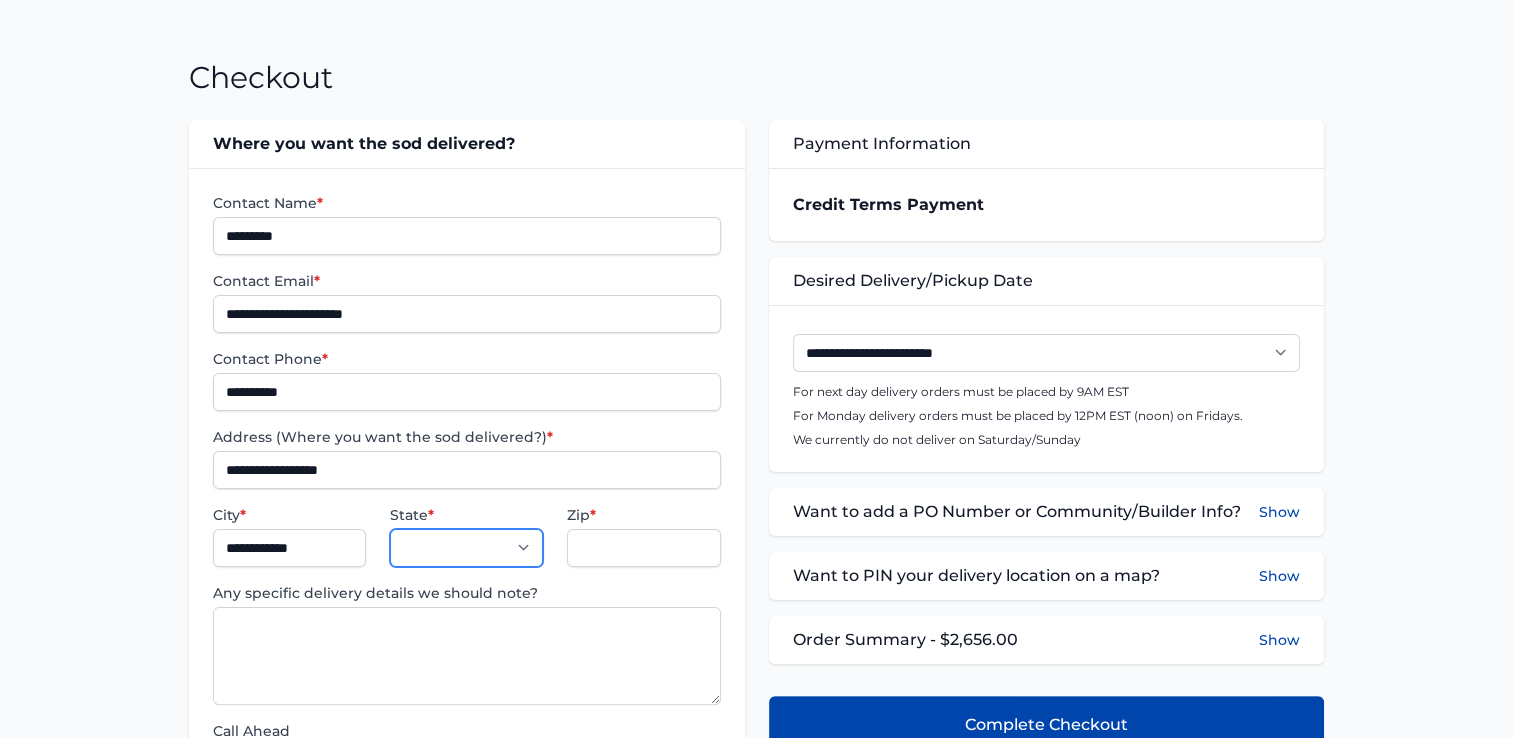 select on "**" 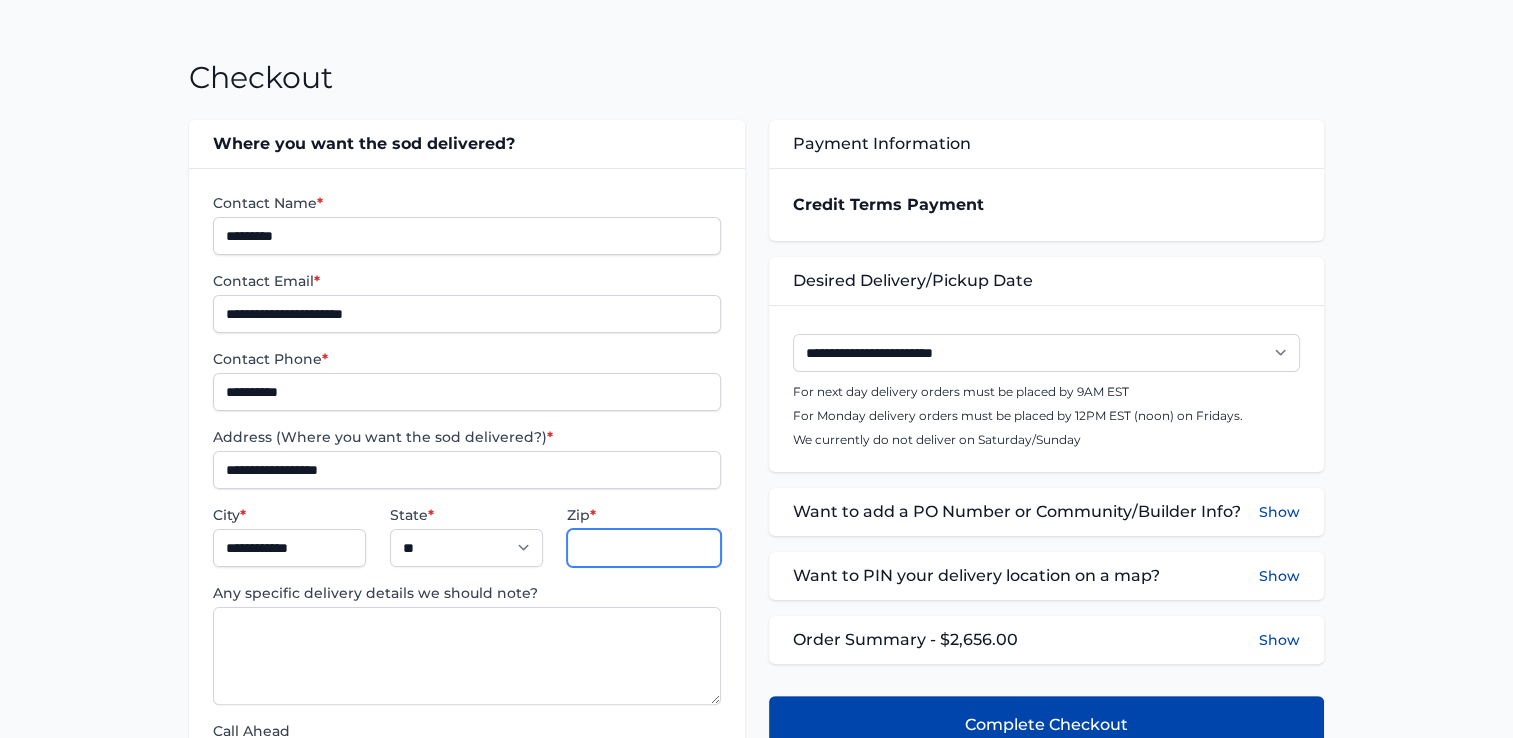 paste on "*****" 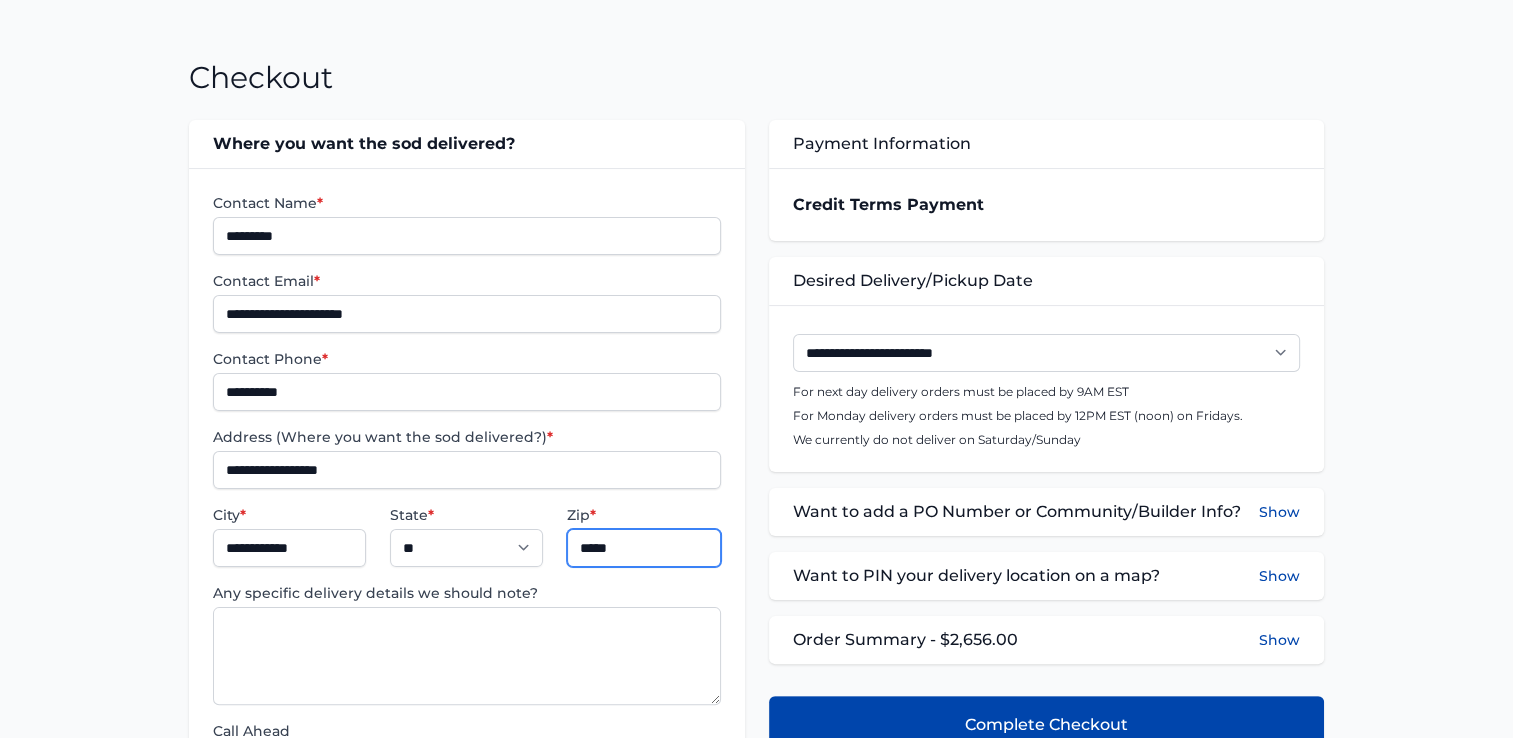 type on "*****" 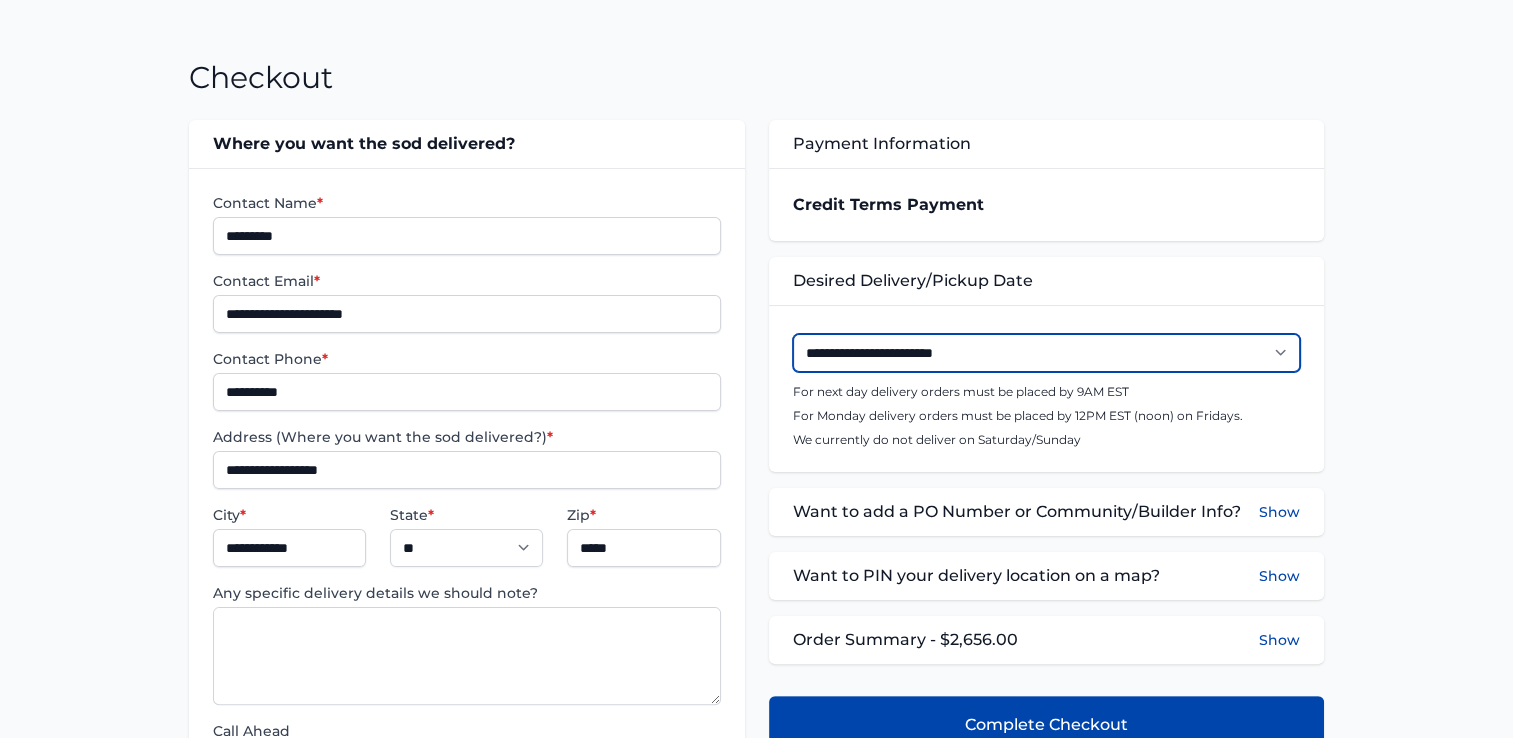 click on "**********" at bounding box center [1046, 353] 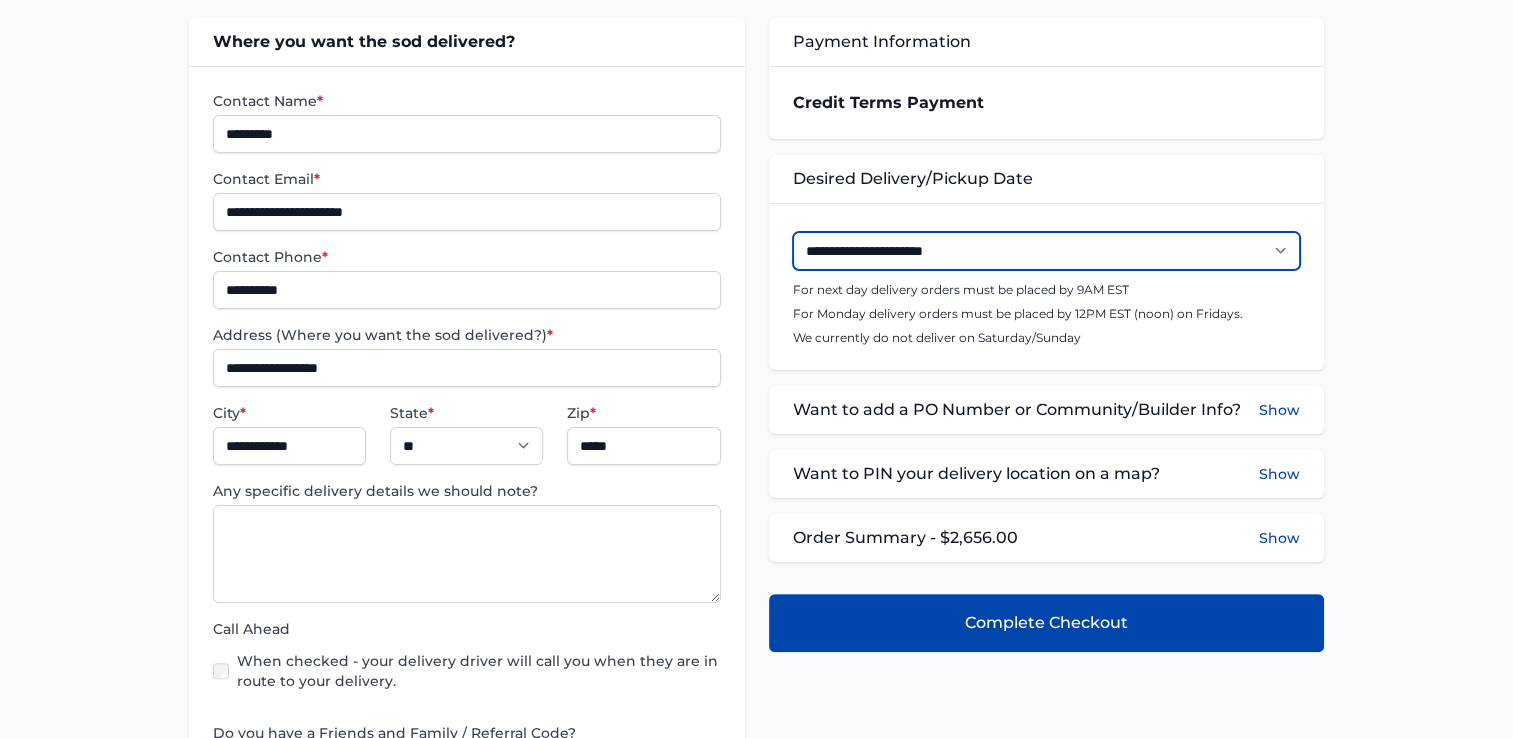 scroll, scrollTop: 500, scrollLeft: 0, axis: vertical 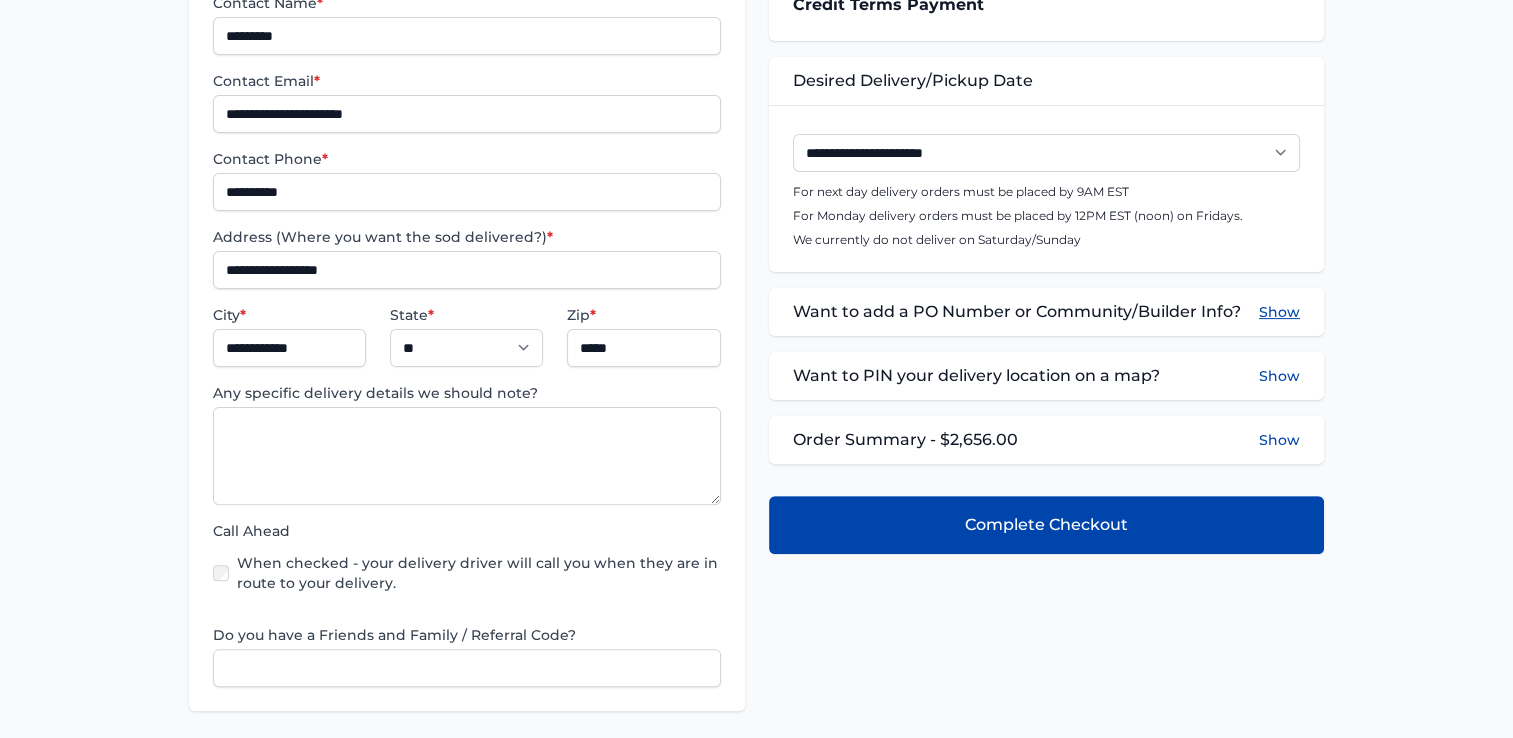 click on "Show" at bounding box center (1279, 312) 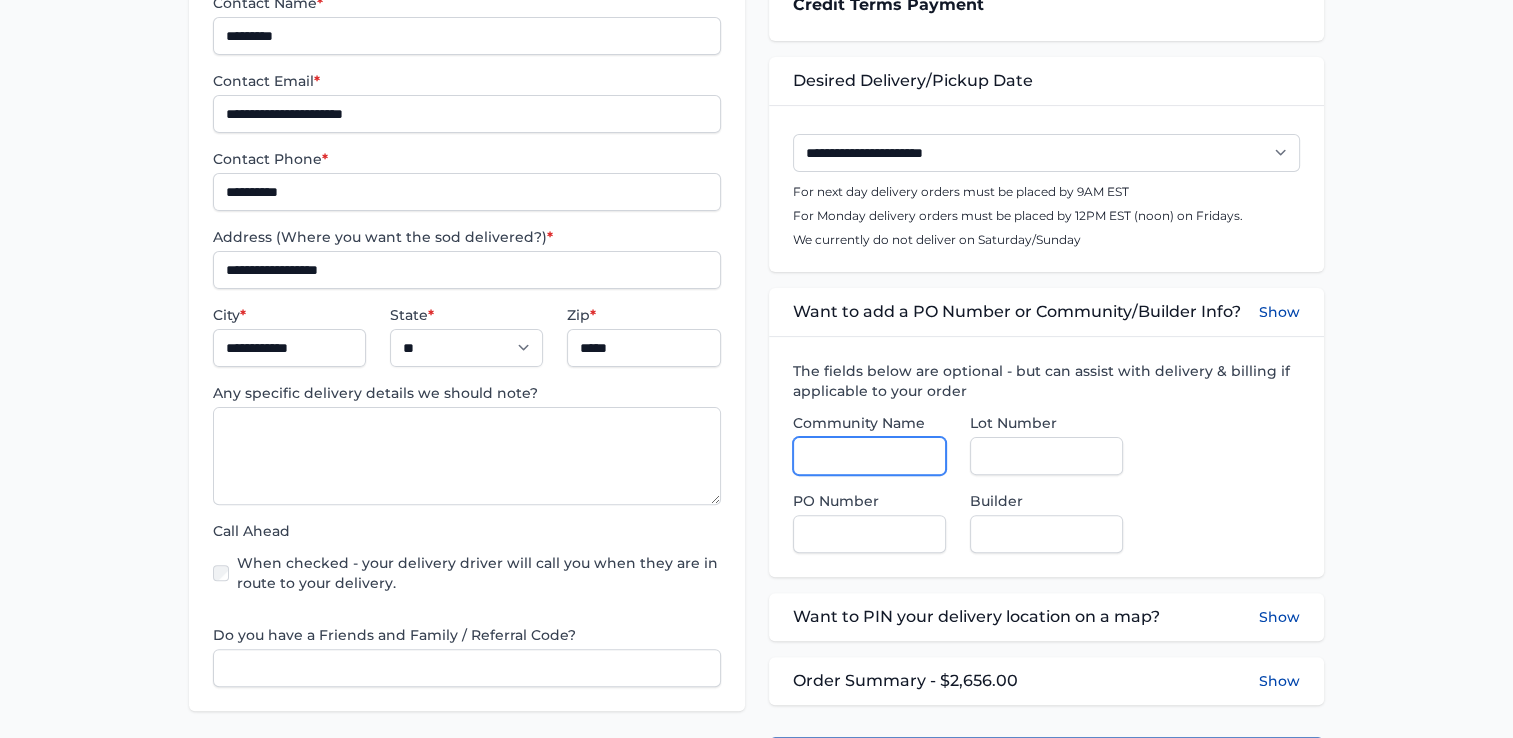 click on "Community Name" at bounding box center [869, 456] 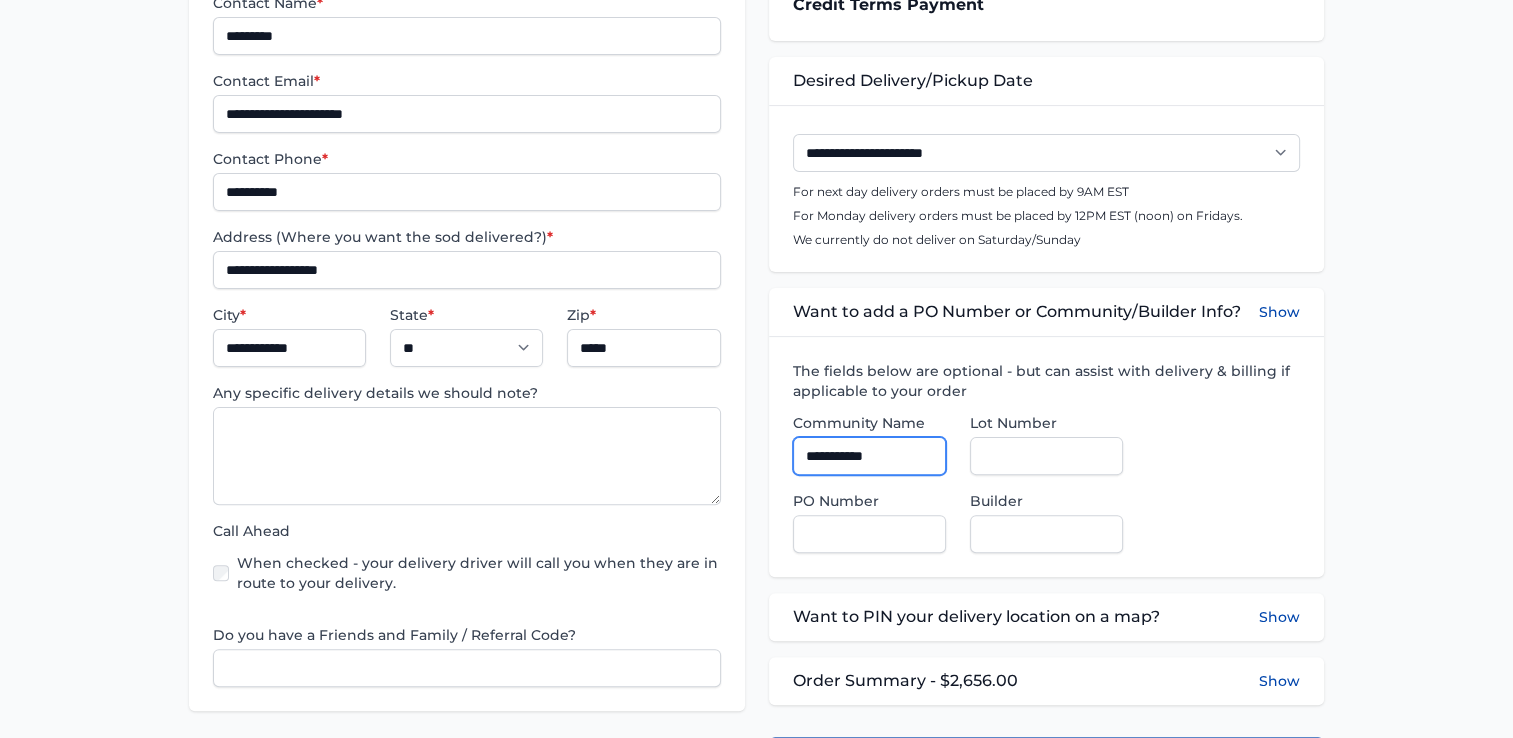 type on "**********" 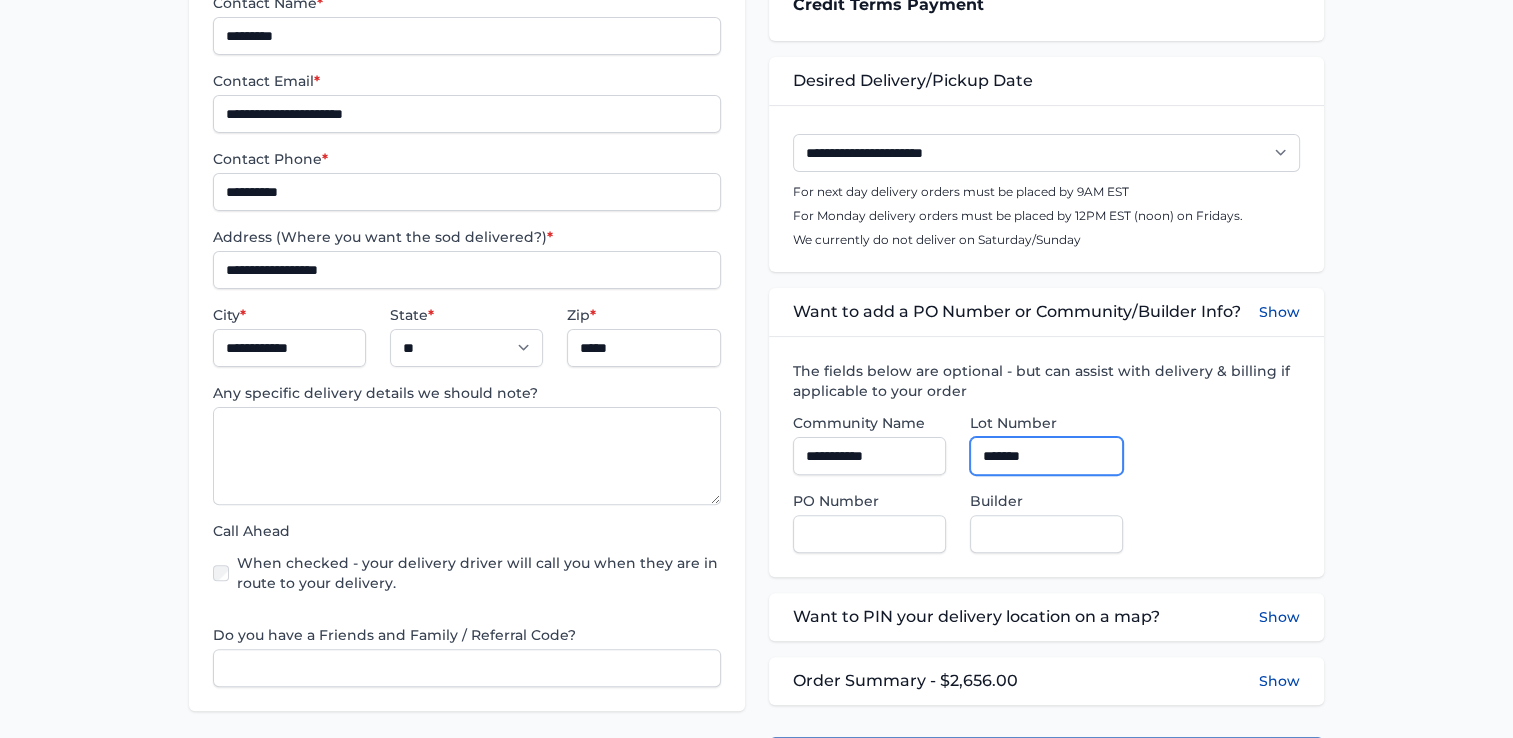 type on "*******" 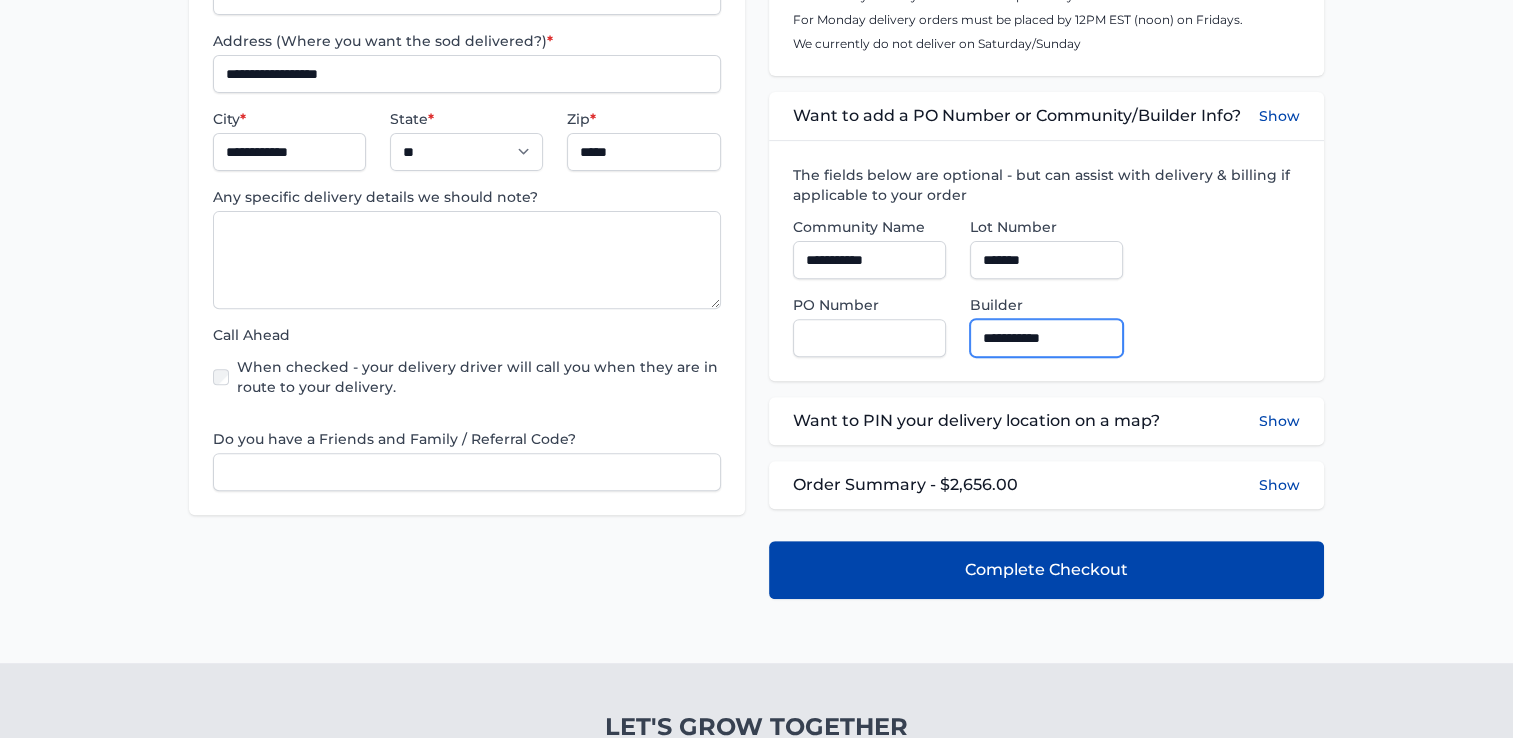 scroll, scrollTop: 700, scrollLeft: 0, axis: vertical 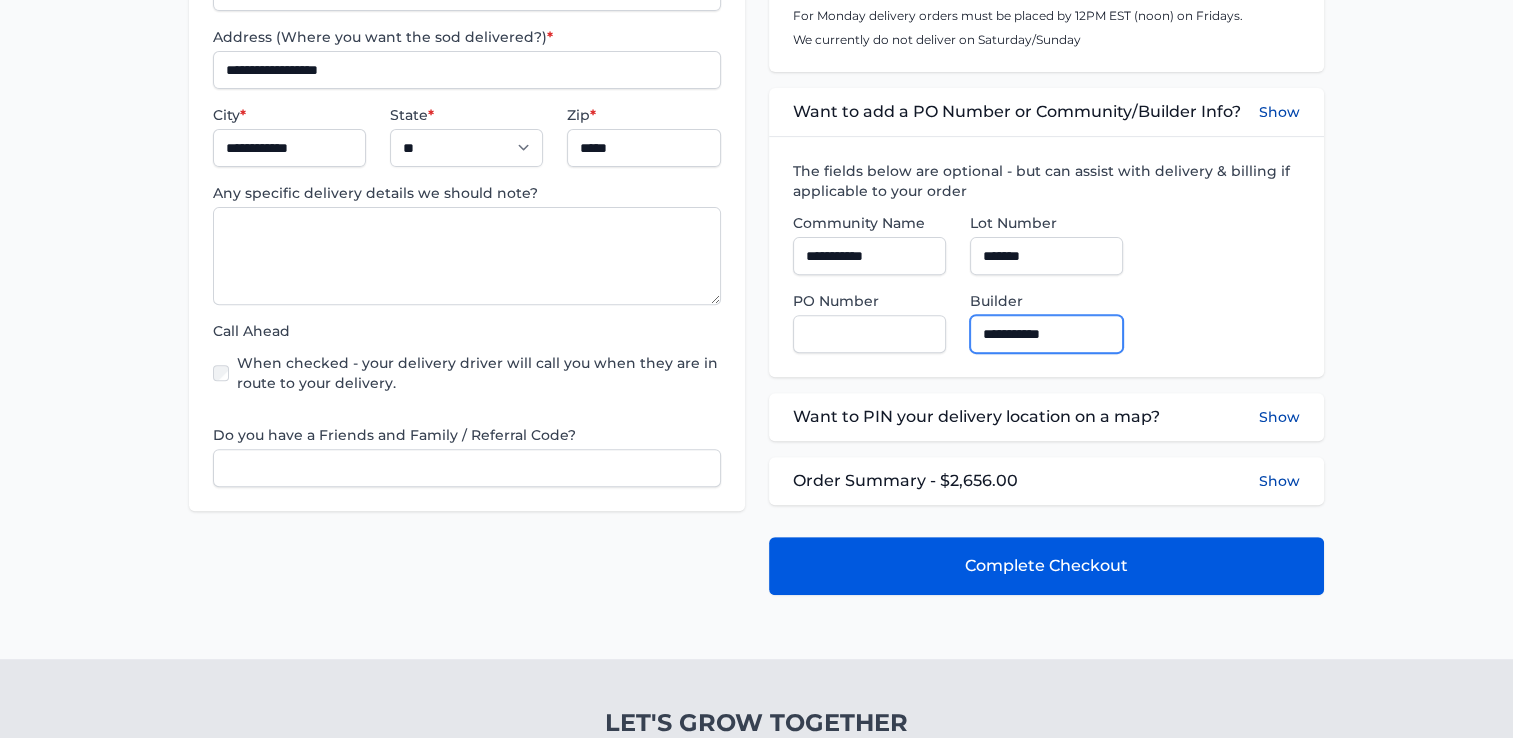 type on "**********" 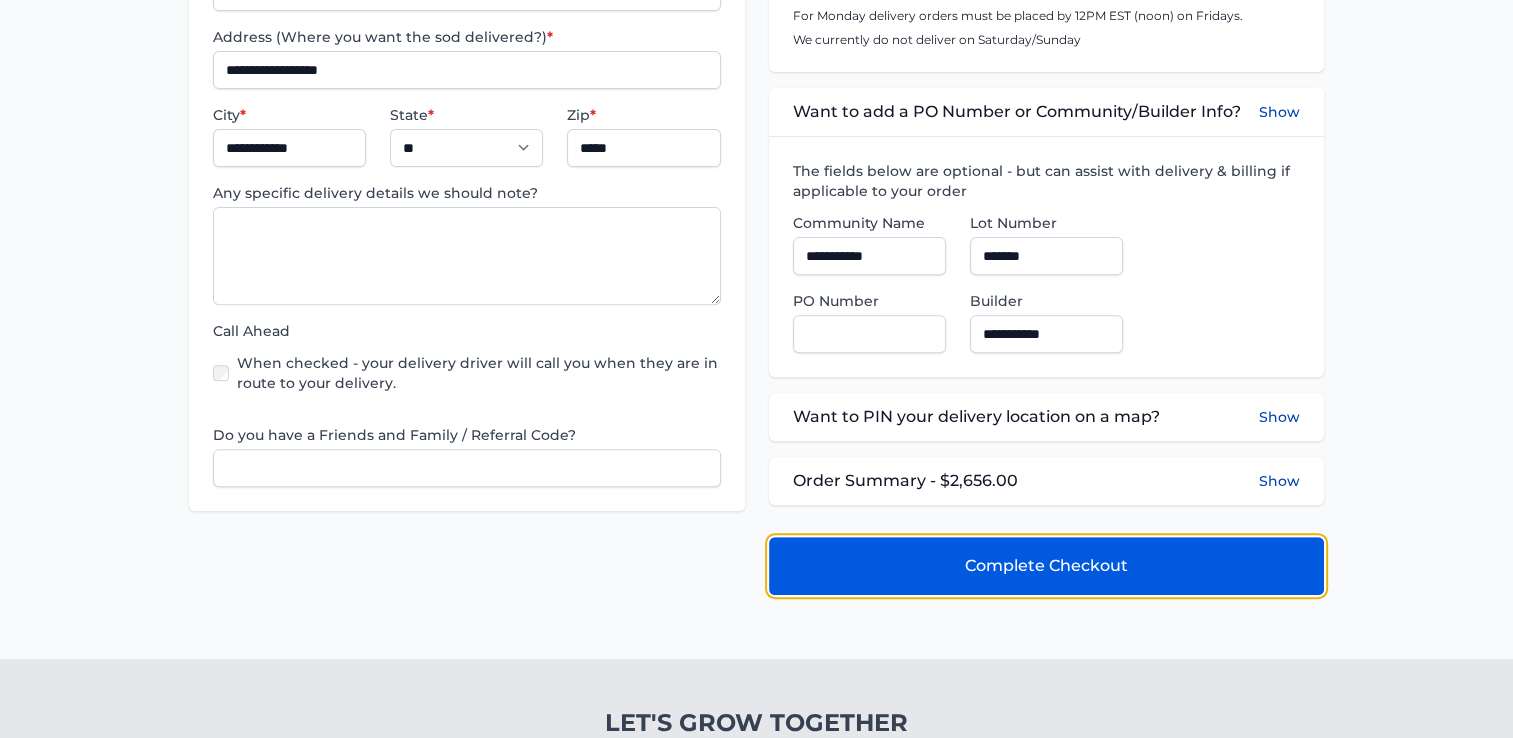 click on "Complete Checkout" at bounding box center (1046, 566) 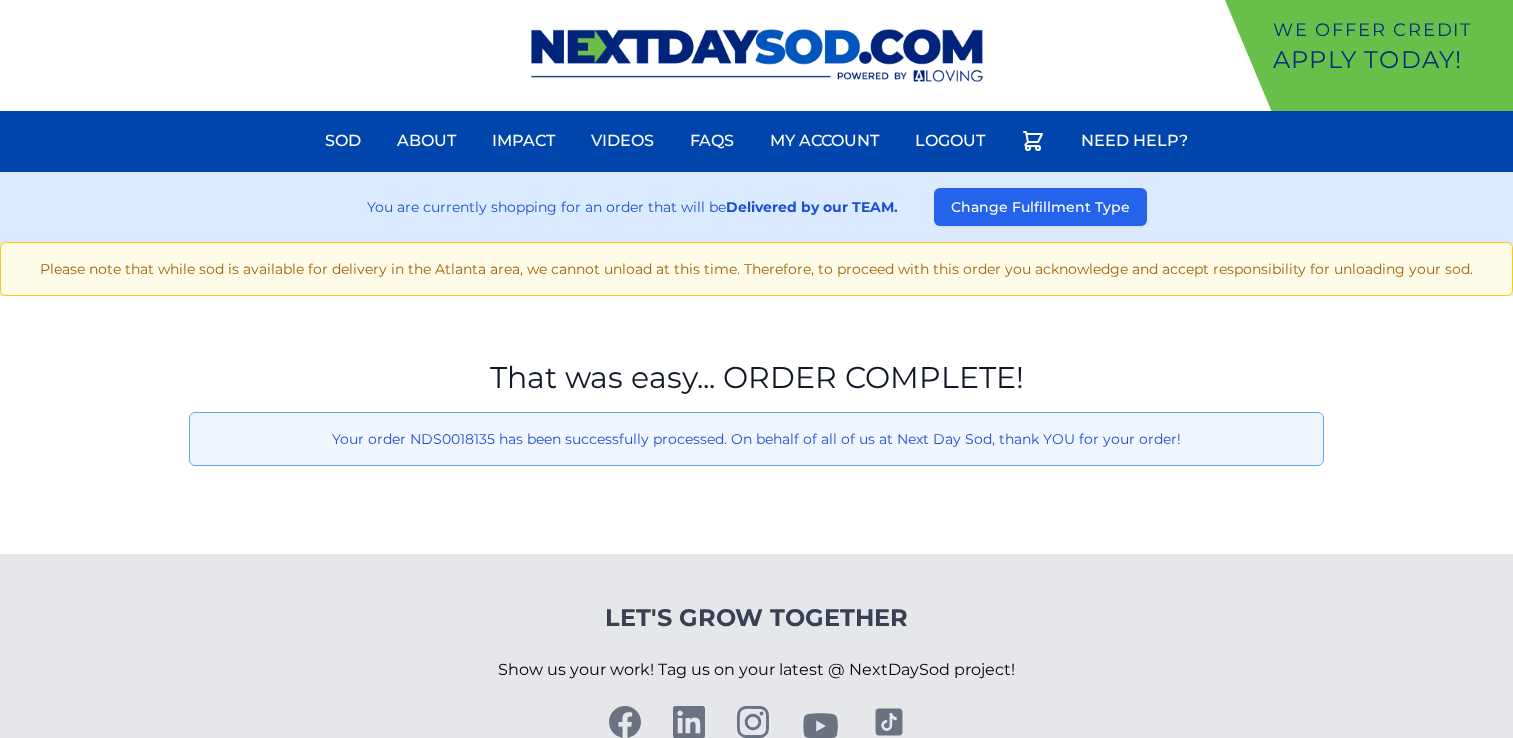 scroll, scrollTop: 0, scrollLeft: 0, axis: both 